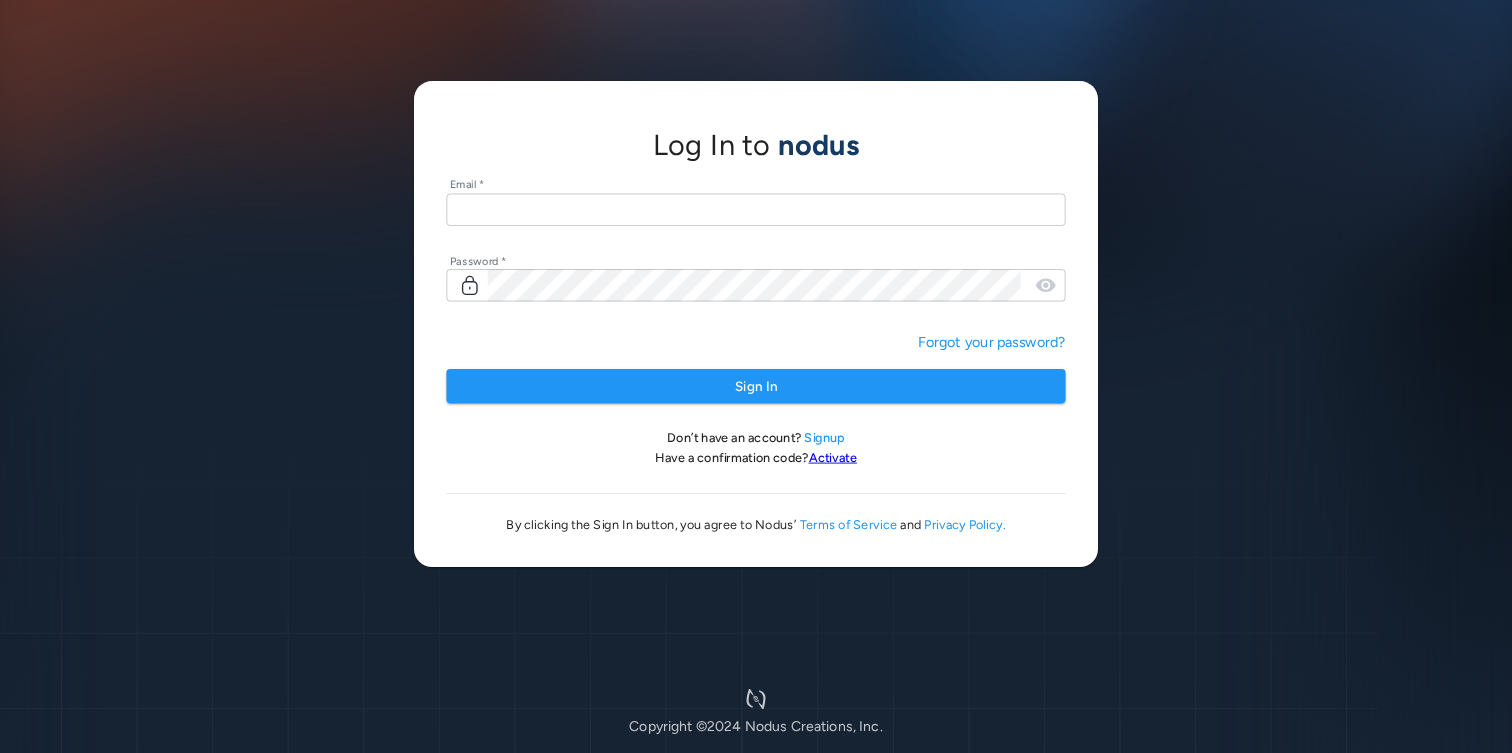 scroll, scrollTop: 0, scrollLeft: 0, axis: both 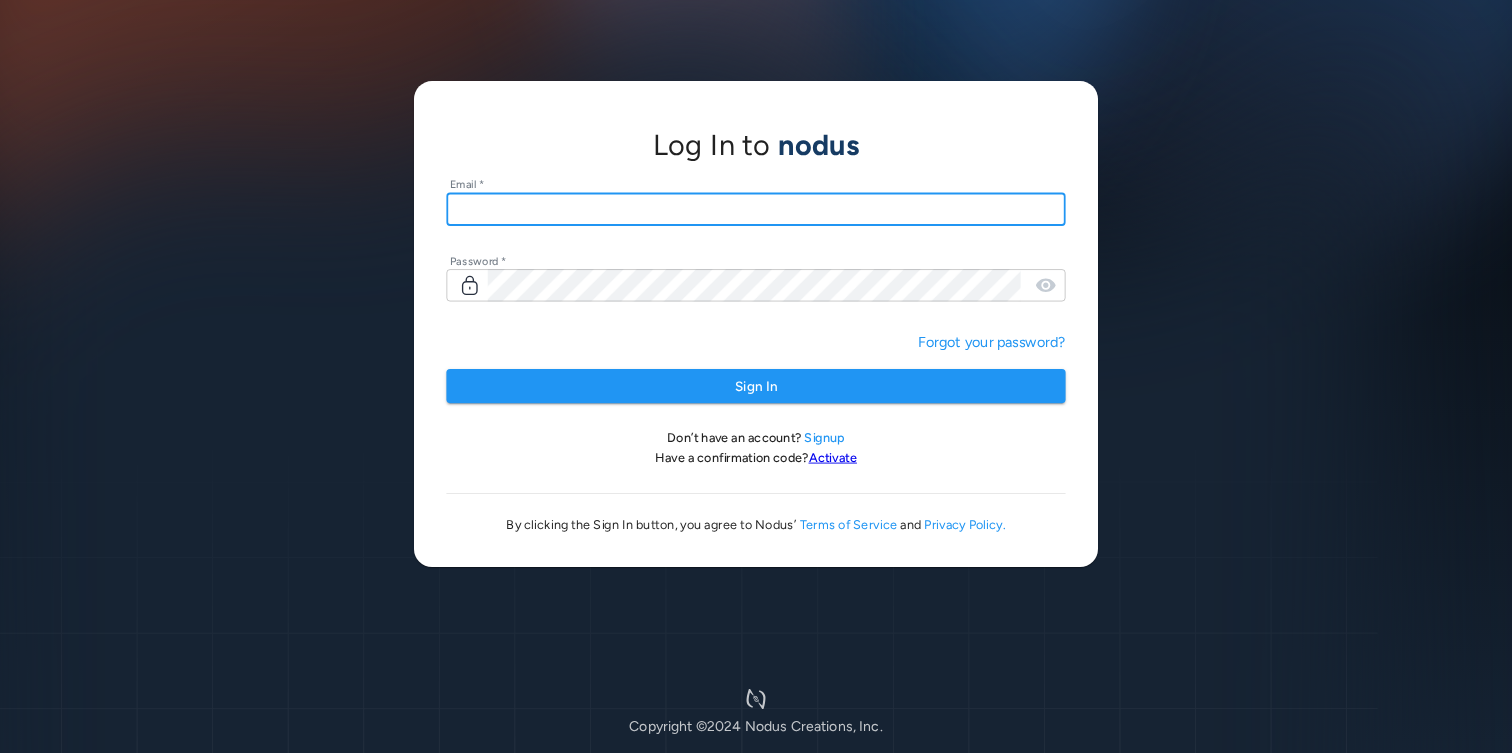 type on "**********" 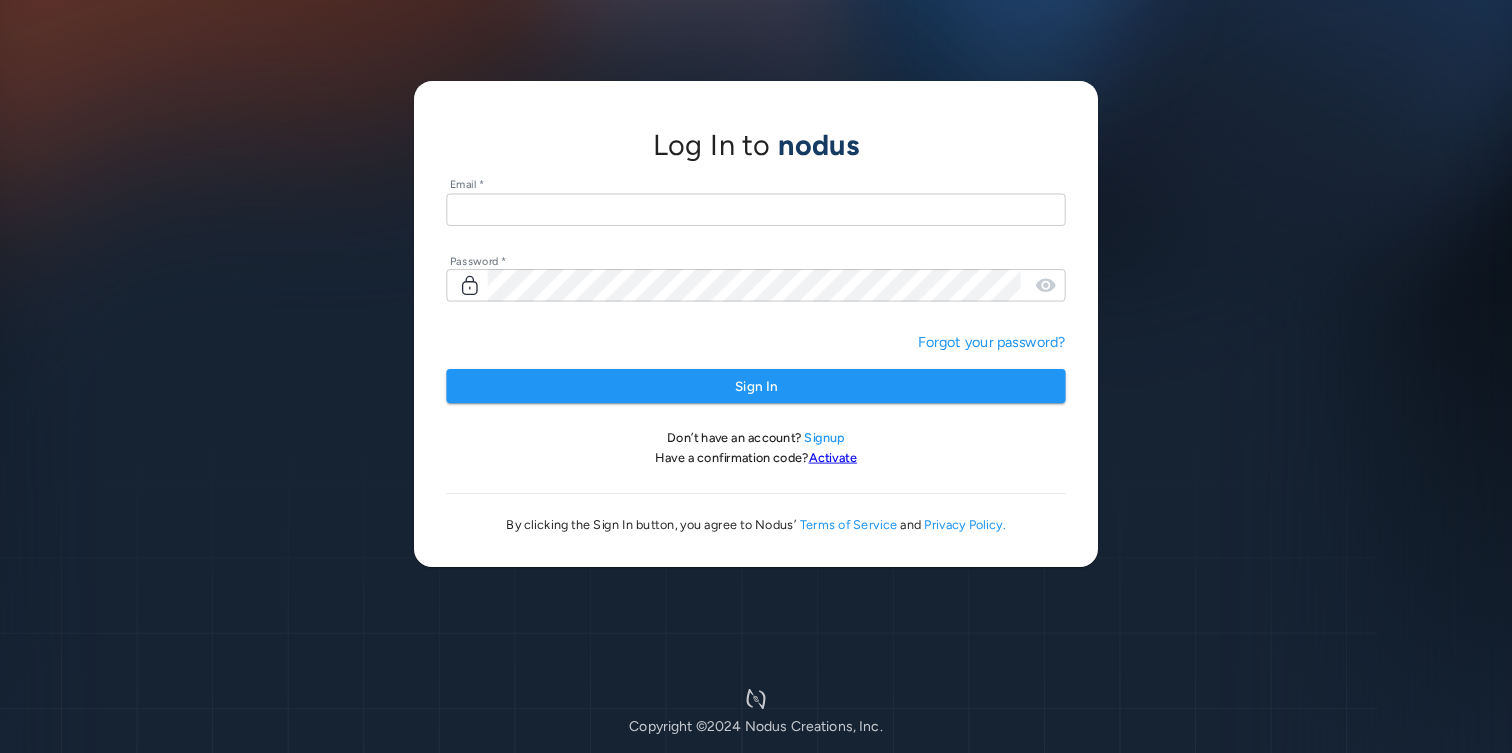 scroll, scrollTop: 0, scrollLeft: 0, axis: both 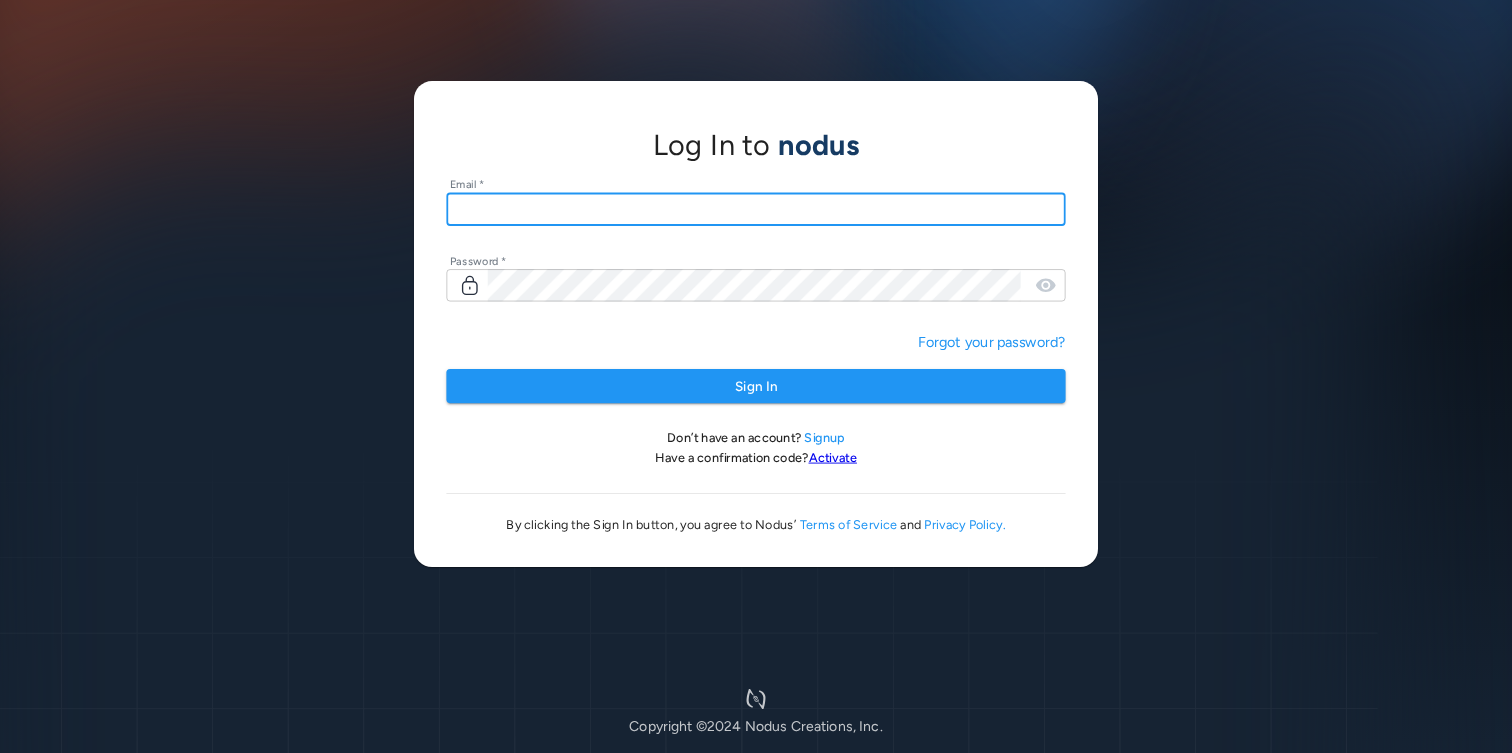 type on "**********" 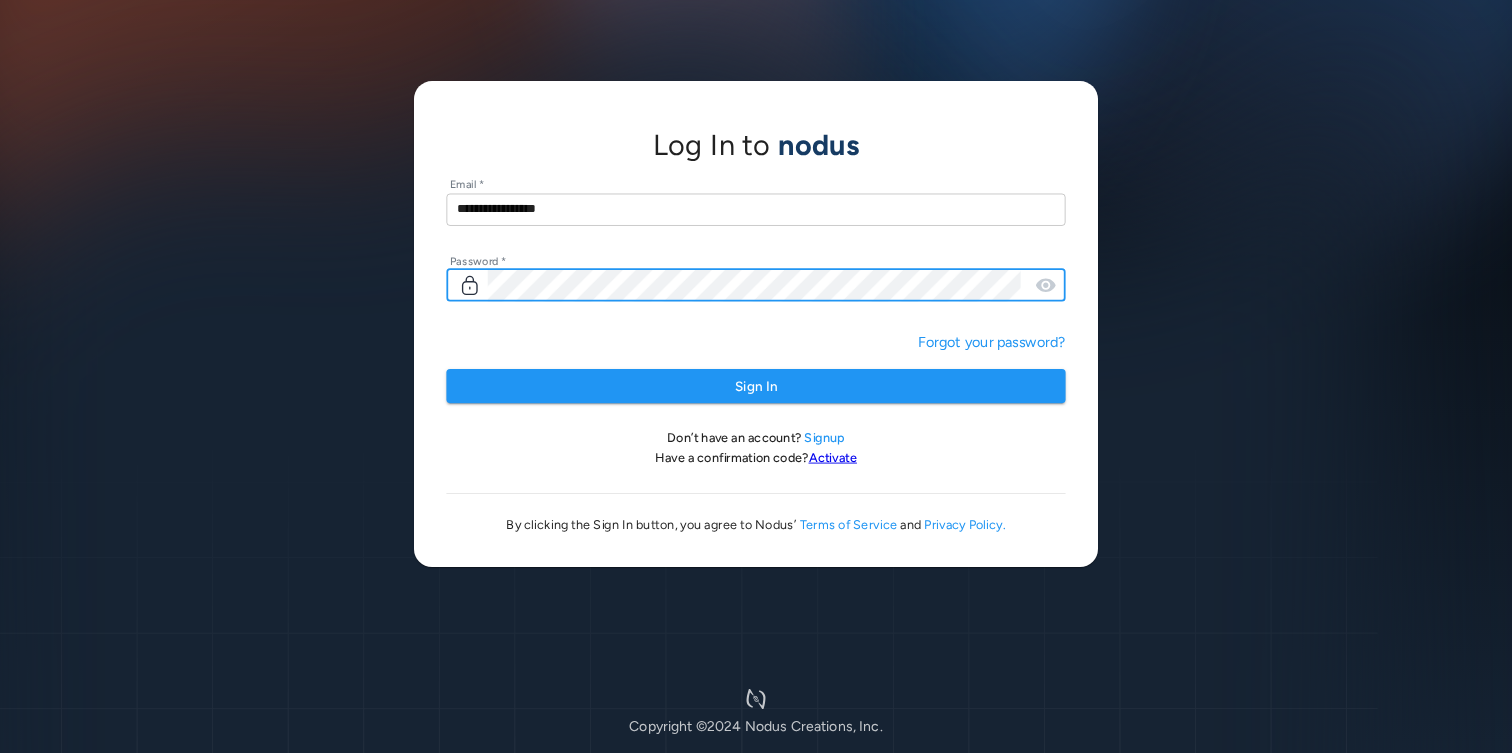 click on "Sign In" at bounding box center [755, 386] 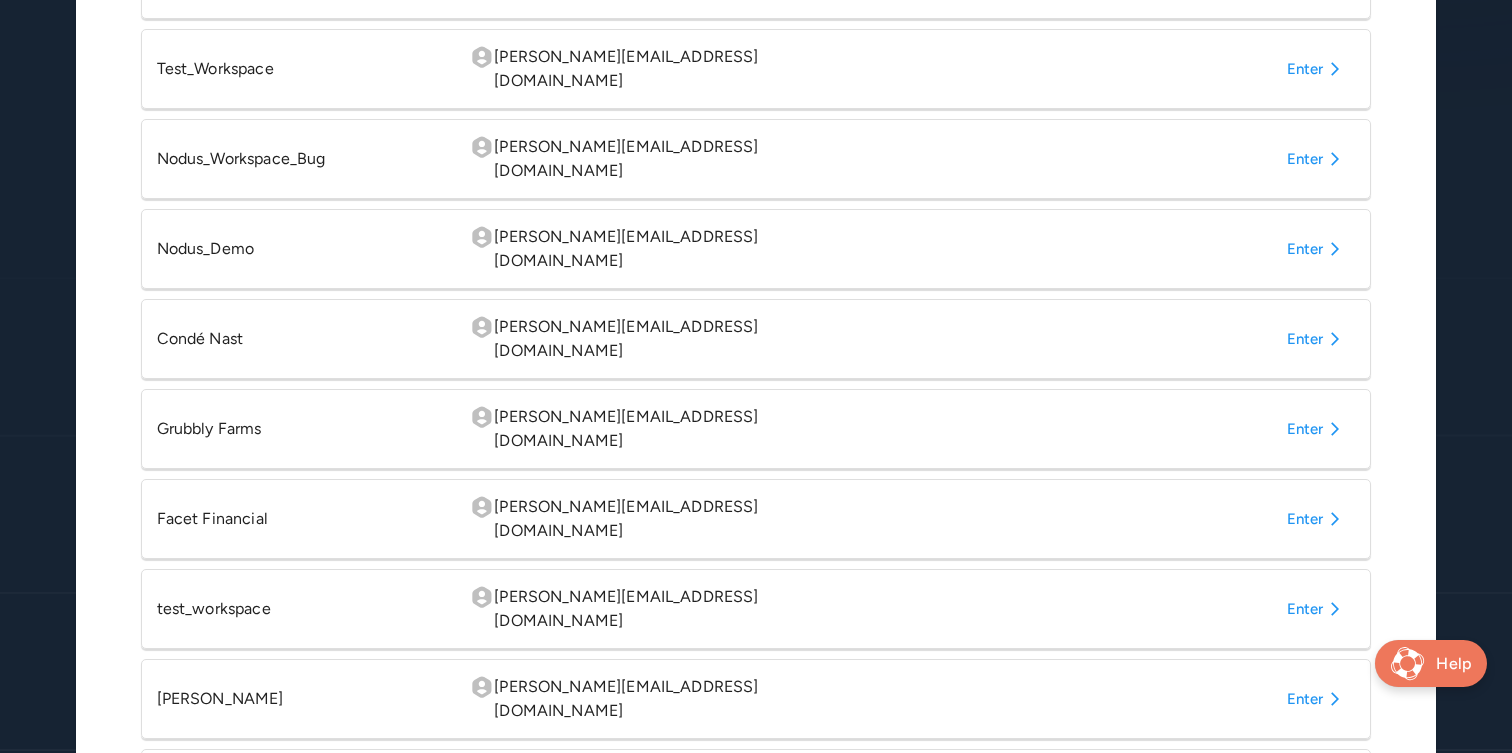 scroll, scrollTop: 838, scrollLeft: 0, axis: vertical 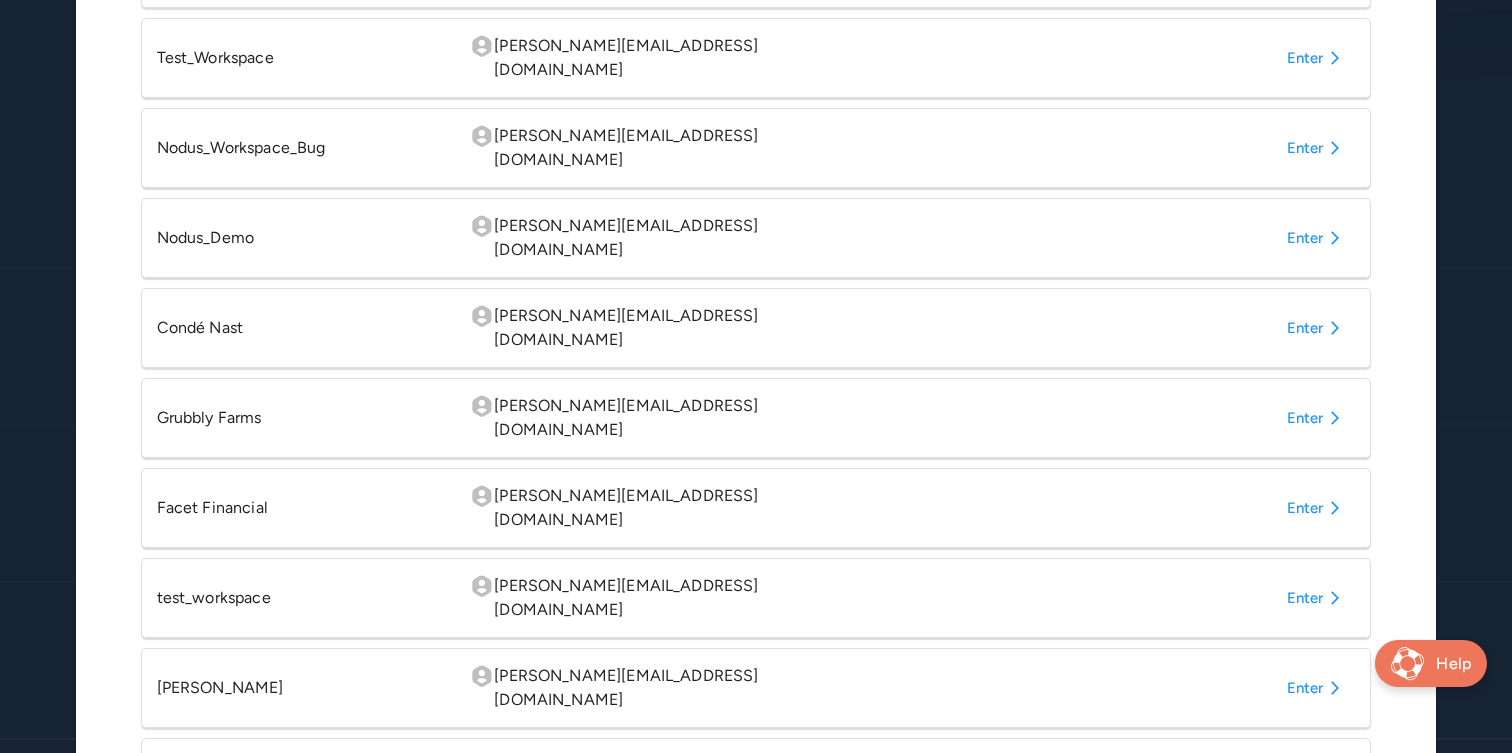 click 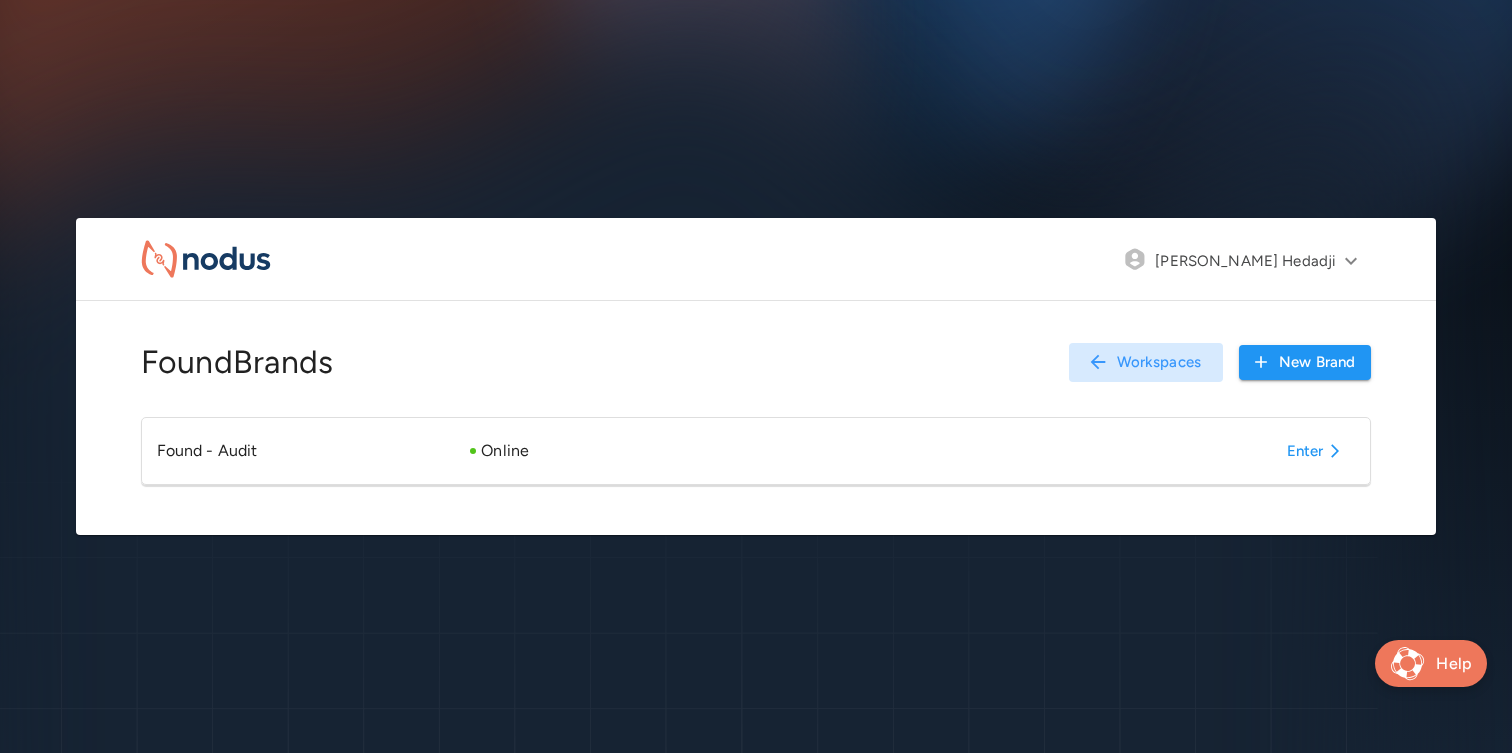 click on "Enter" at bounding box center [1317, 451] 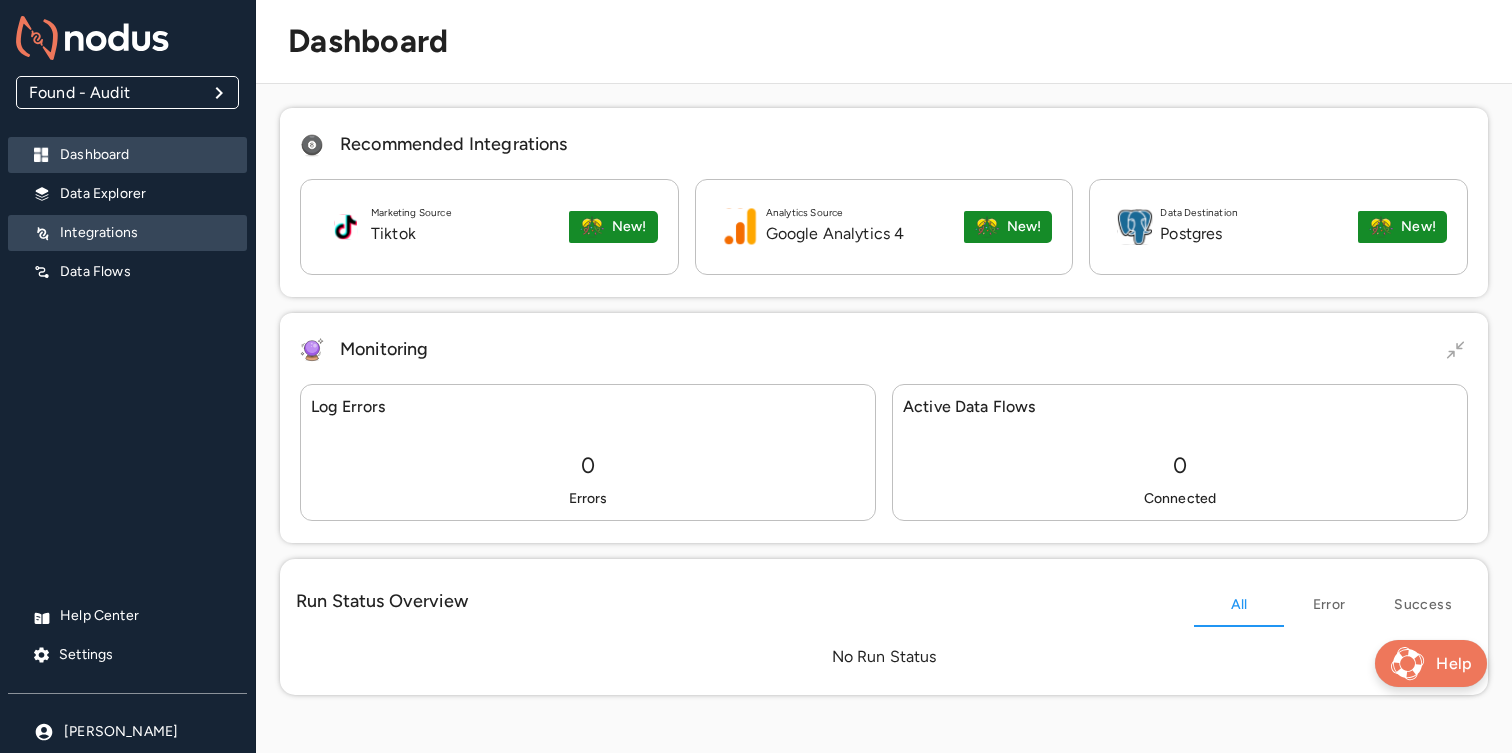 click on "Integrations" at bounding box center (145, 233) 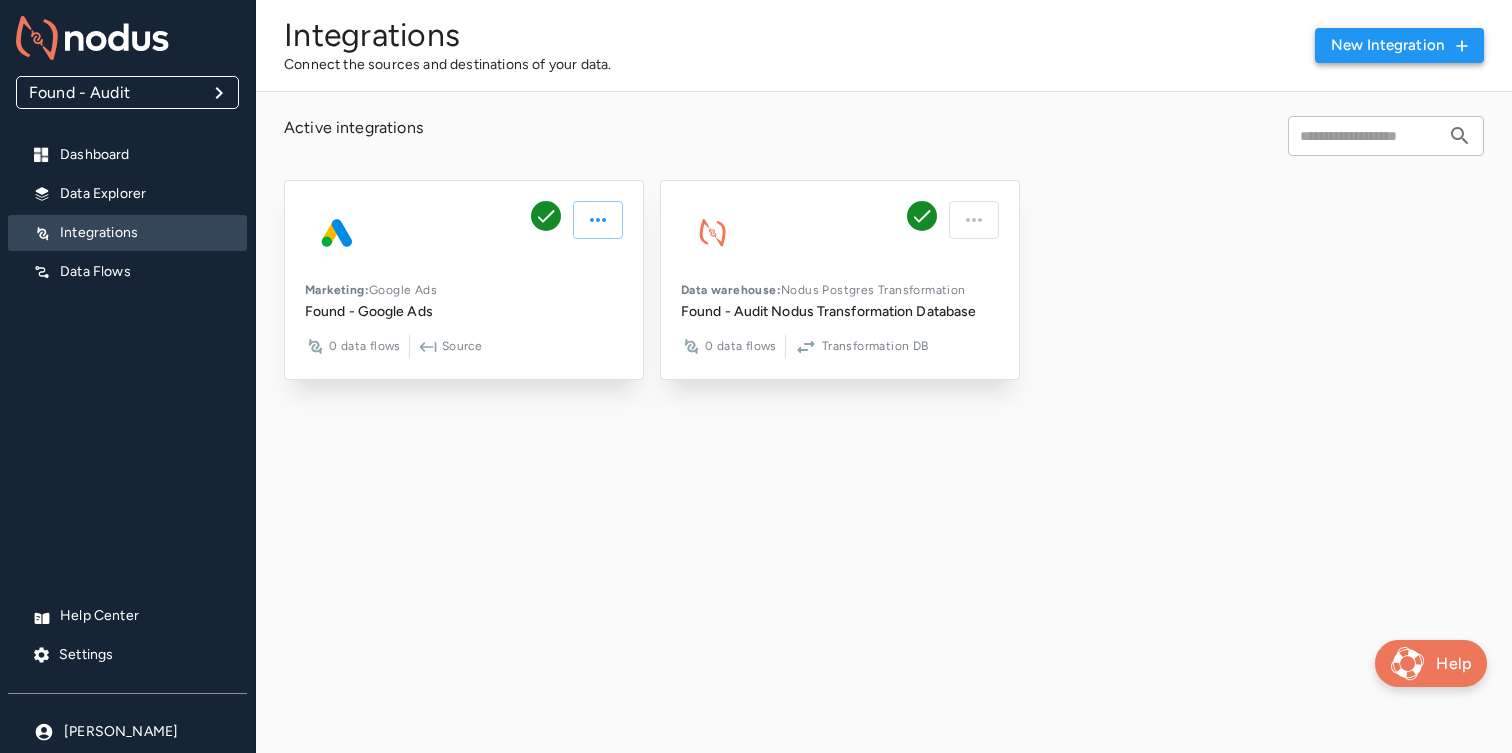 click on "New integration" at bounding box center [1399, 45] 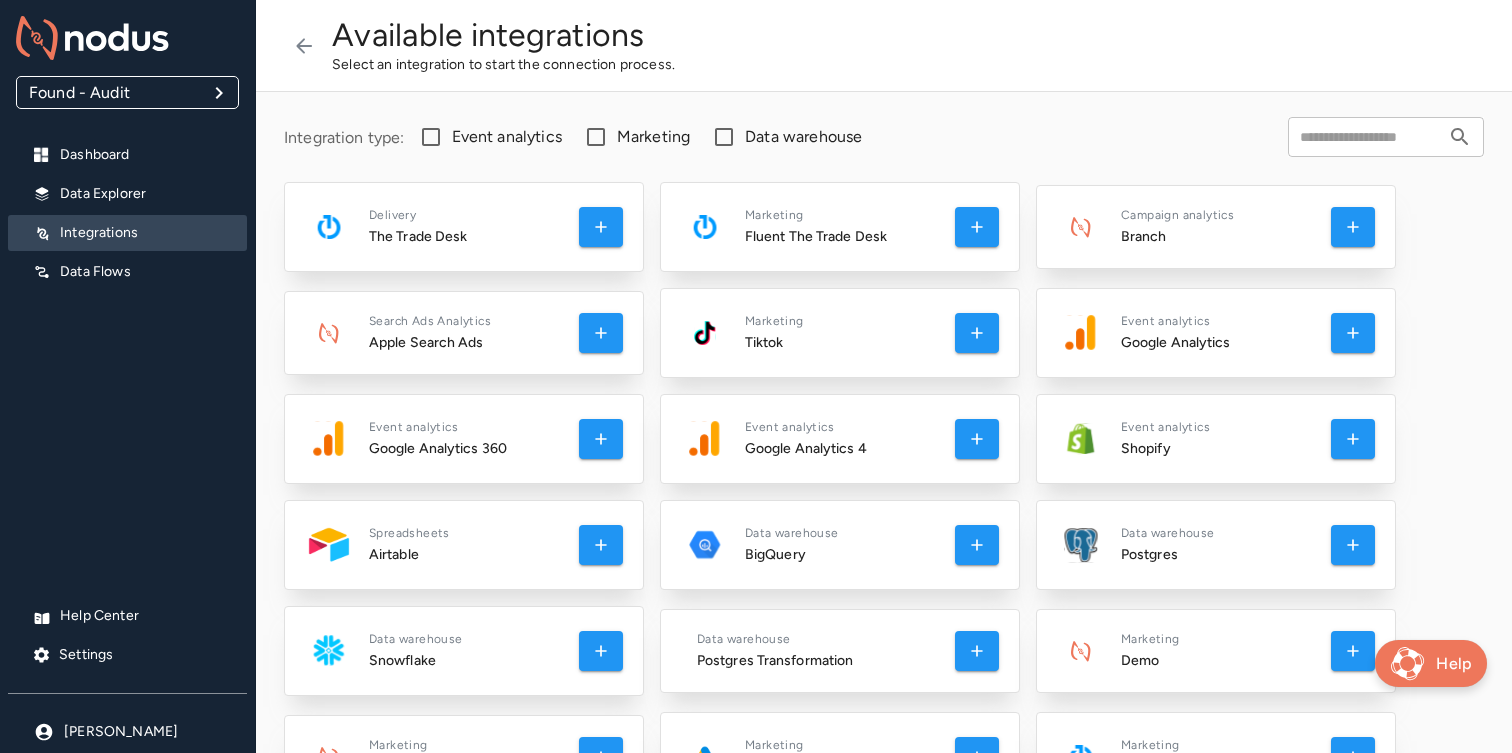 scroll, scrollTop: 277, scrollLeft: 0, axis: vertical 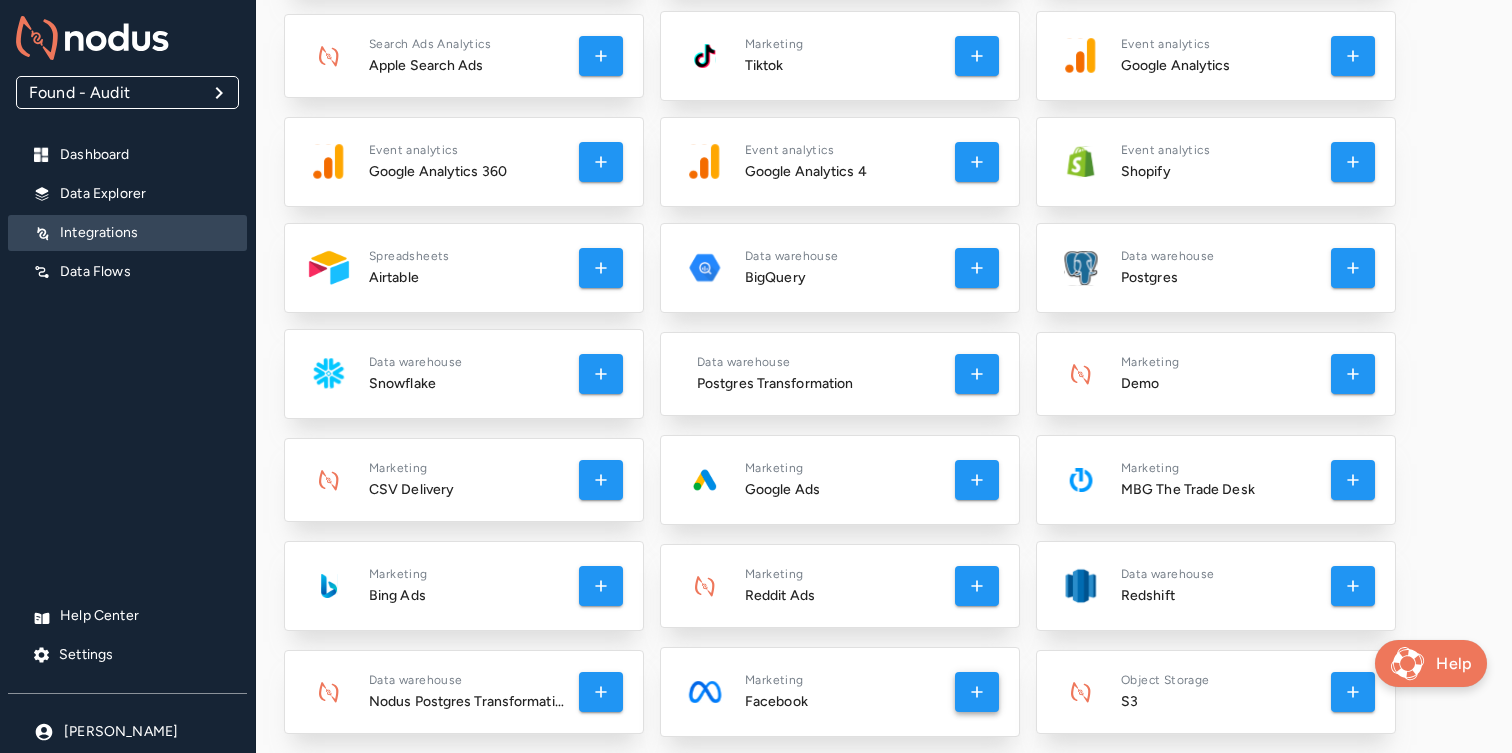 click at bounding box center (977, 692) 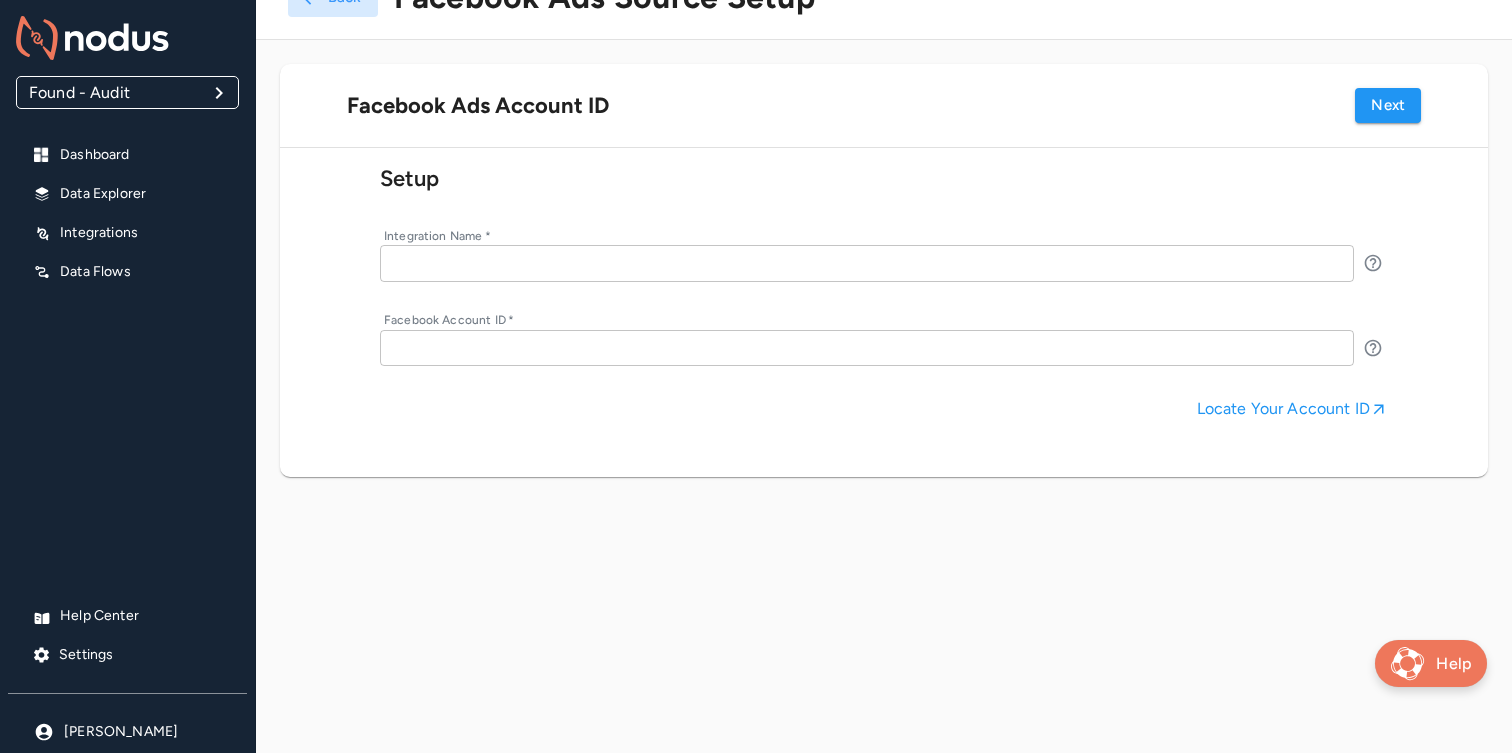 click at bounding box center [867, 263] 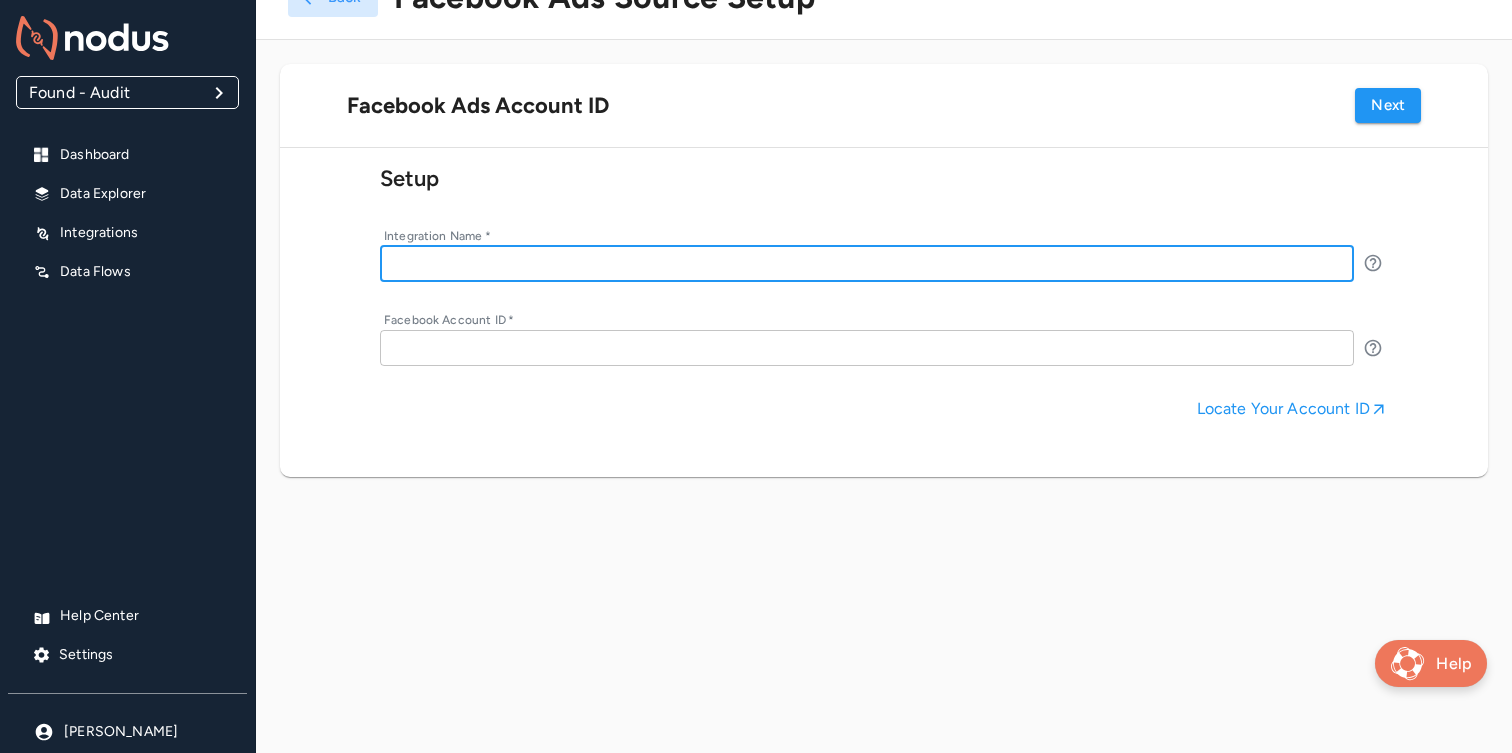 paste on "**********" 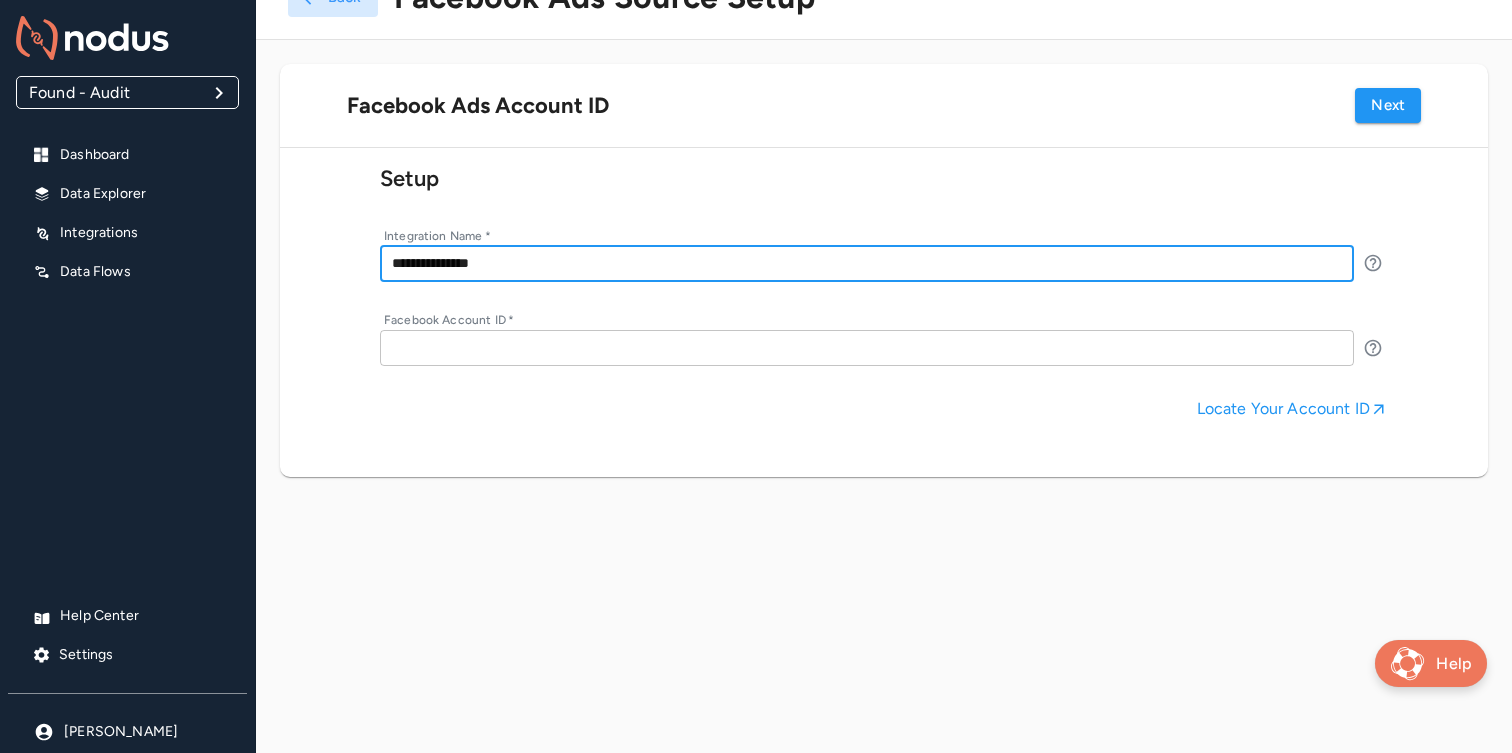 click on "**********" at bounding box center (867, 263) 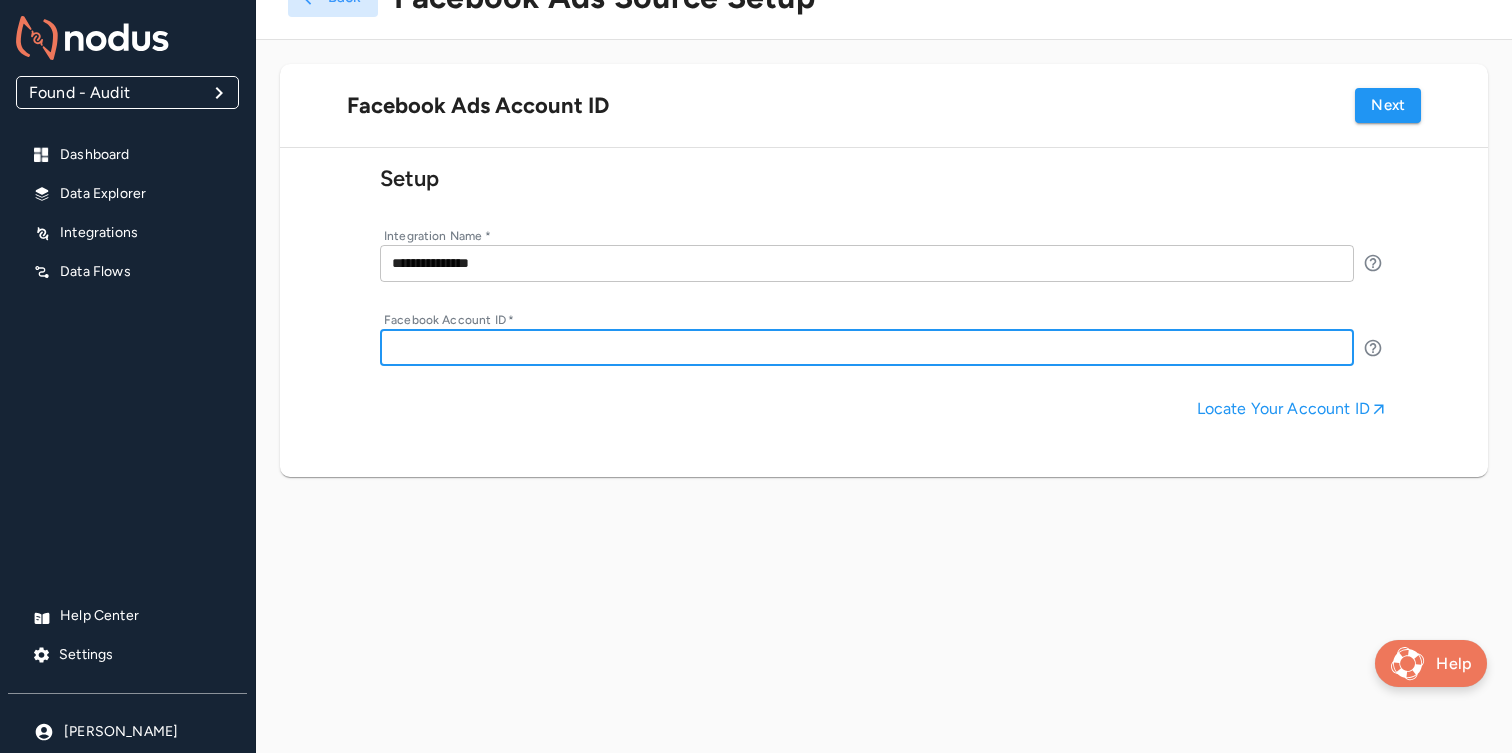 click on "**********" at bounding box center (867, 263) 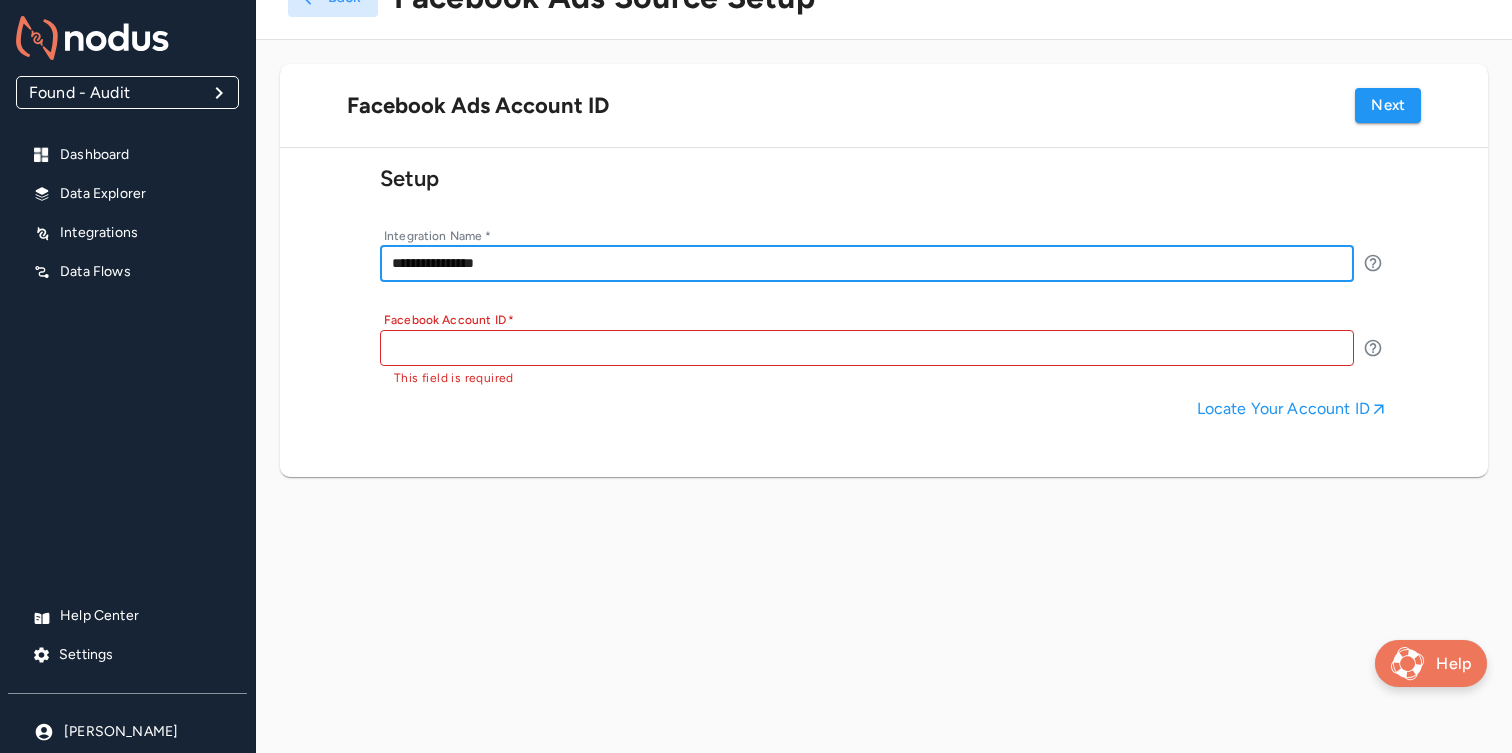 type on "**********" 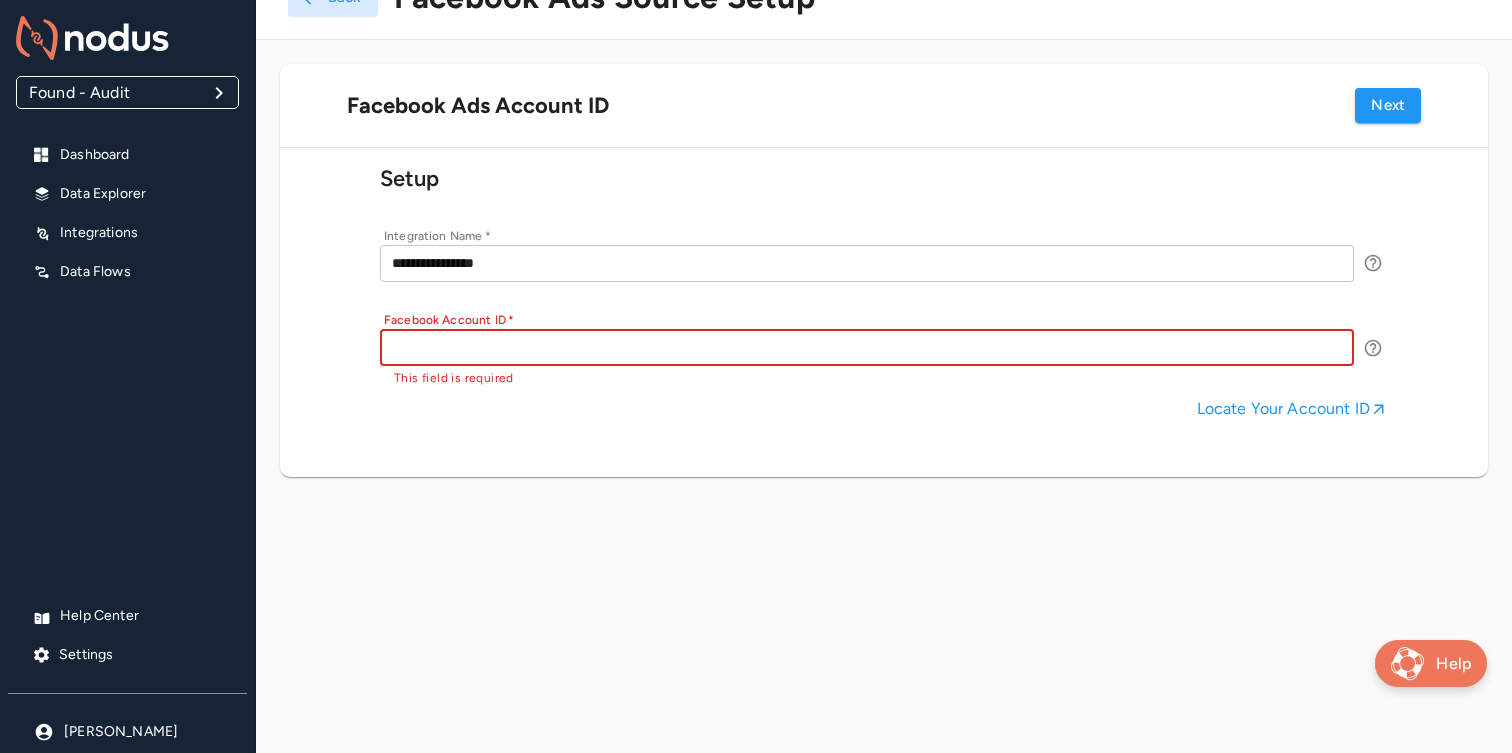 paste on "**********" 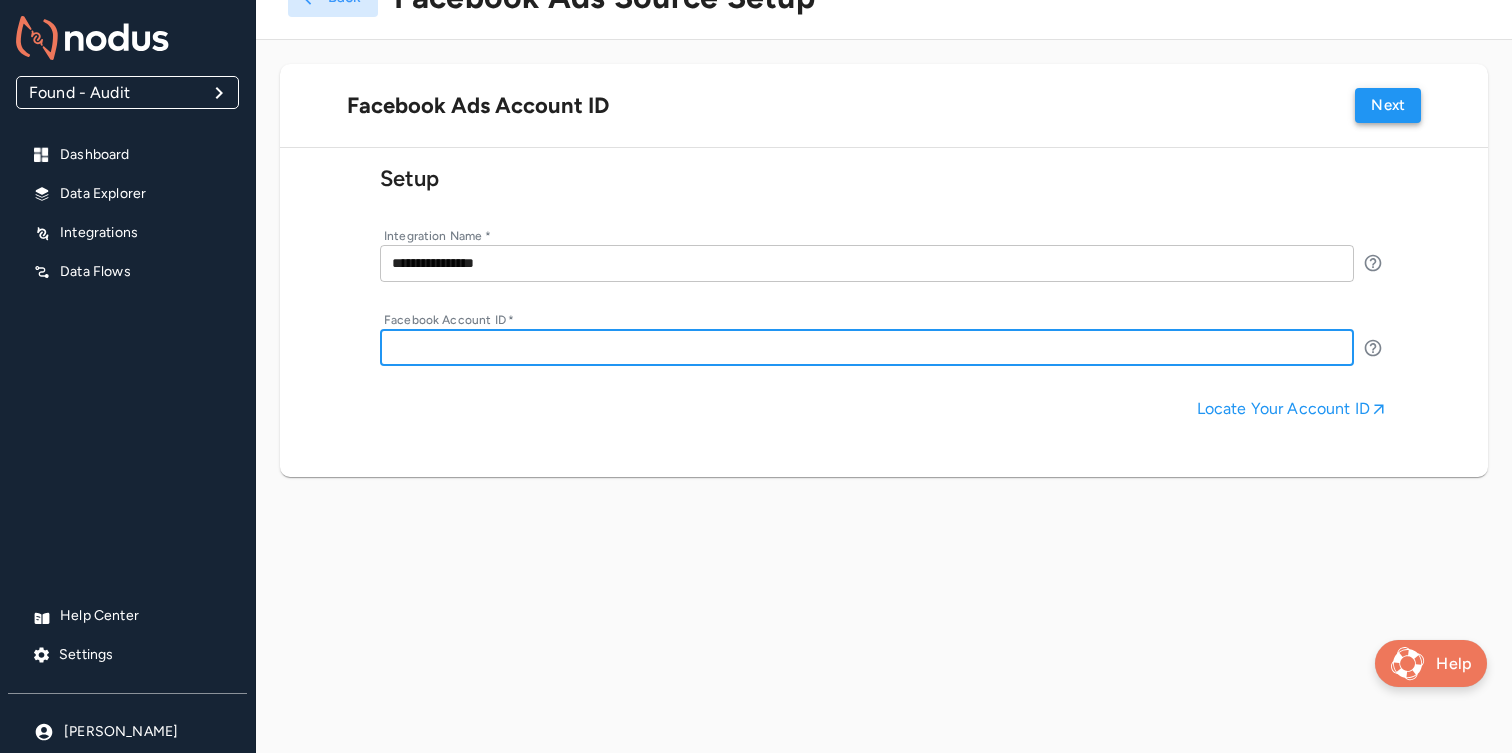 type on "**********" 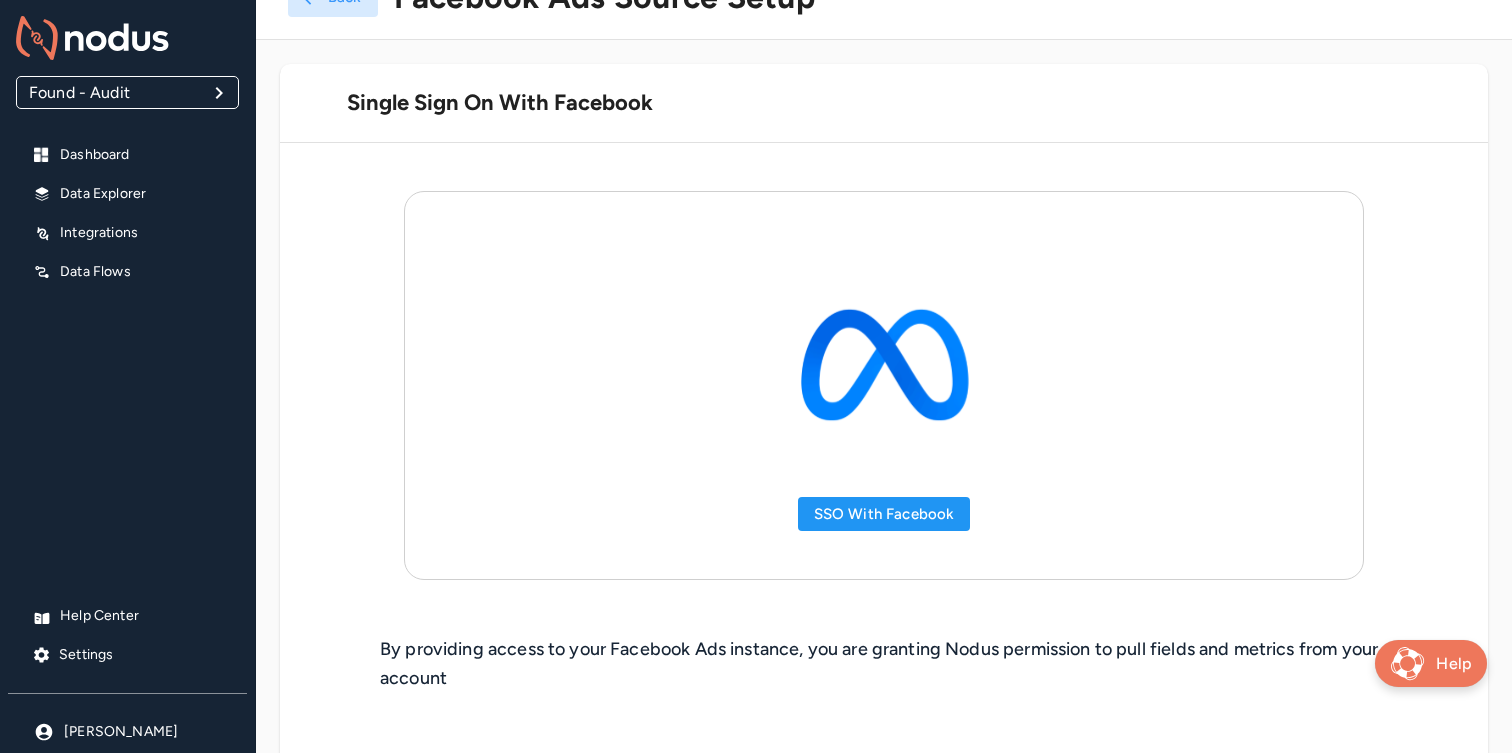 click on "SSO with Facebook" at bounding box center [884, 514] 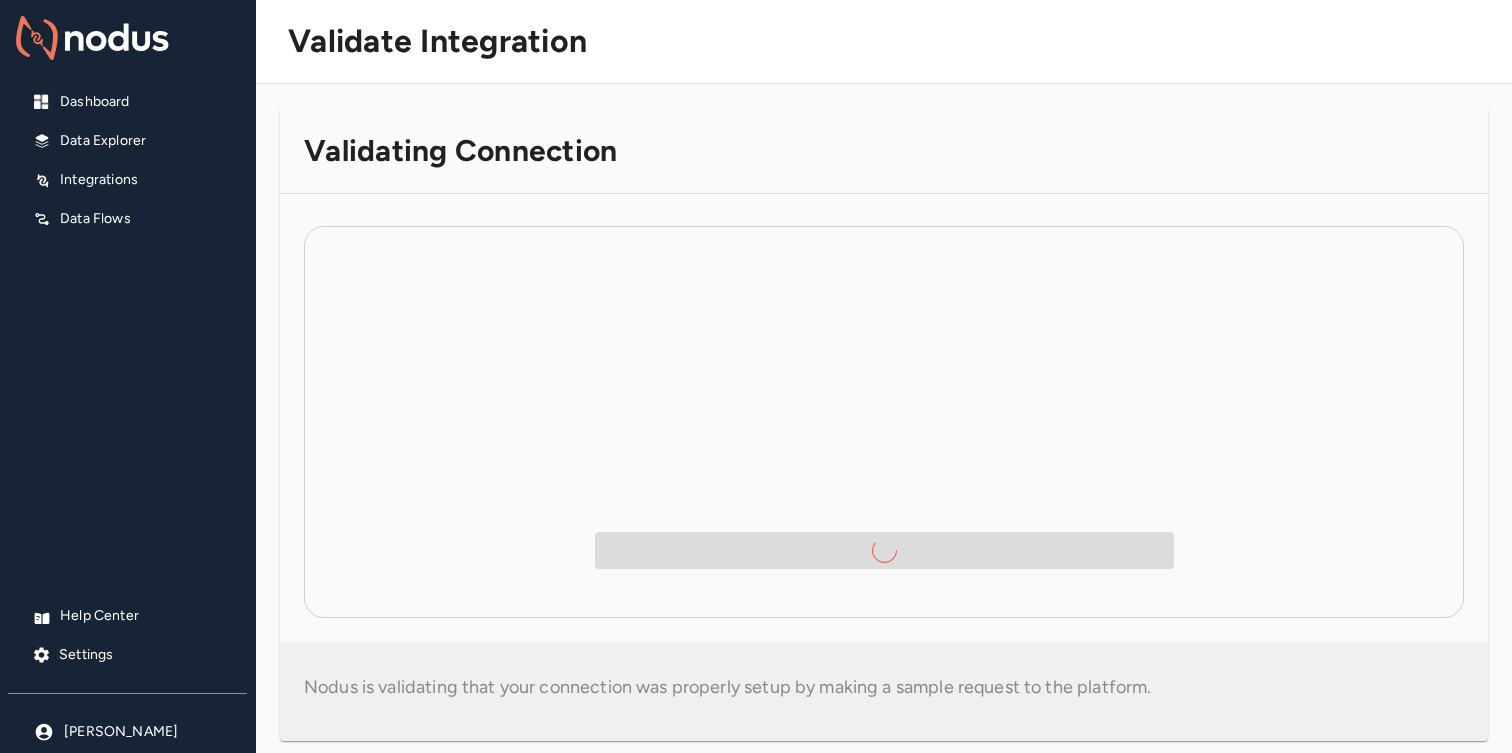 scroll, scrollTop: 0, scrollLeft: 0, axis: both 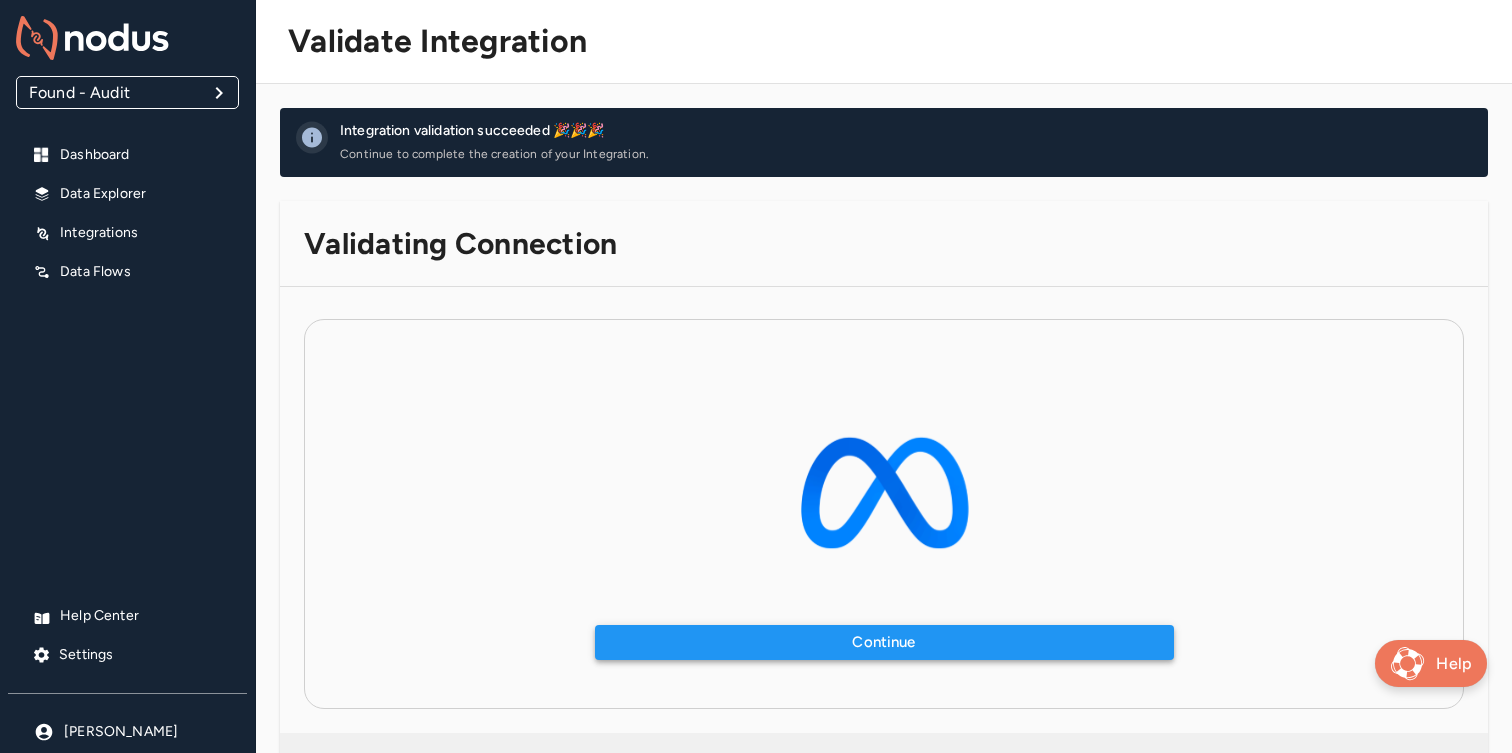 click on "Continue" at bounding box center (884, 642) 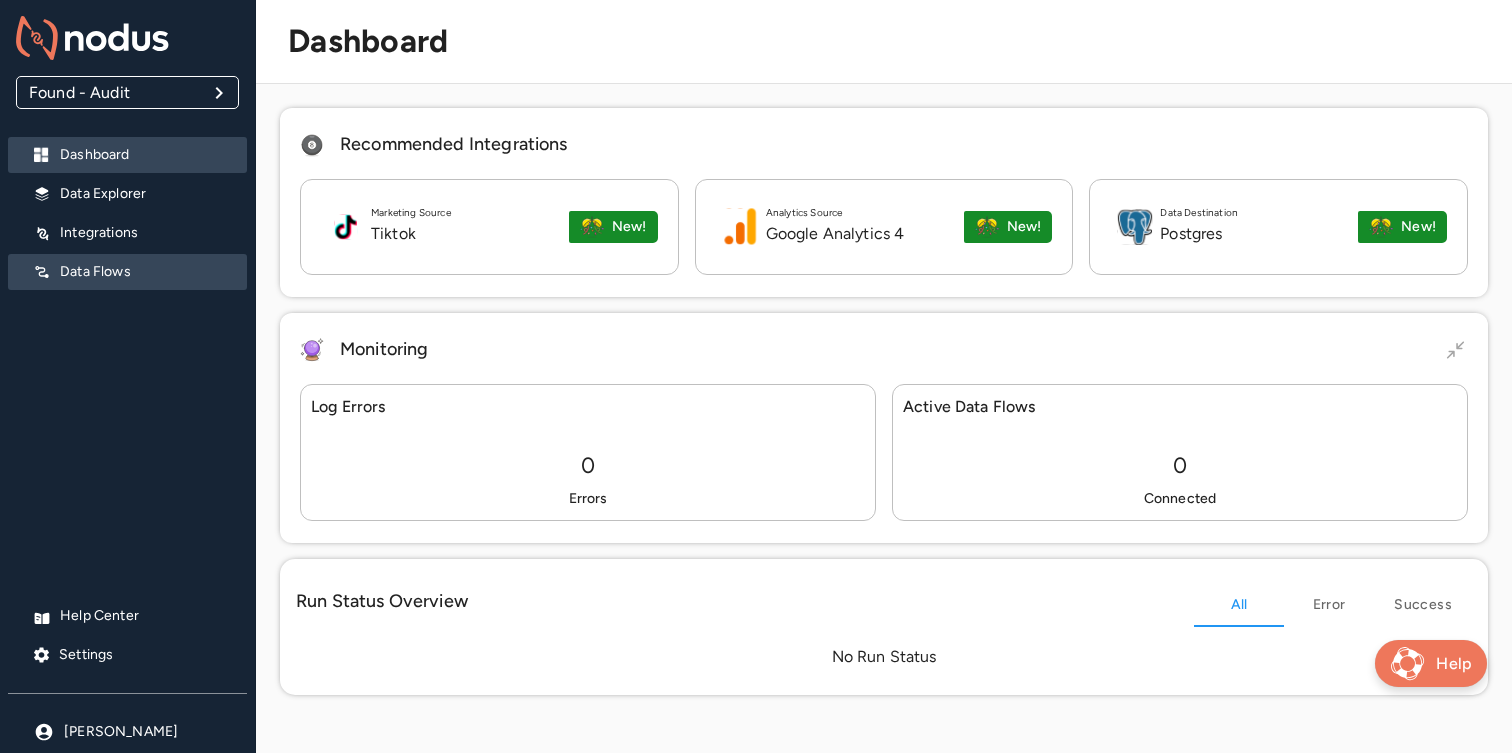 click on "Data Flows" at bounding box center (127, 272) 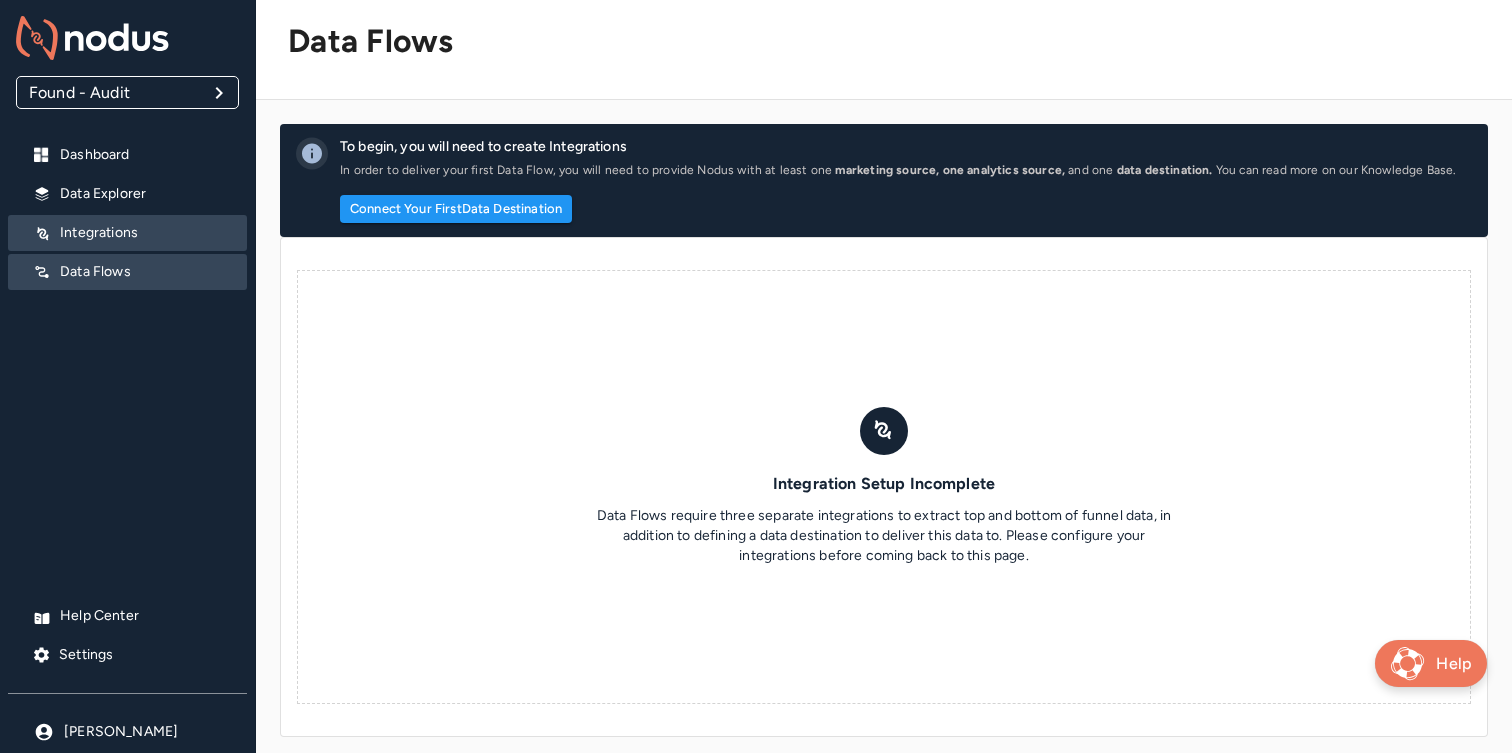 click on "Integrations" at bounding box center (145, 233) 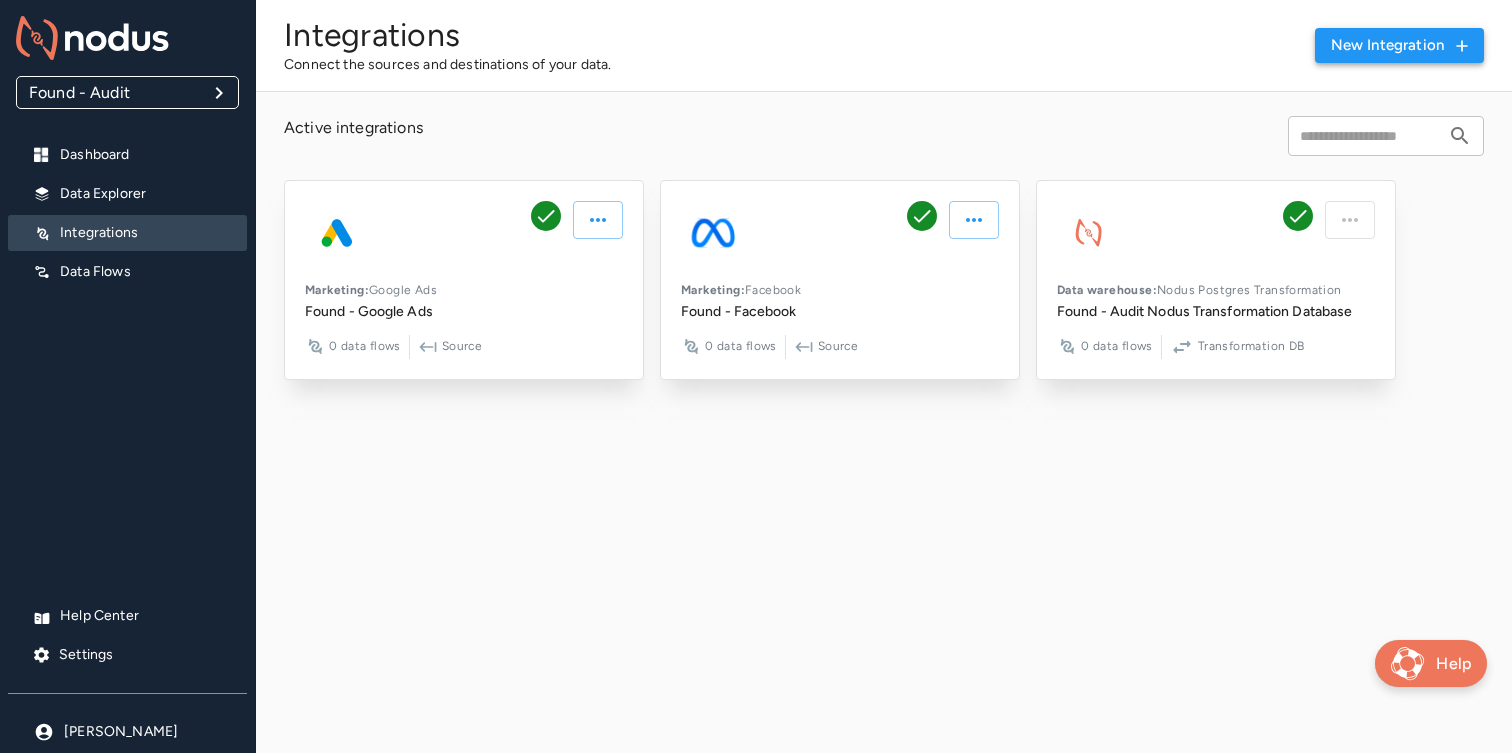click on "New integration" at bounding box center [1399, 45] 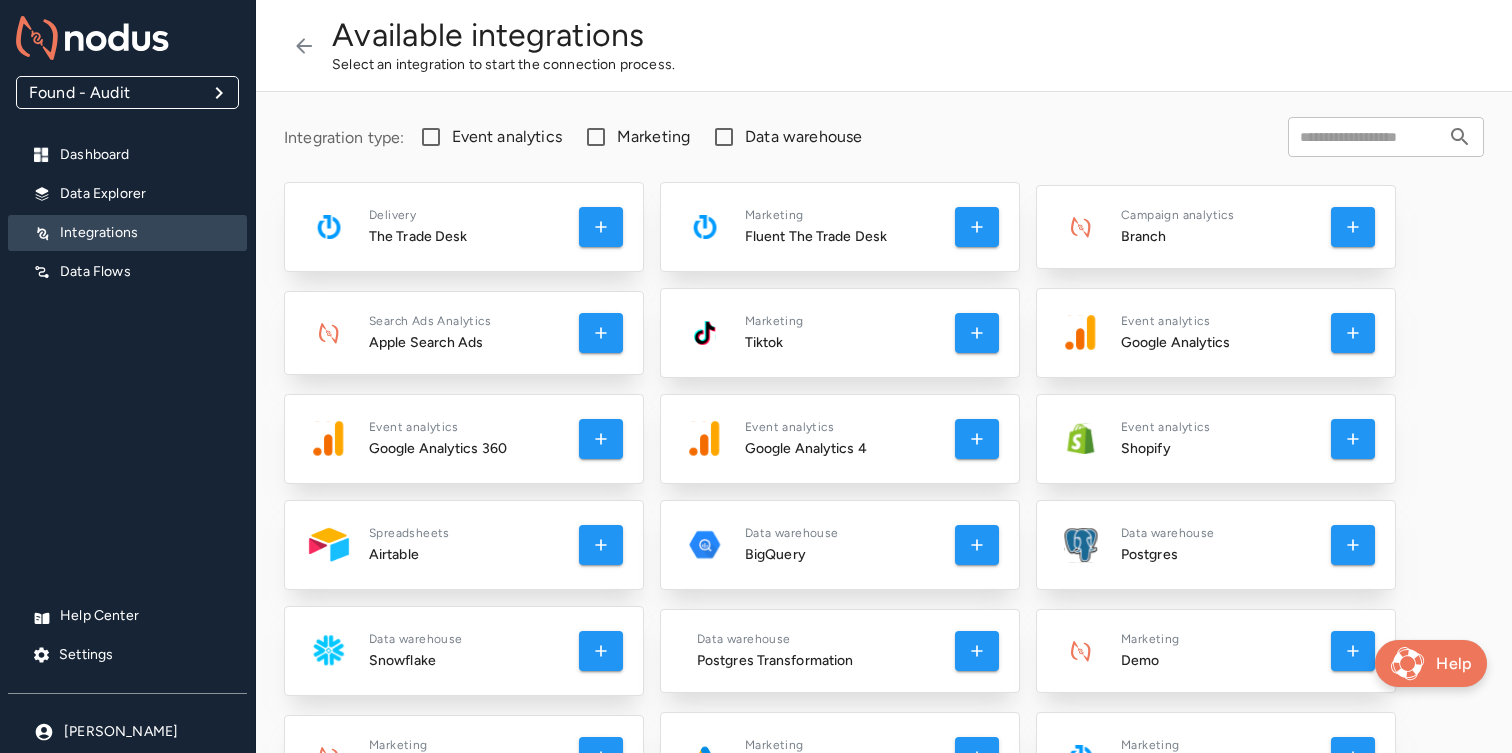 scroll, scrollTop: 277, scrollLeft: 0, axis: vertical 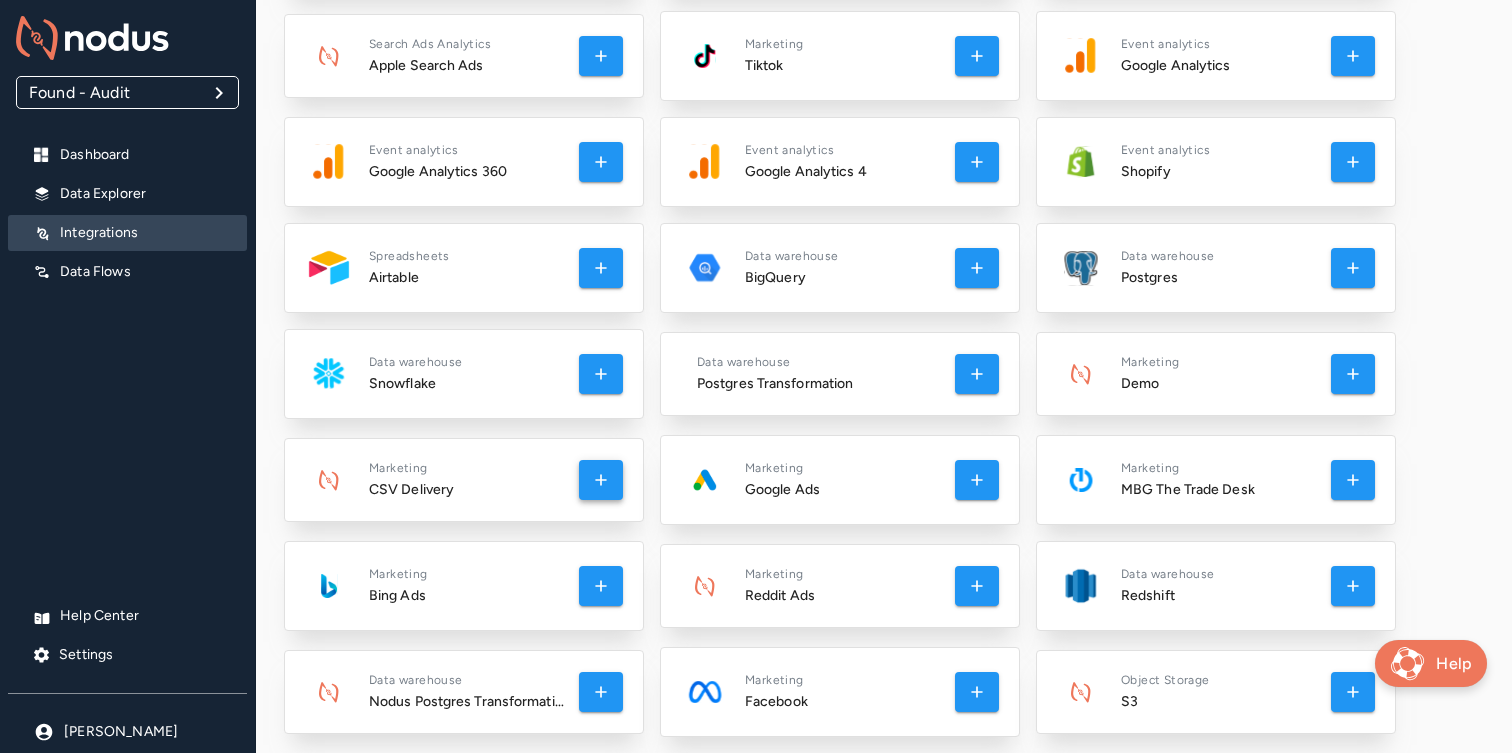 click 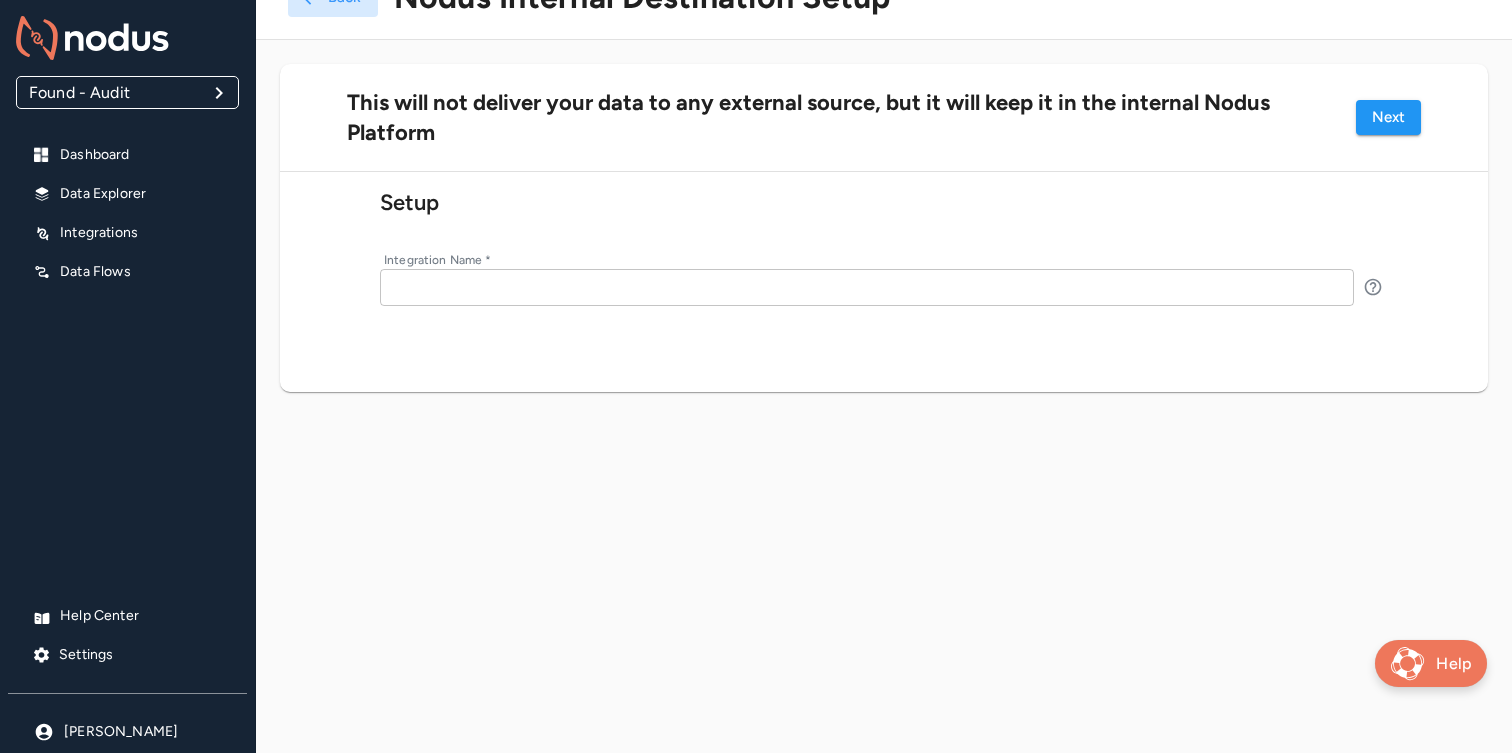 click at bounding box center [867, 287] 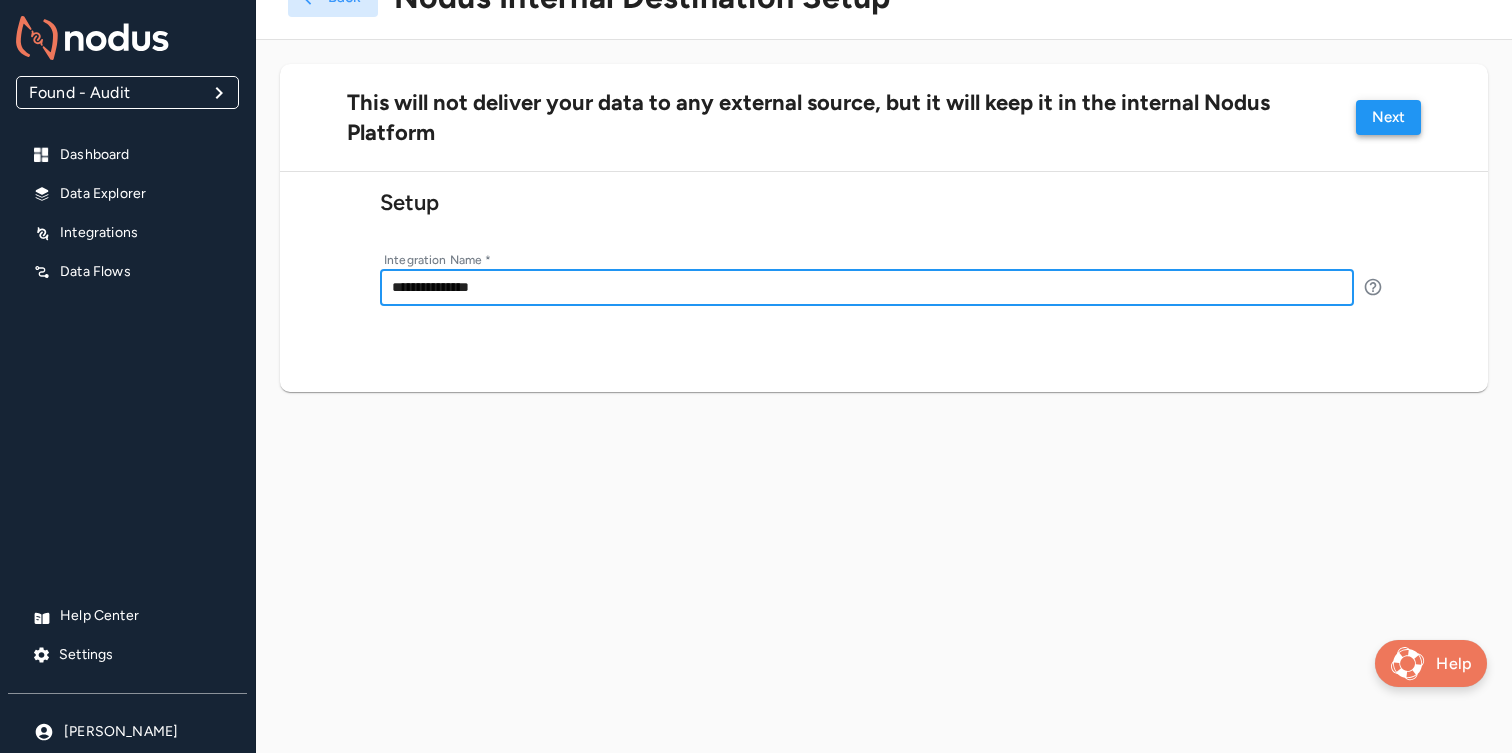 type on "**********" 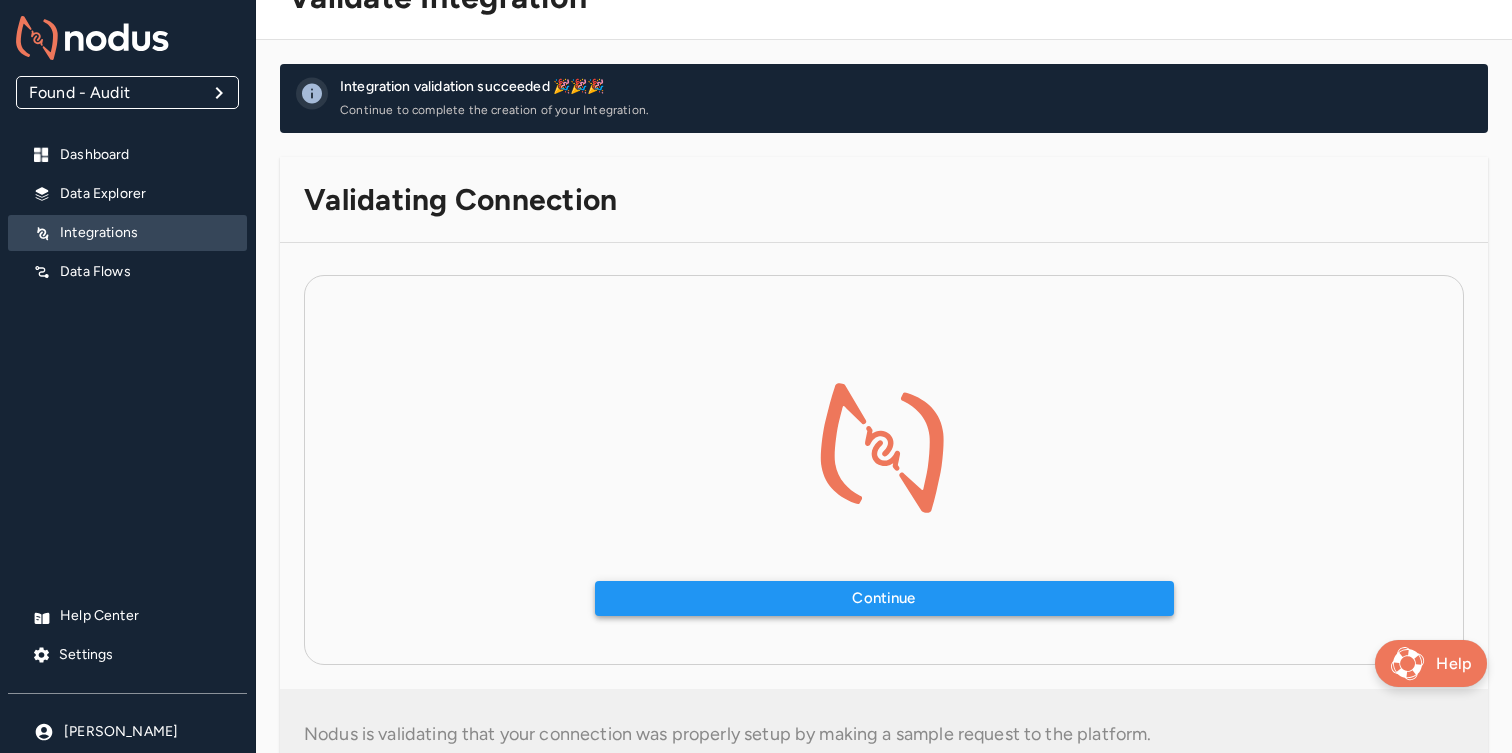 click on "Continue" at bounding box center (884, 598) 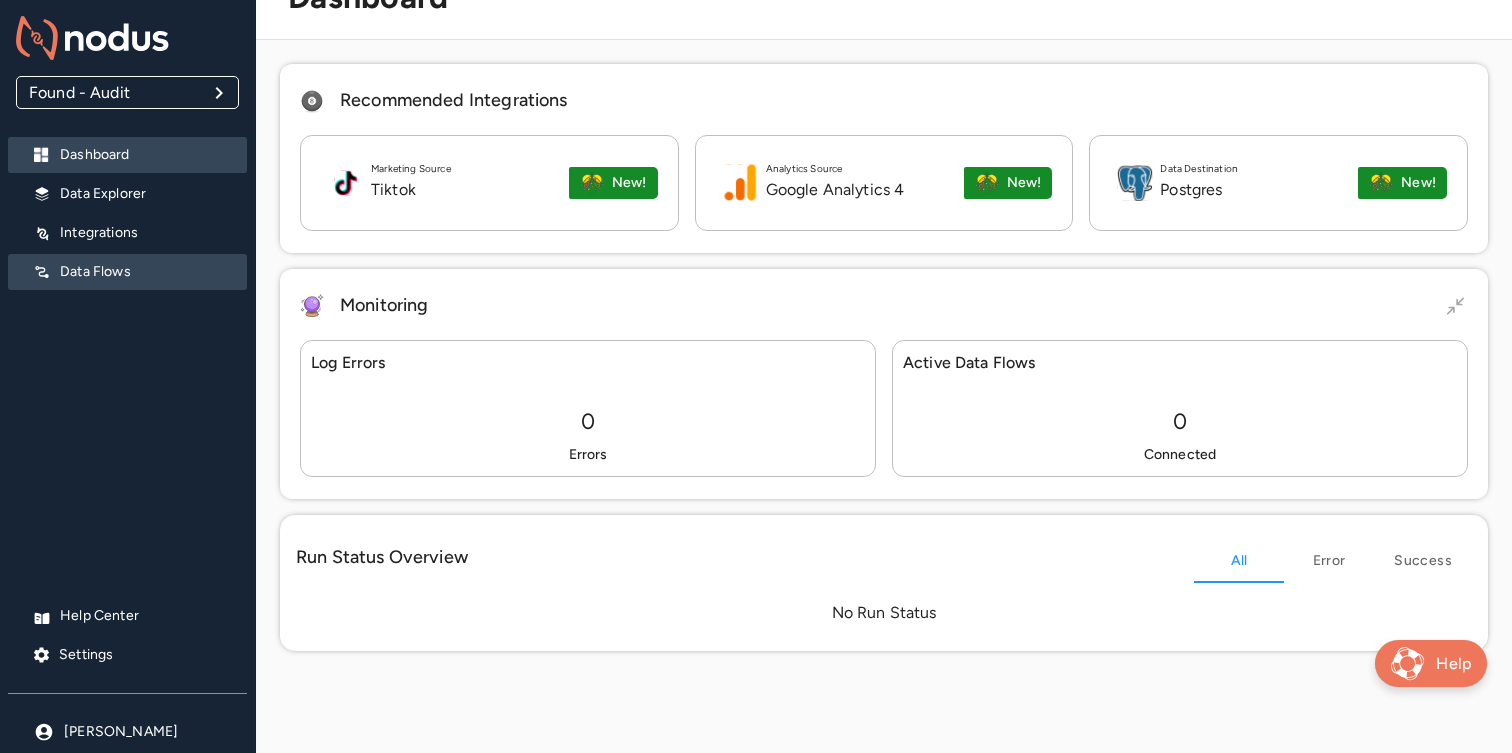 click on "Data Flows" at bounding box center (127, 272) 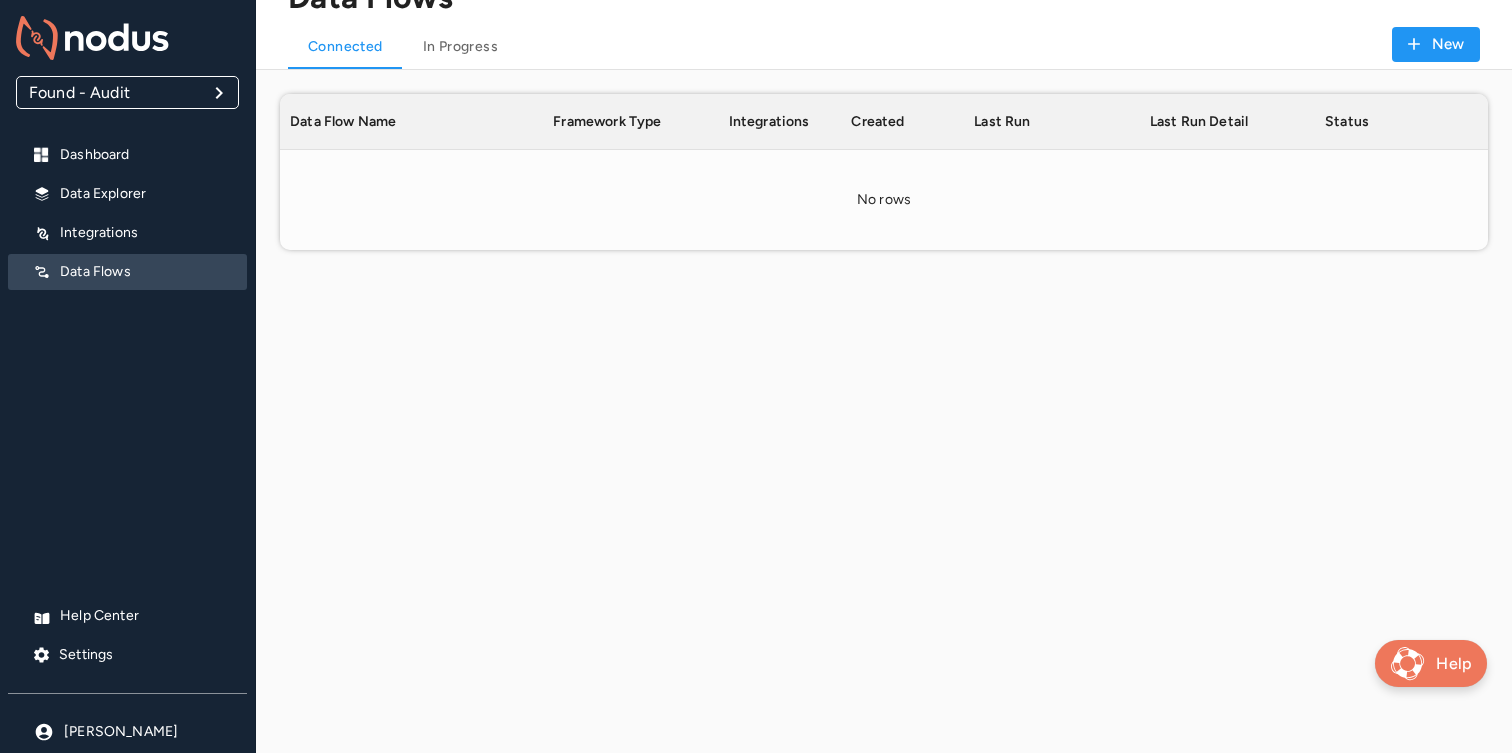 scroll, scrollTop: 1, scrollLeft: 1, axis: both 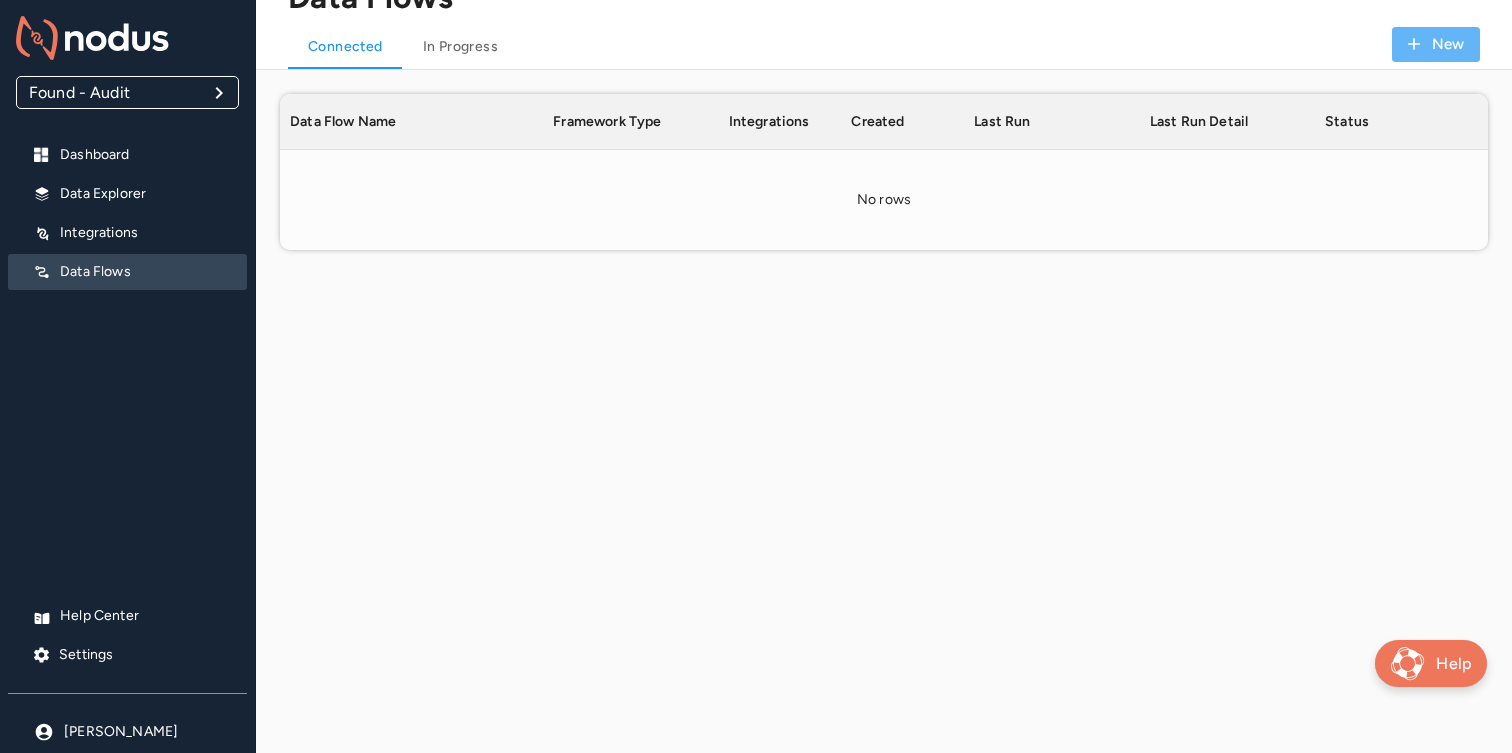 click on "New" at bounding box center (1436, 44) 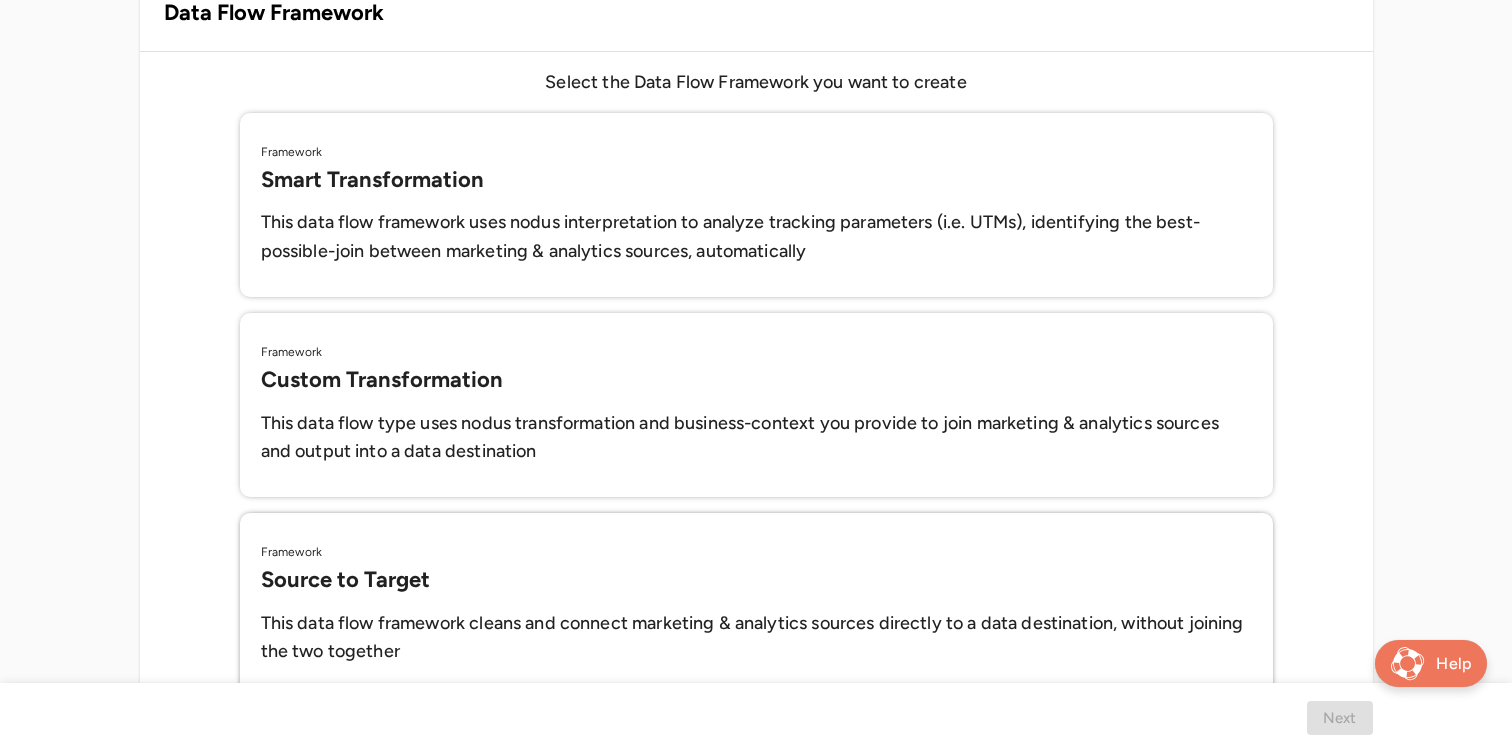 scroll, scrollTop: 213, scrollLeft: 0, axis: vertical 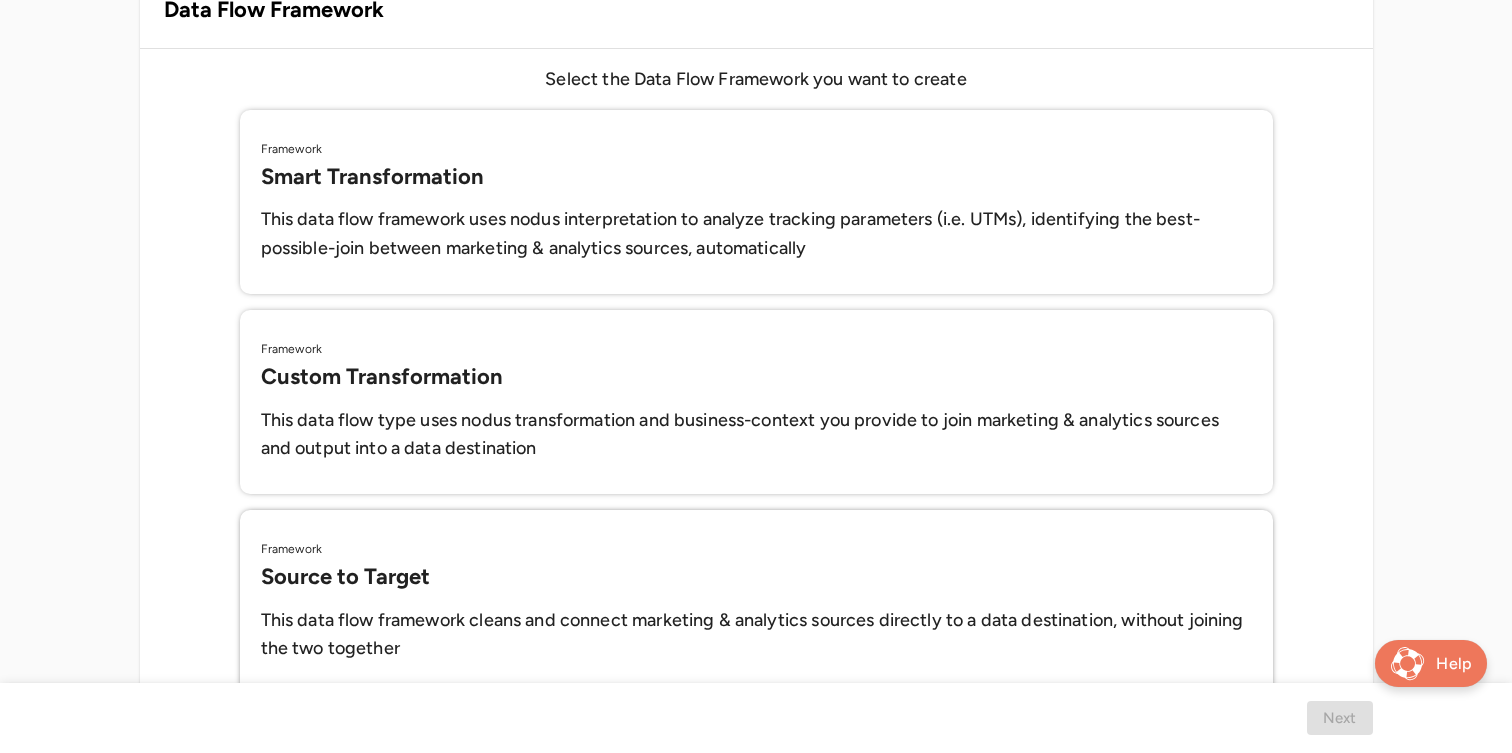 click on "Source to Target" at bounding box center (756, 576) 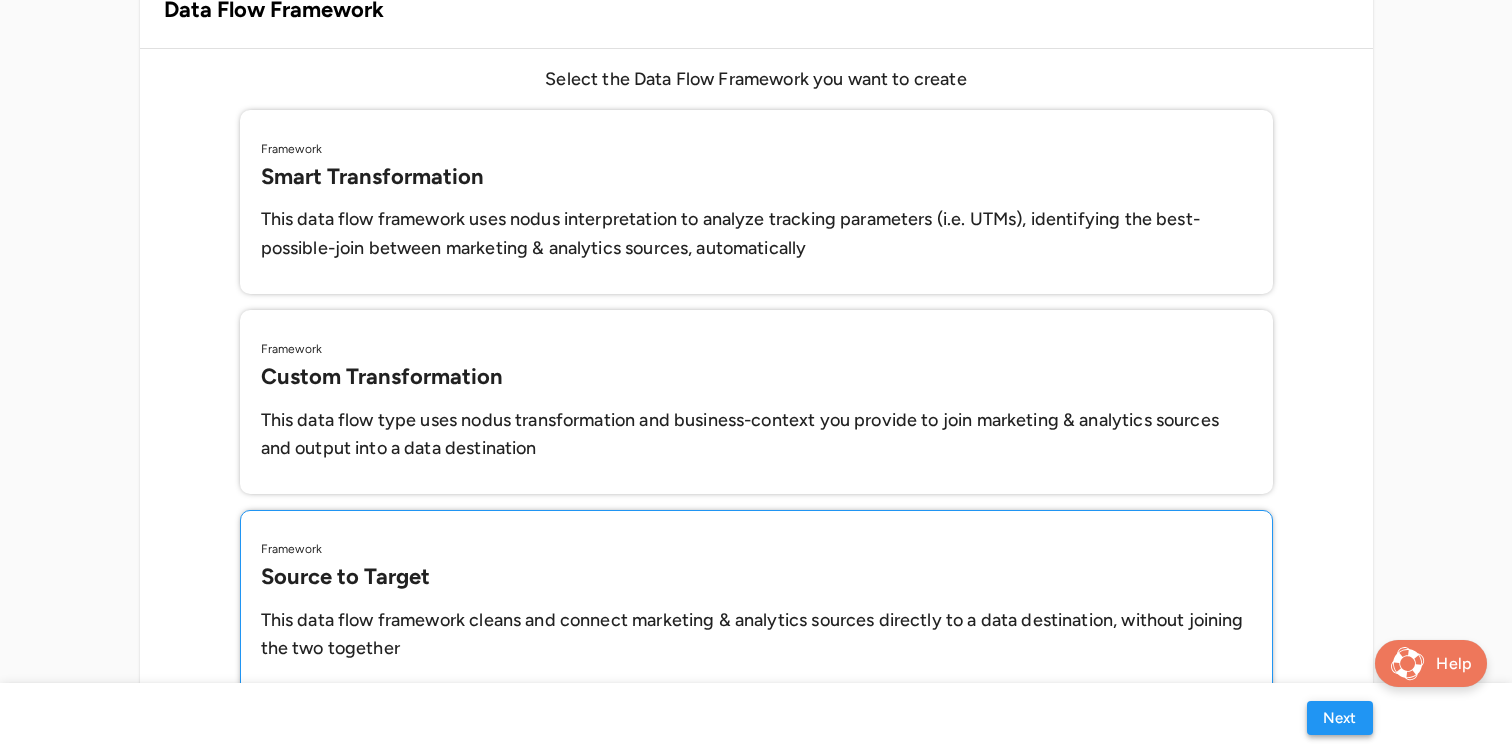 click on "Next" at bounding box center [1340, 718] 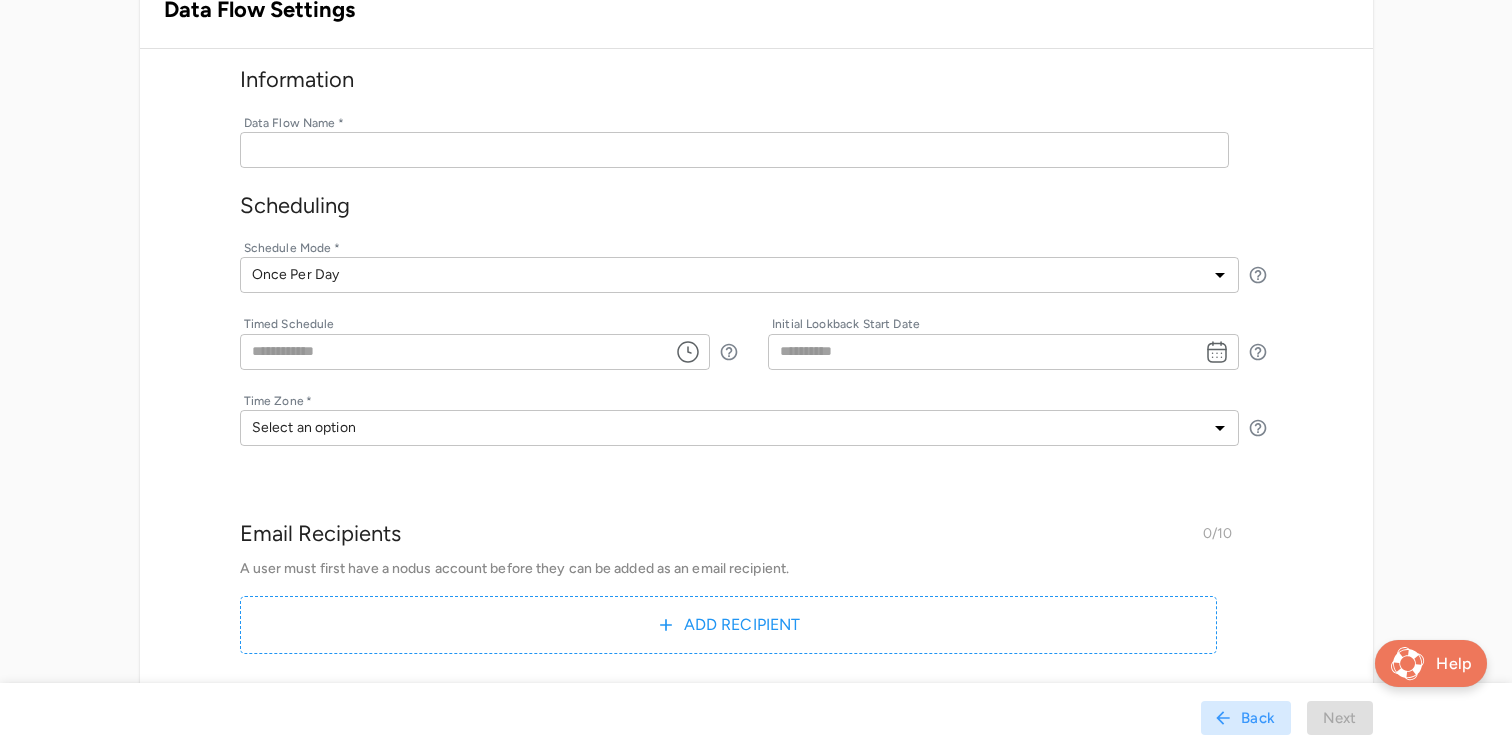 click at bounding box center [734, 150] 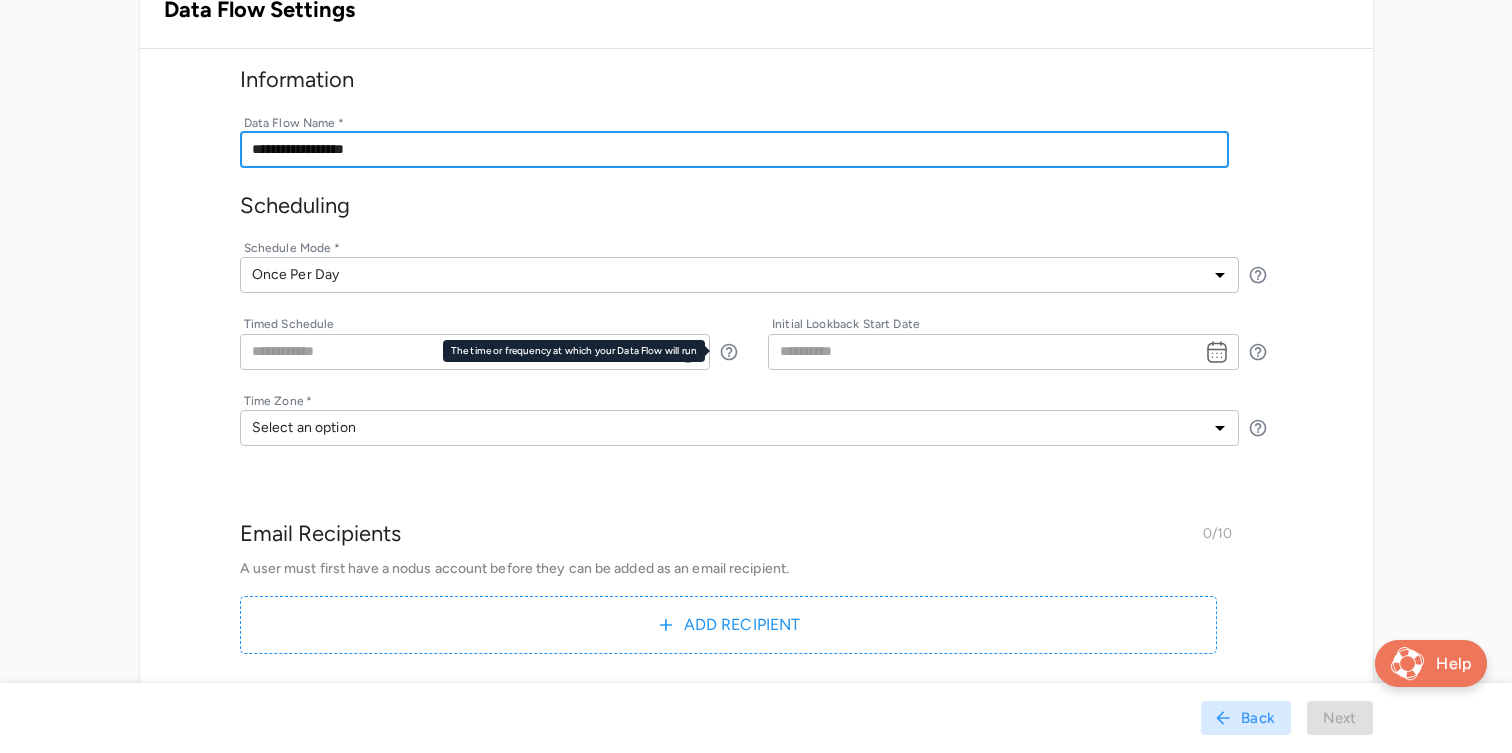 type on "**********" 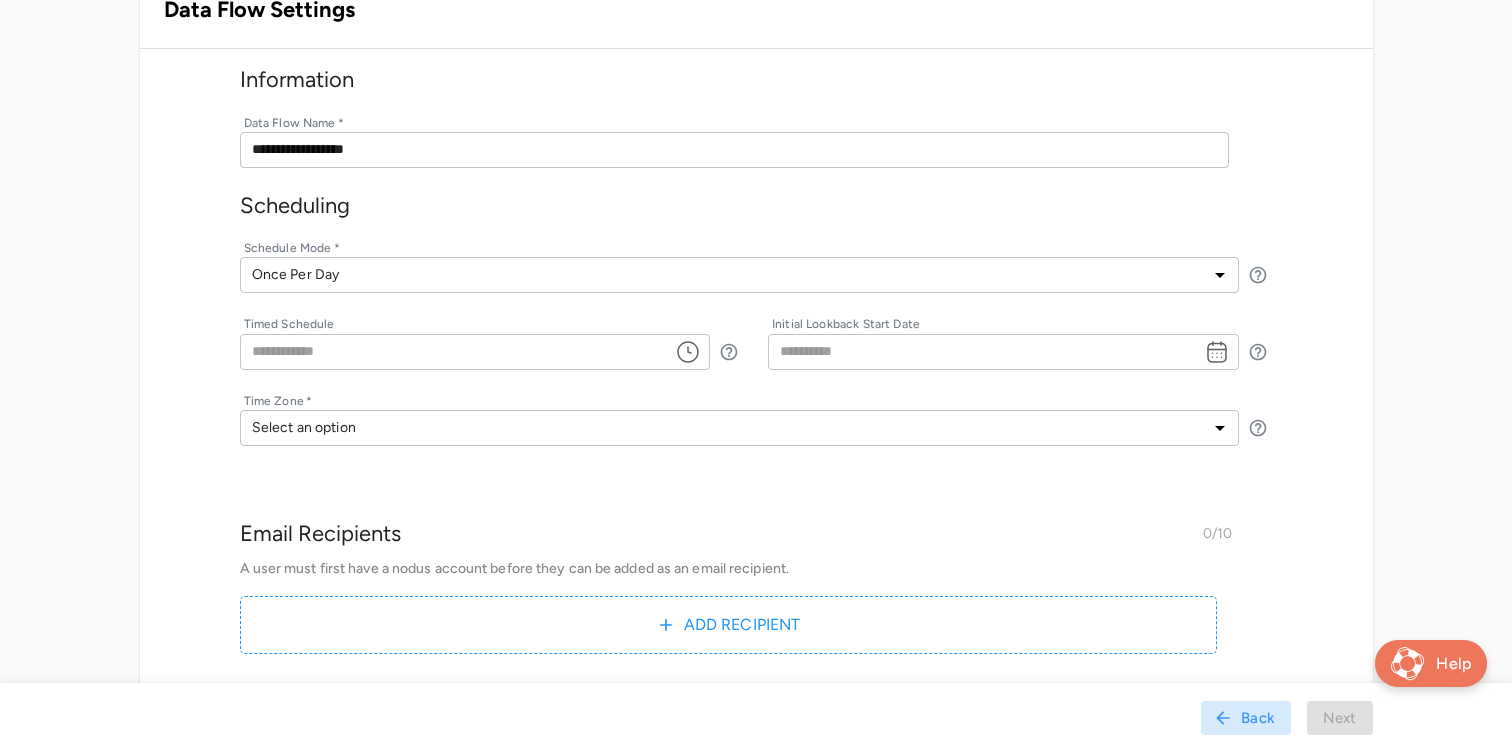 click 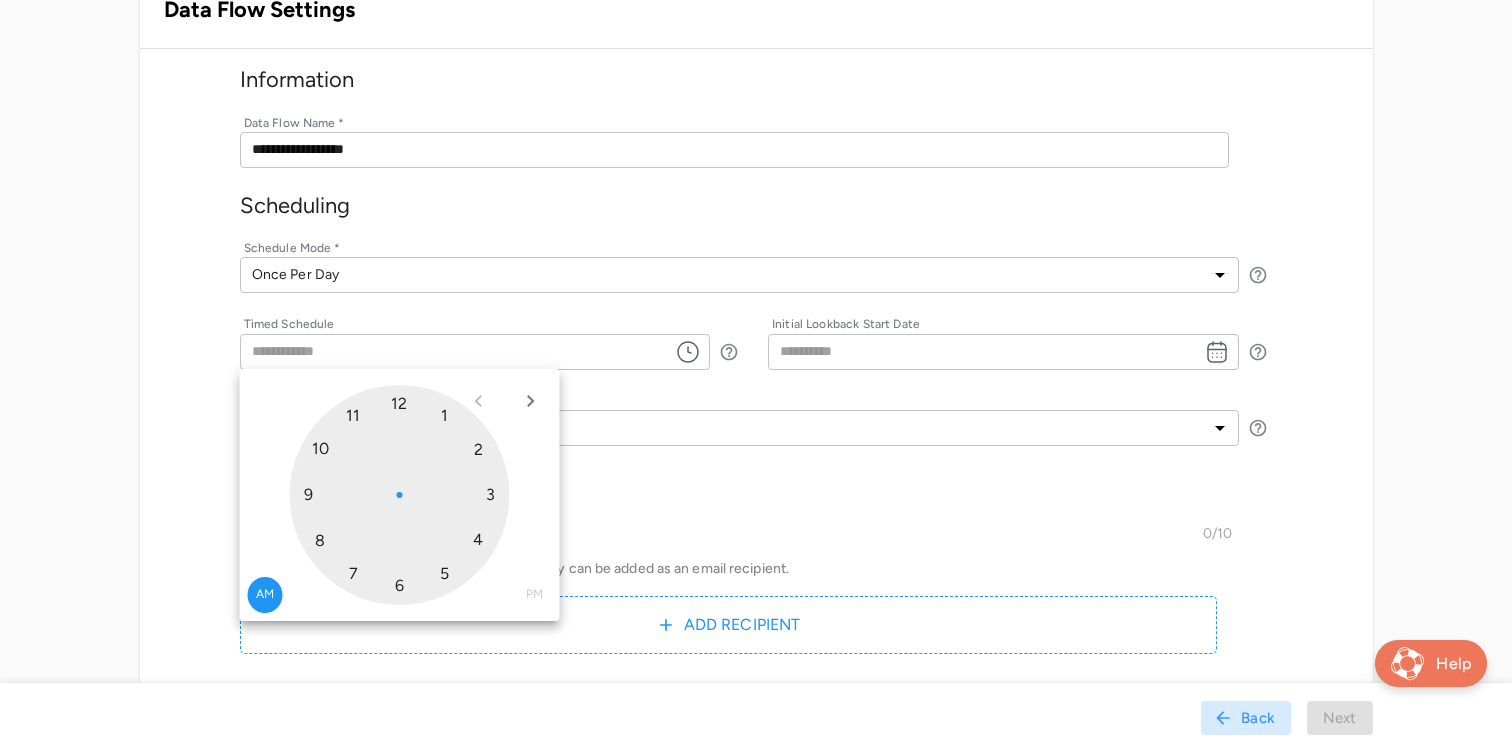 click at bounding box center [400, 495] 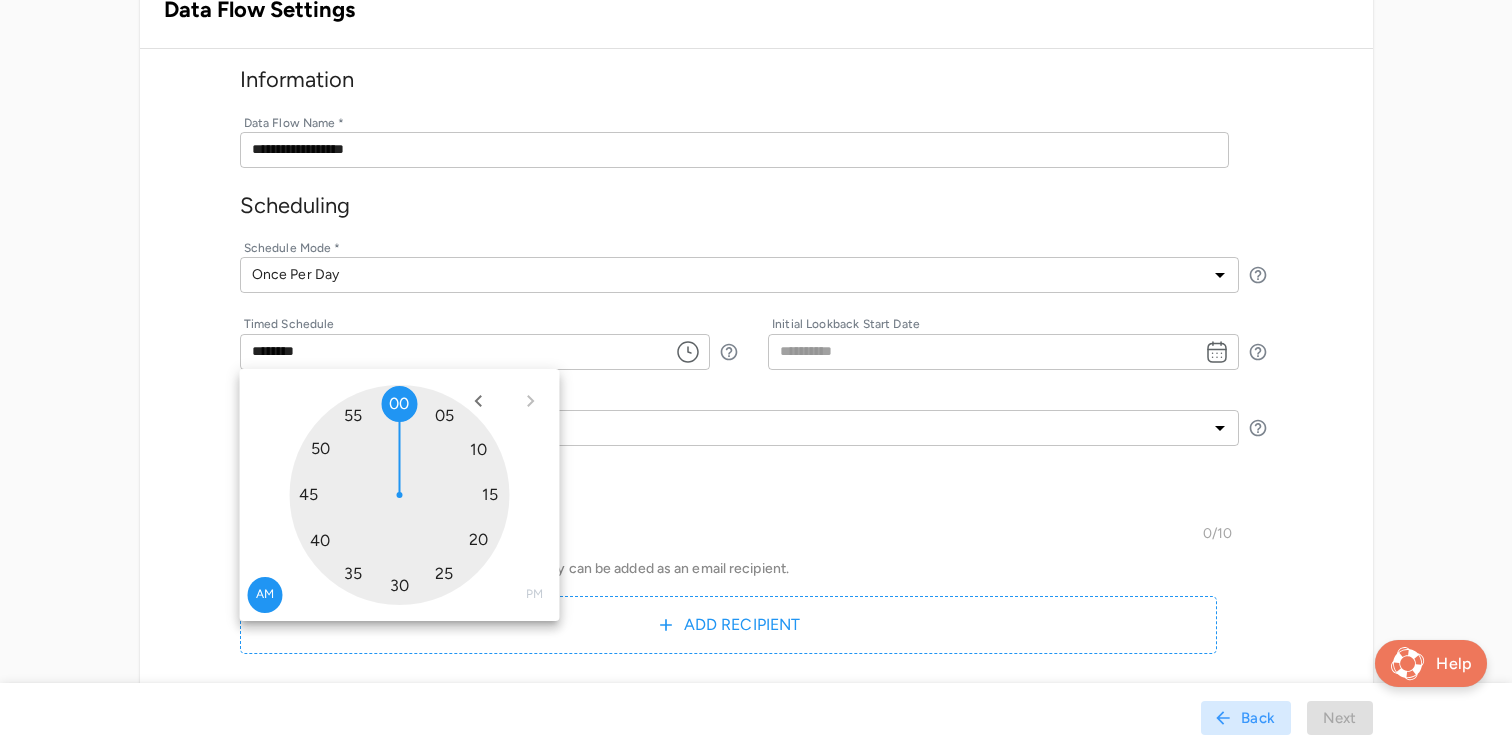 click at bounding box center (400, 495) 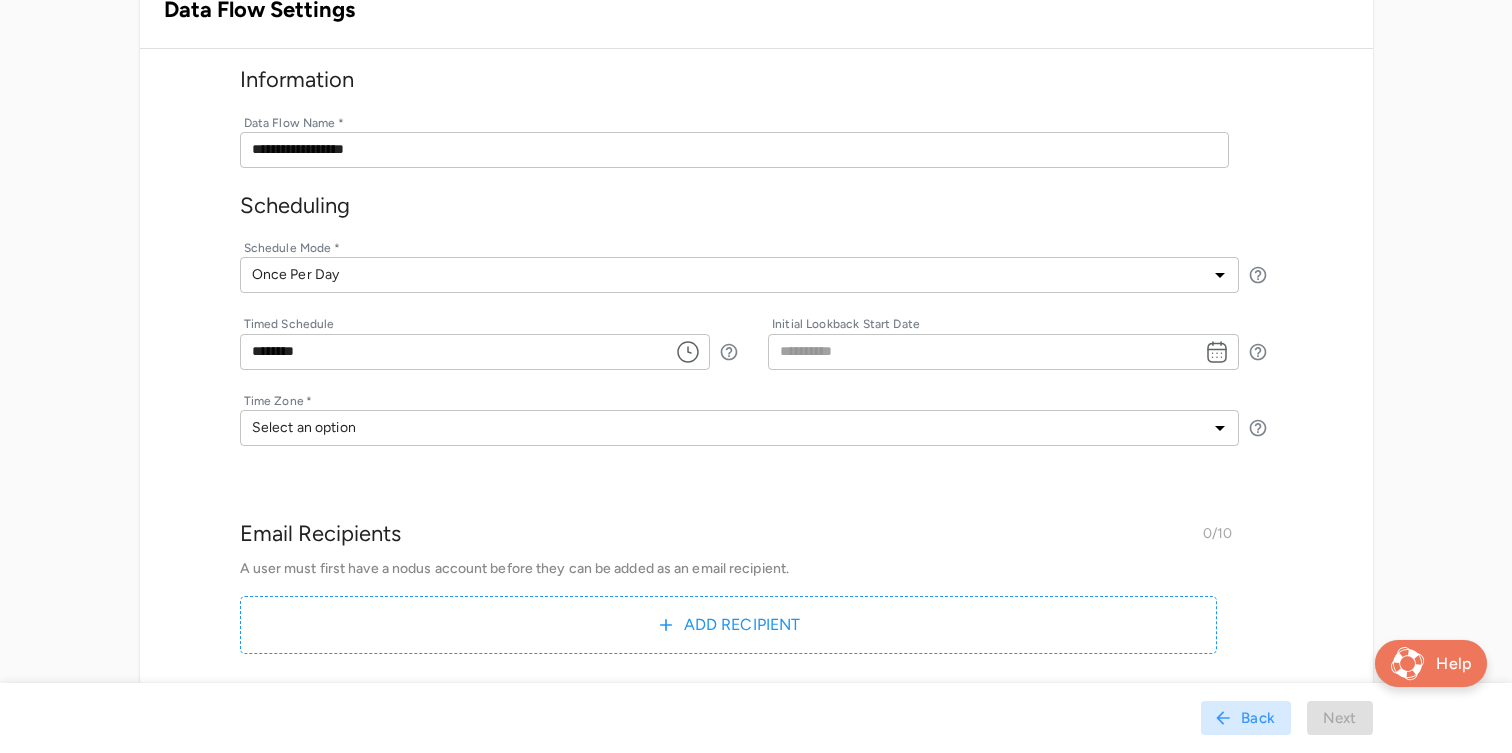 click 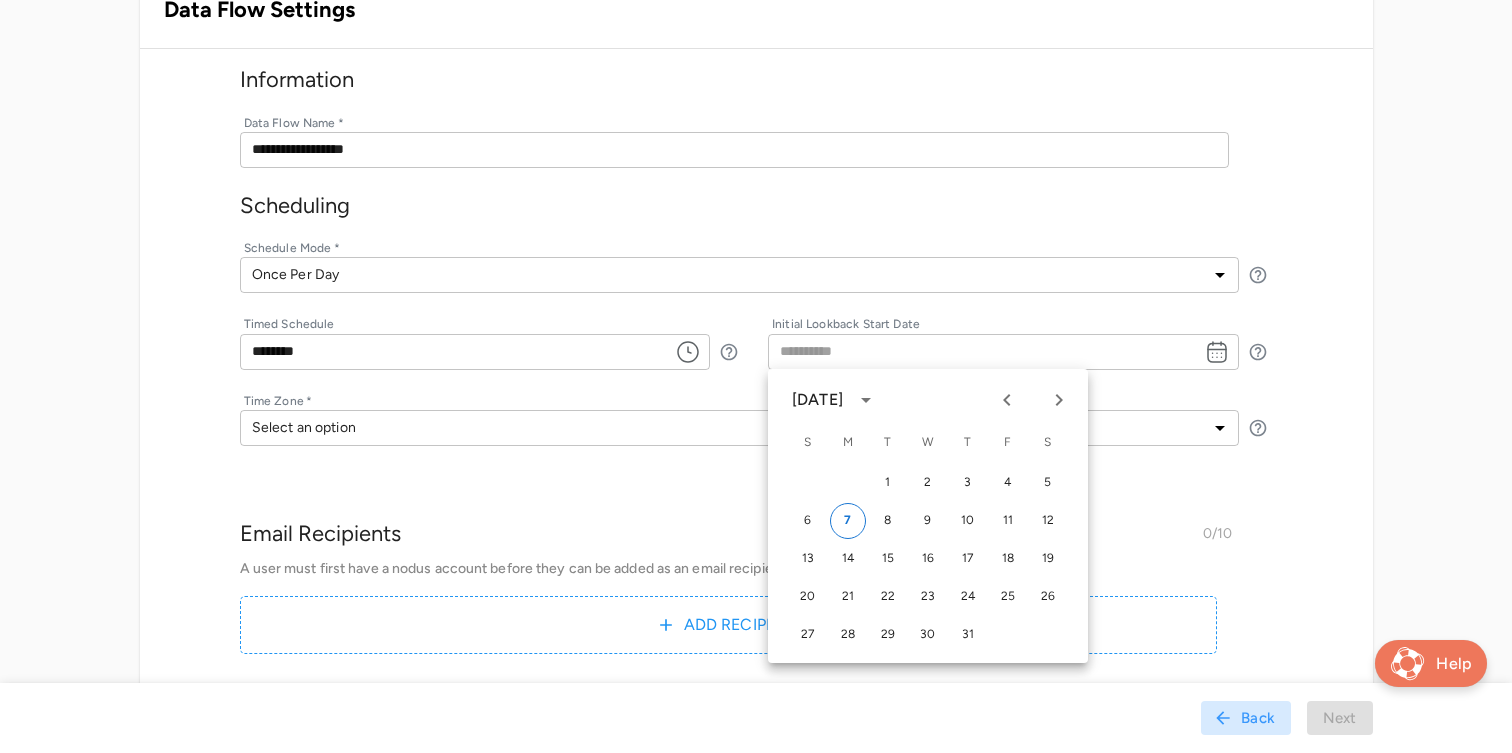 click 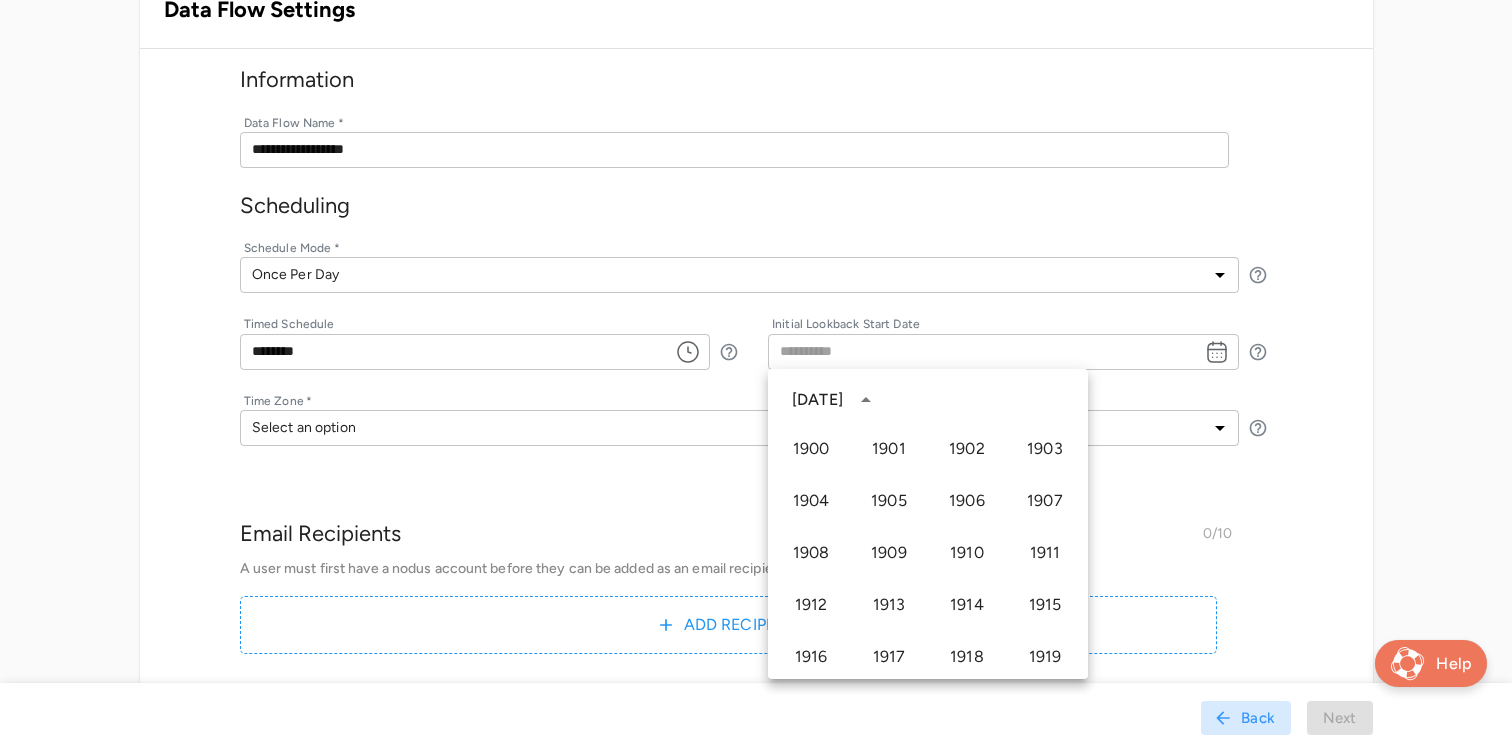scroll, scrollTop: 1486, scrollLeft: 0, axis: vertical 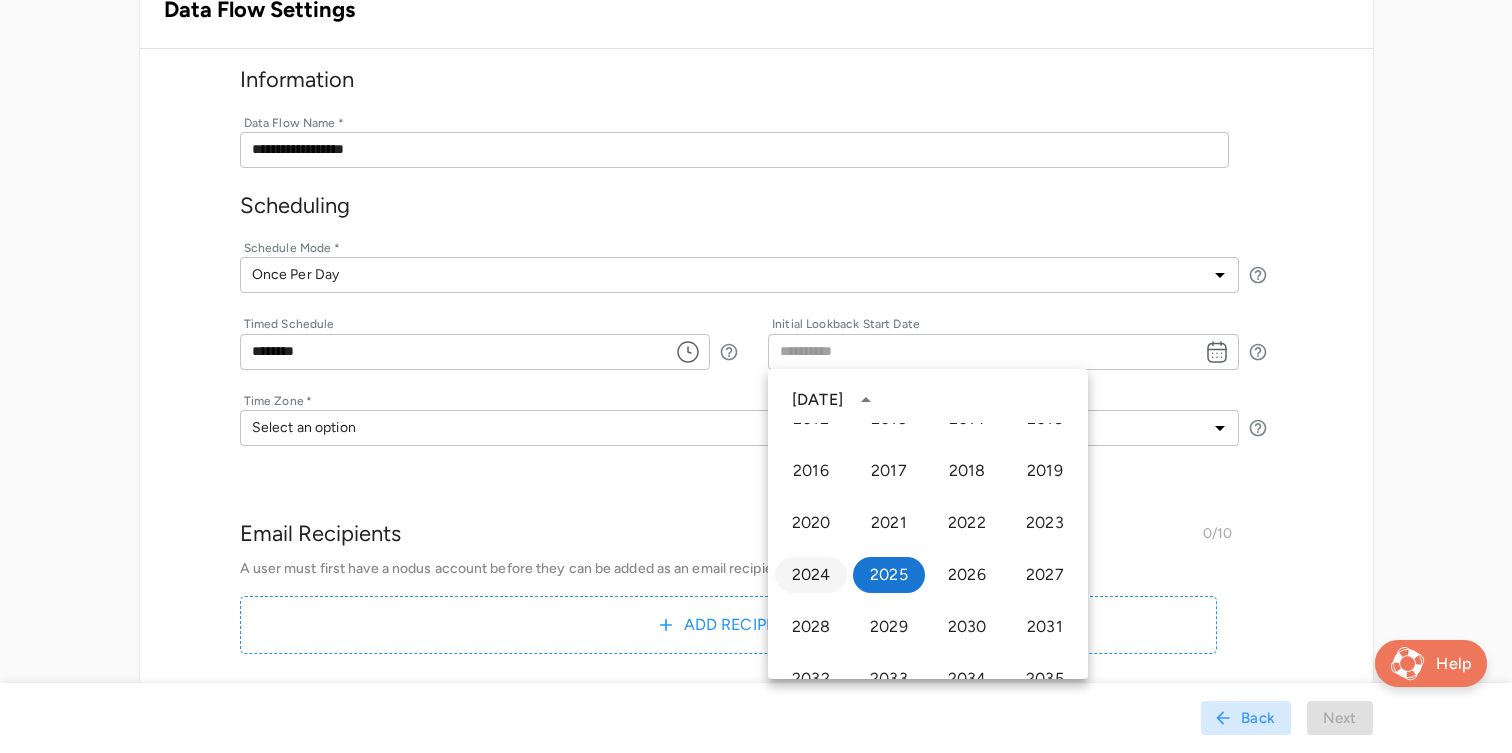 click on "2024" at bounding box center [811, 575] 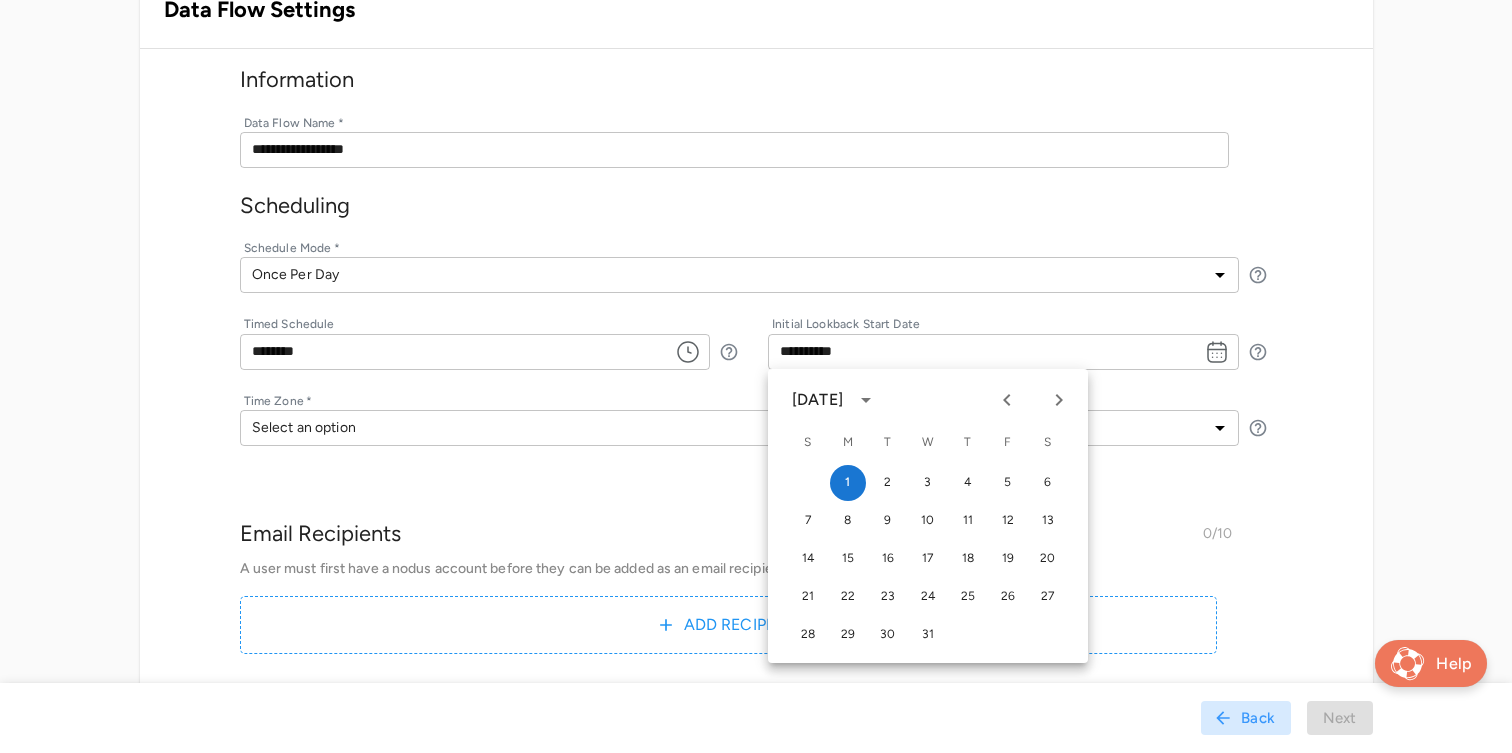 click on "**********" at bounding box center (756, 371) 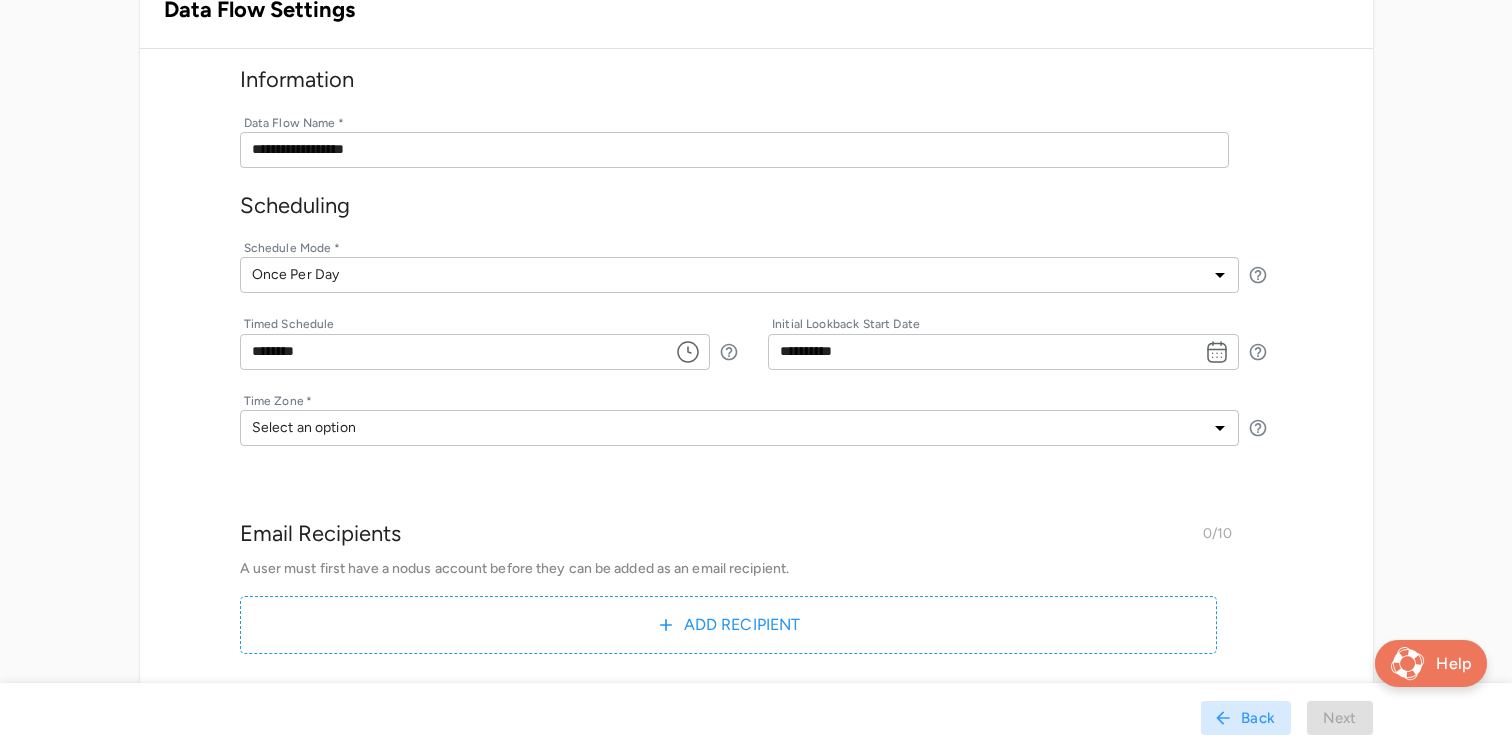 click on "**********" at bounding box center [756, 350] 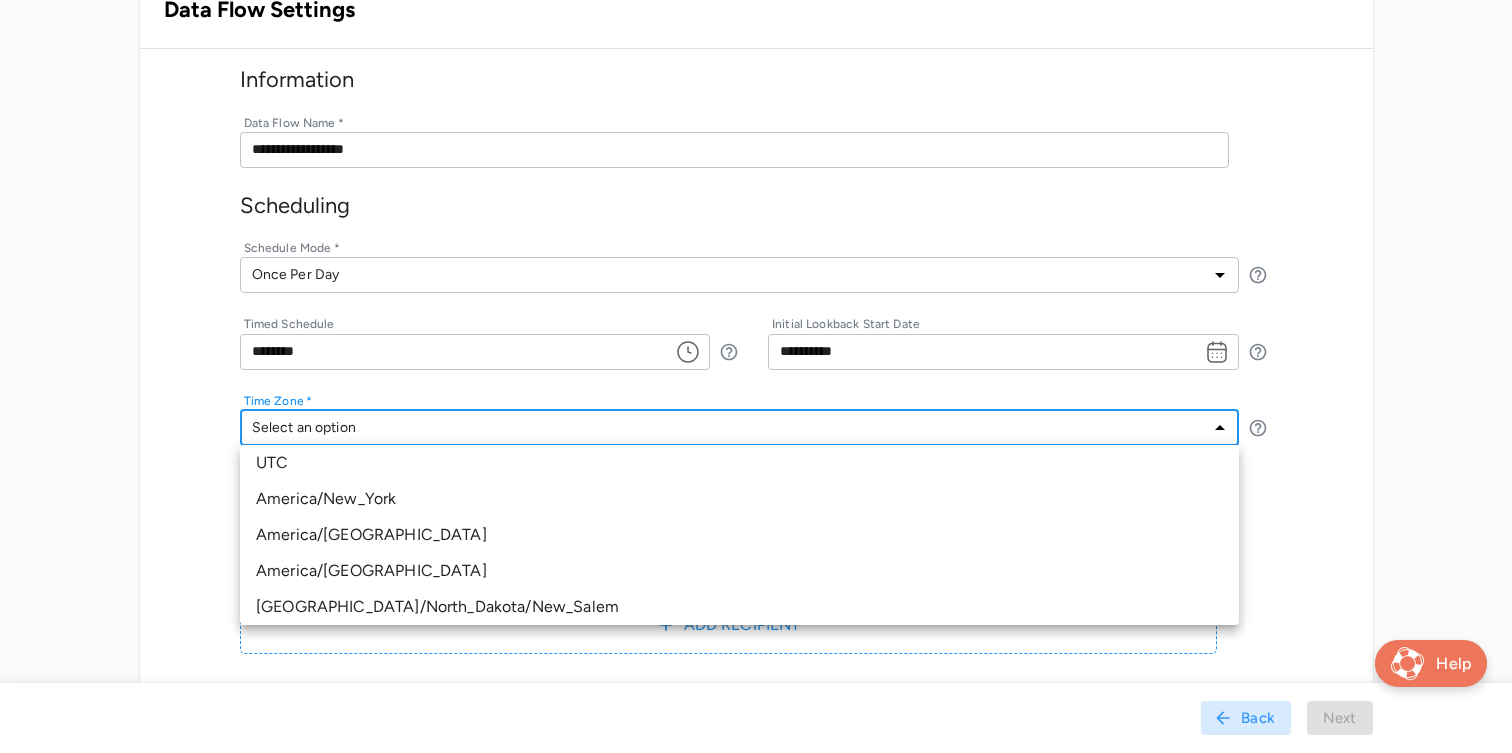 click on "America/New_York" at bounding box center [739, 499] 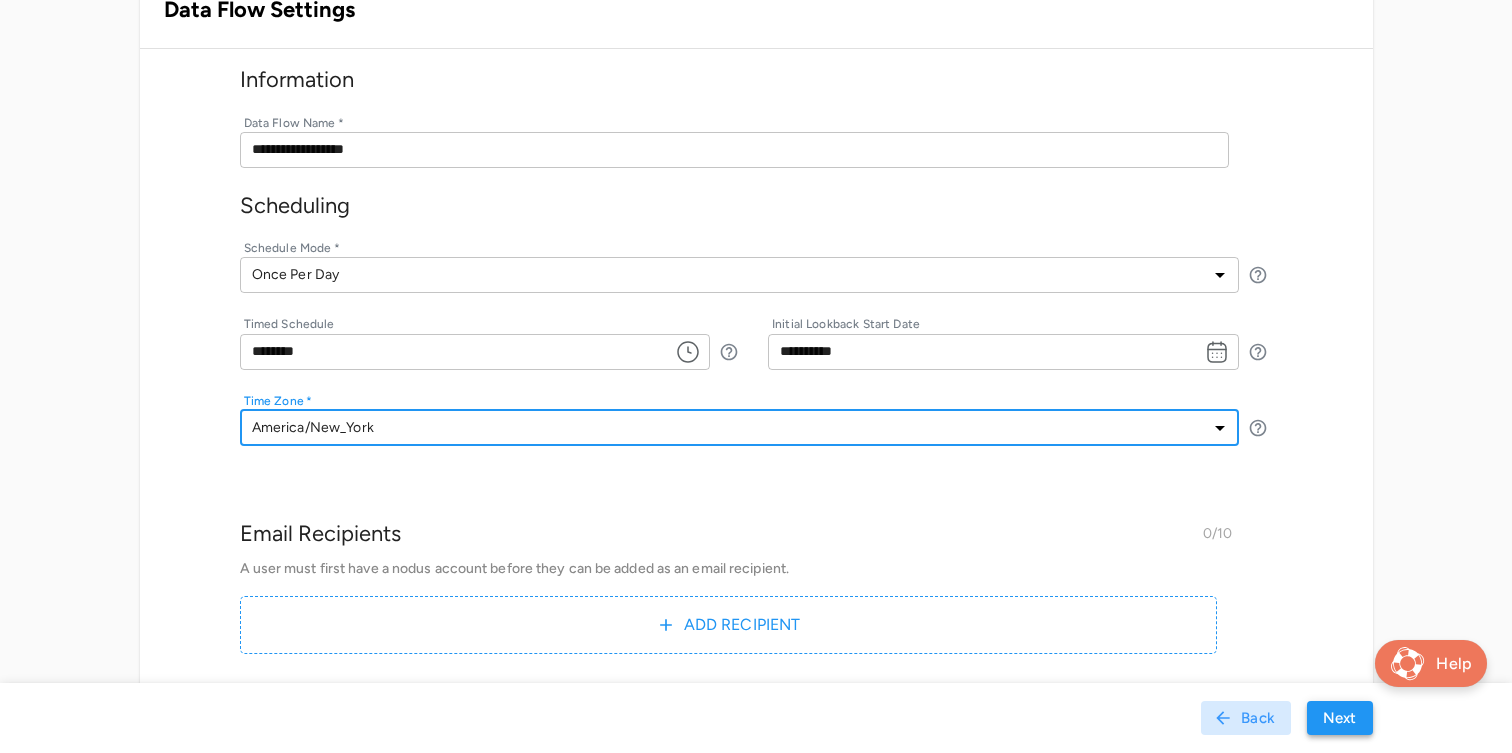 click on "Next" at bounding box center [1340, 718] 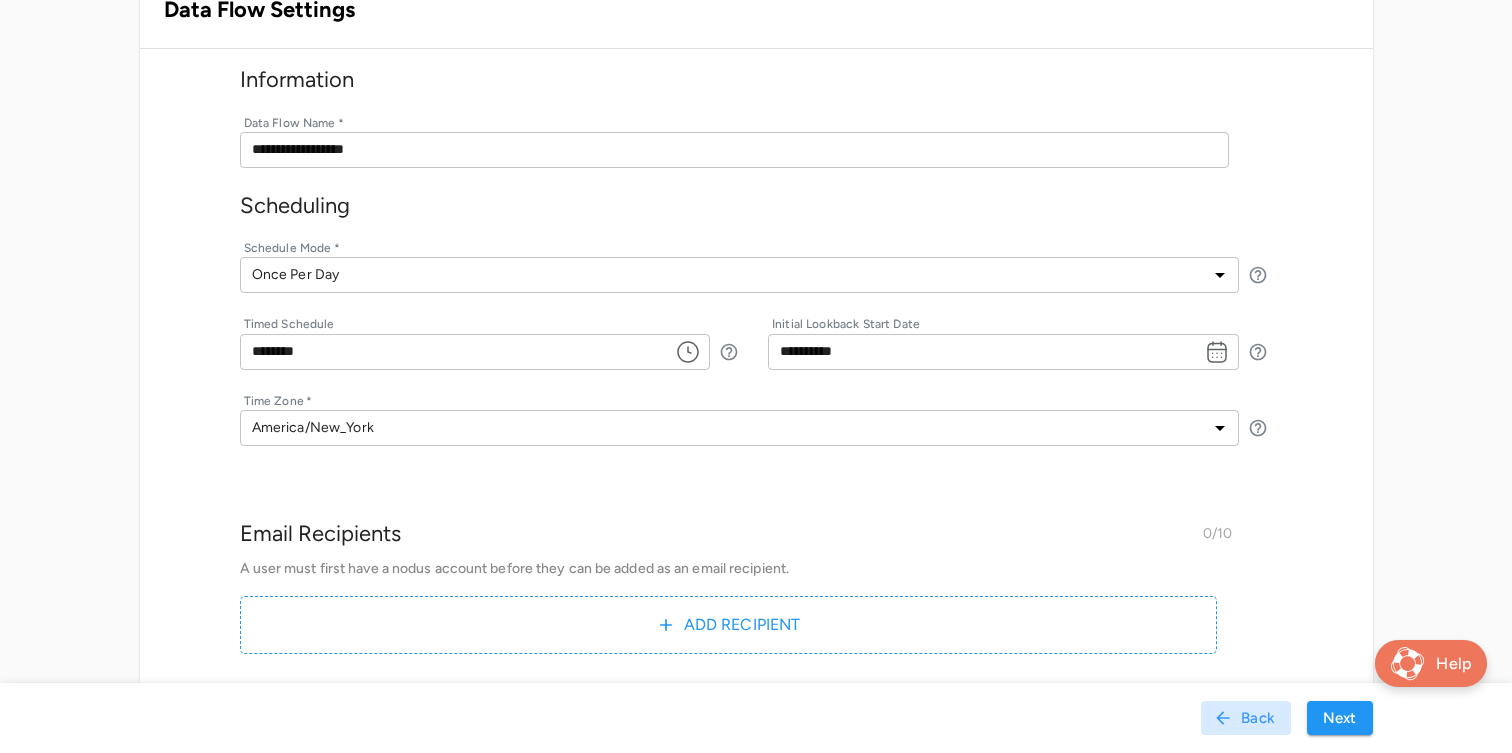 scroll, scrollTop: 0, scrollLeft: 0, axis: both 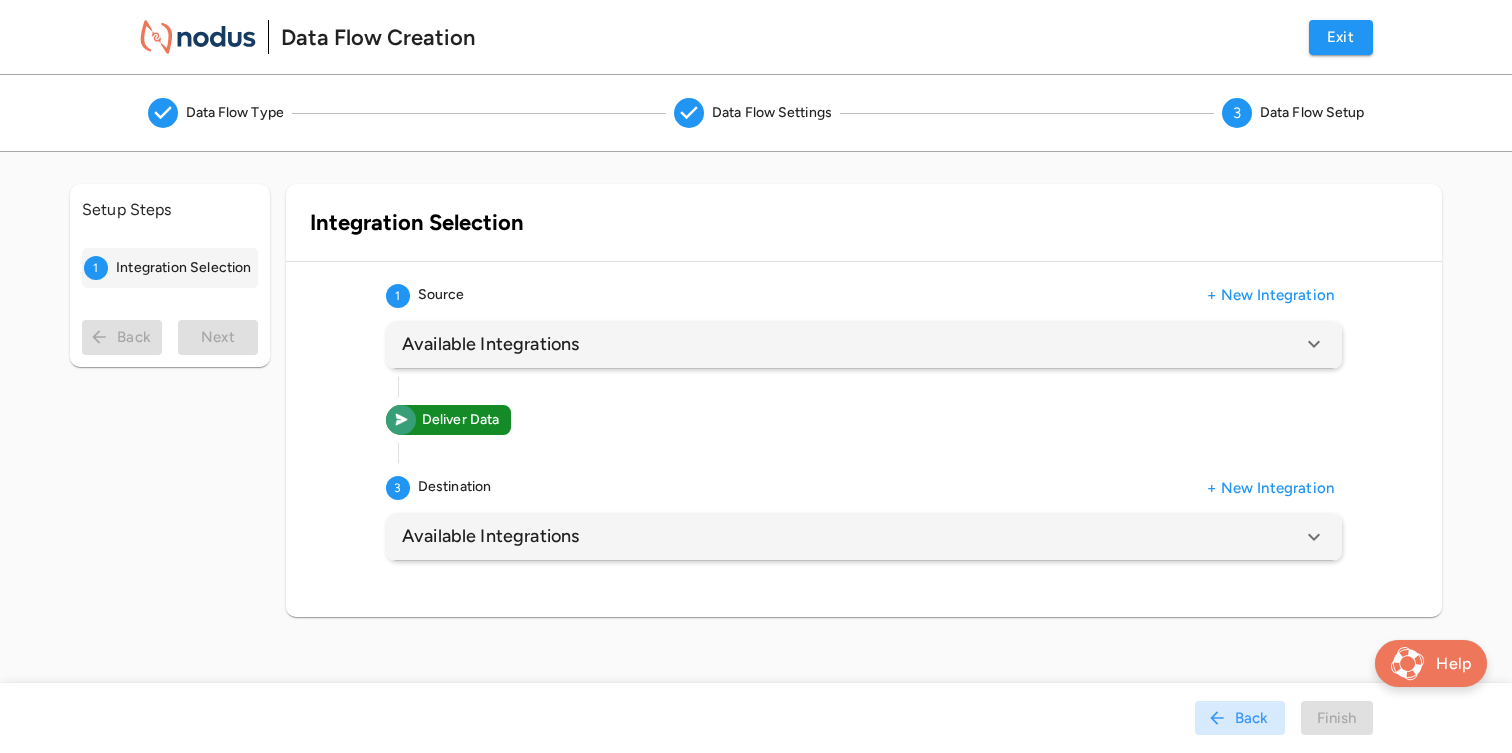 click on "Available Integrations" at bounding box center (852, 344) 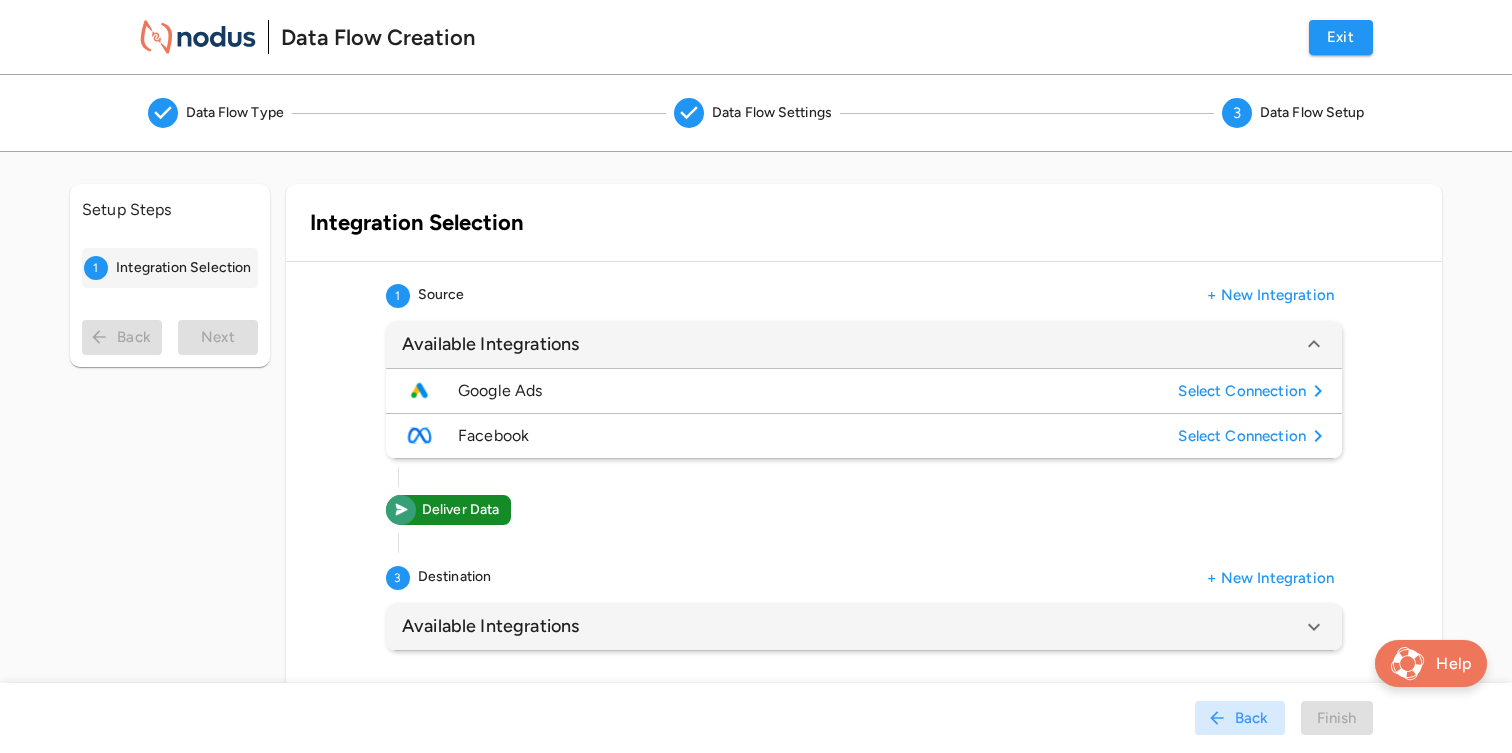 click on "Facebook" at bounding box center [814, 436] 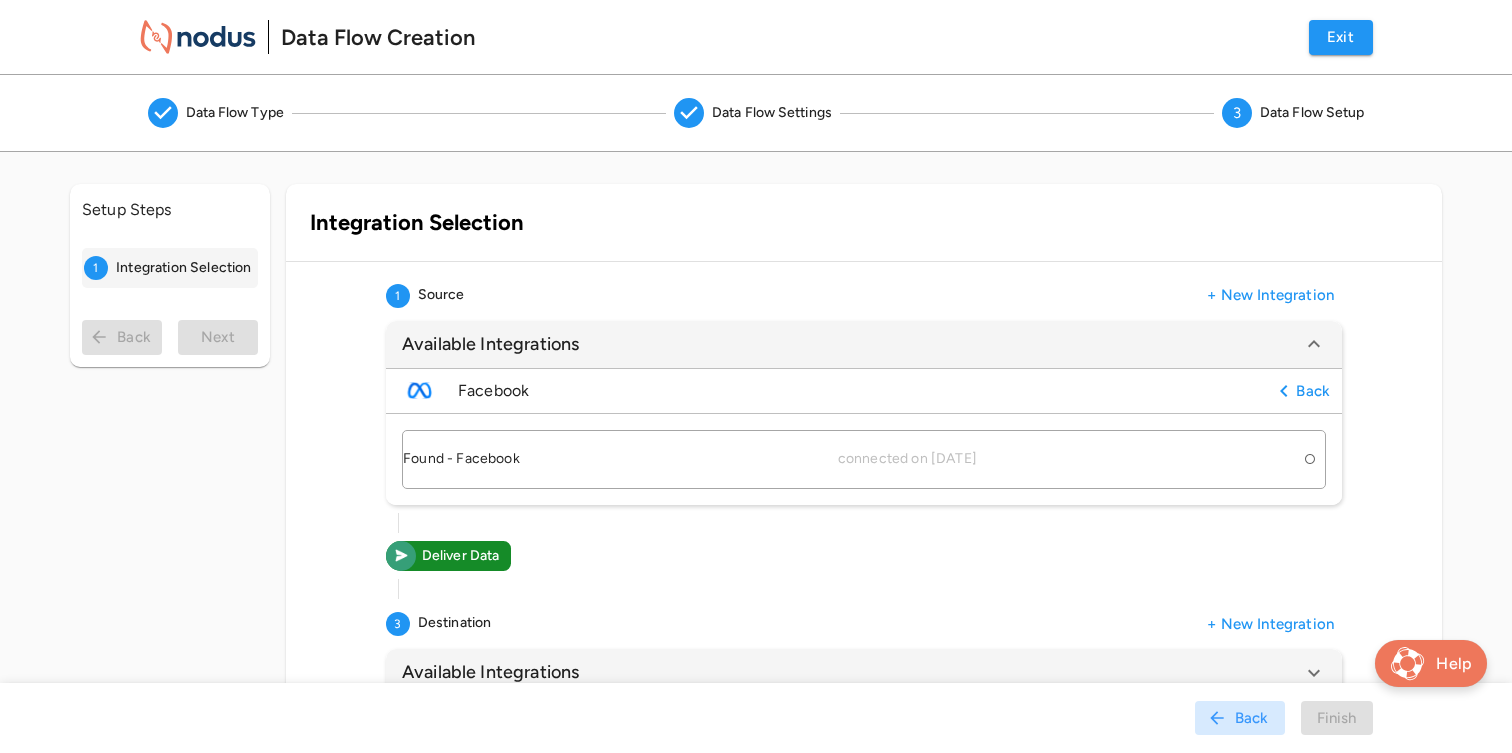 click on "Found - Facebook connected on 2025/07/07" at bounding box center [849, 459] 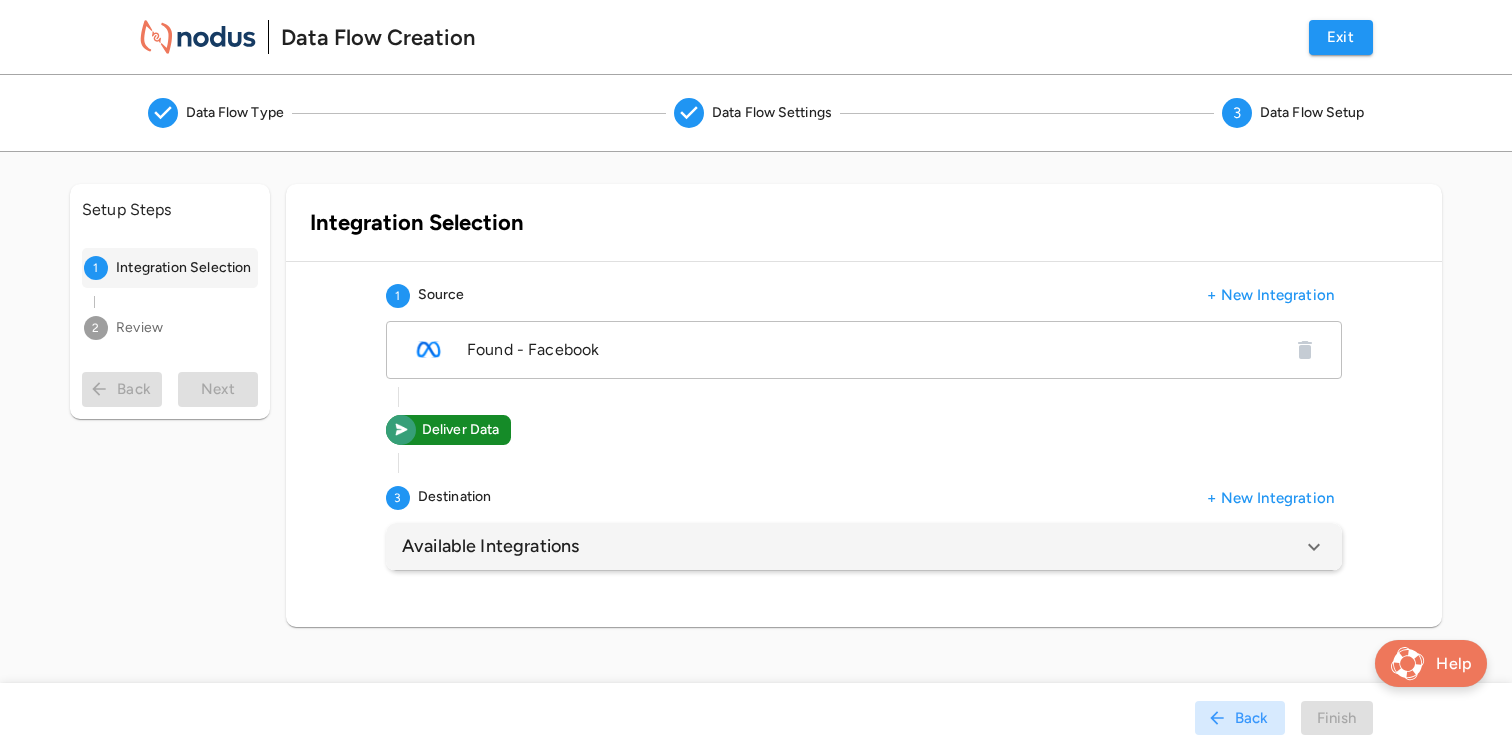 click on "Available Integrations" at bounding box center [852, 546] 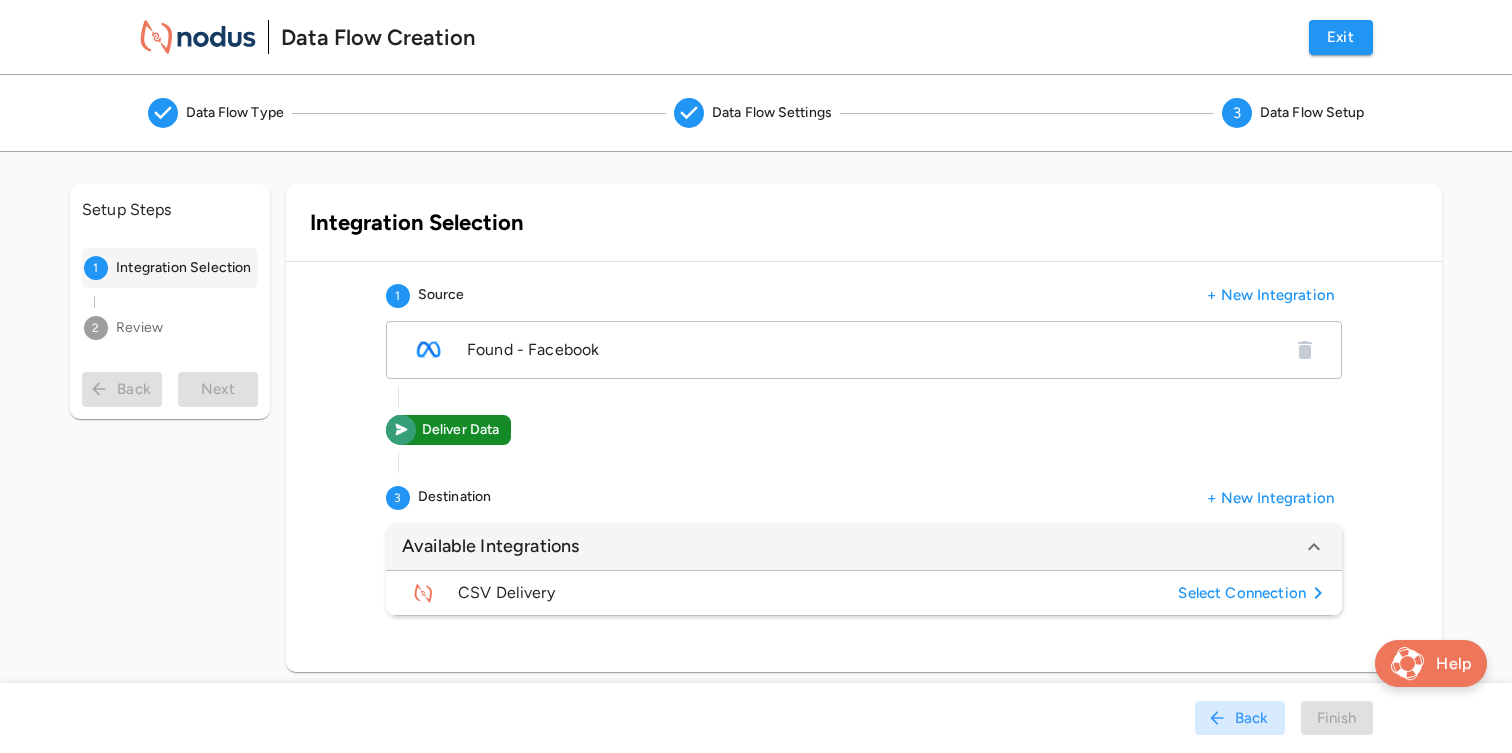 click on "CSV Delivery" at bounding box center (814, 593) 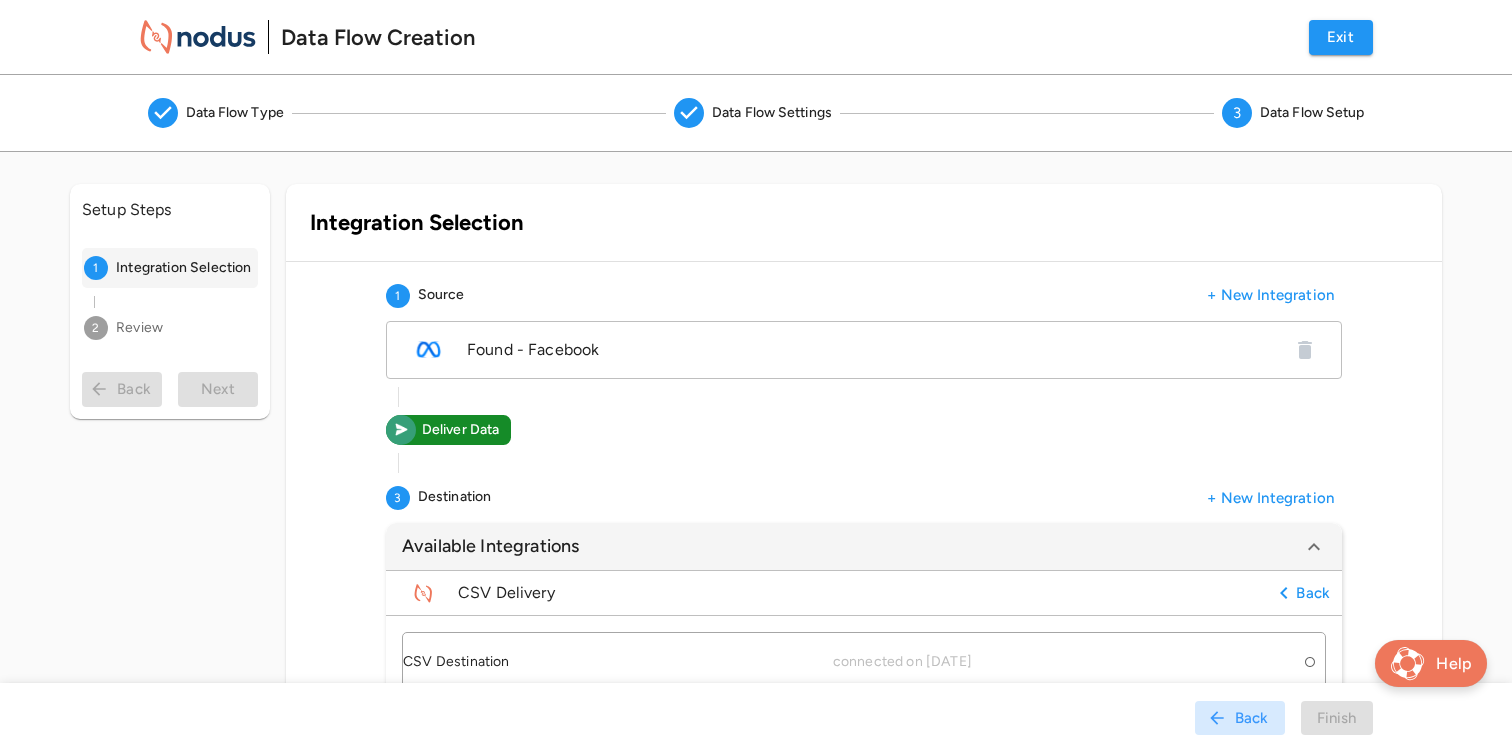 click on "CSV Destination connected on 2025/07/07" at bounding box center [864, 661] 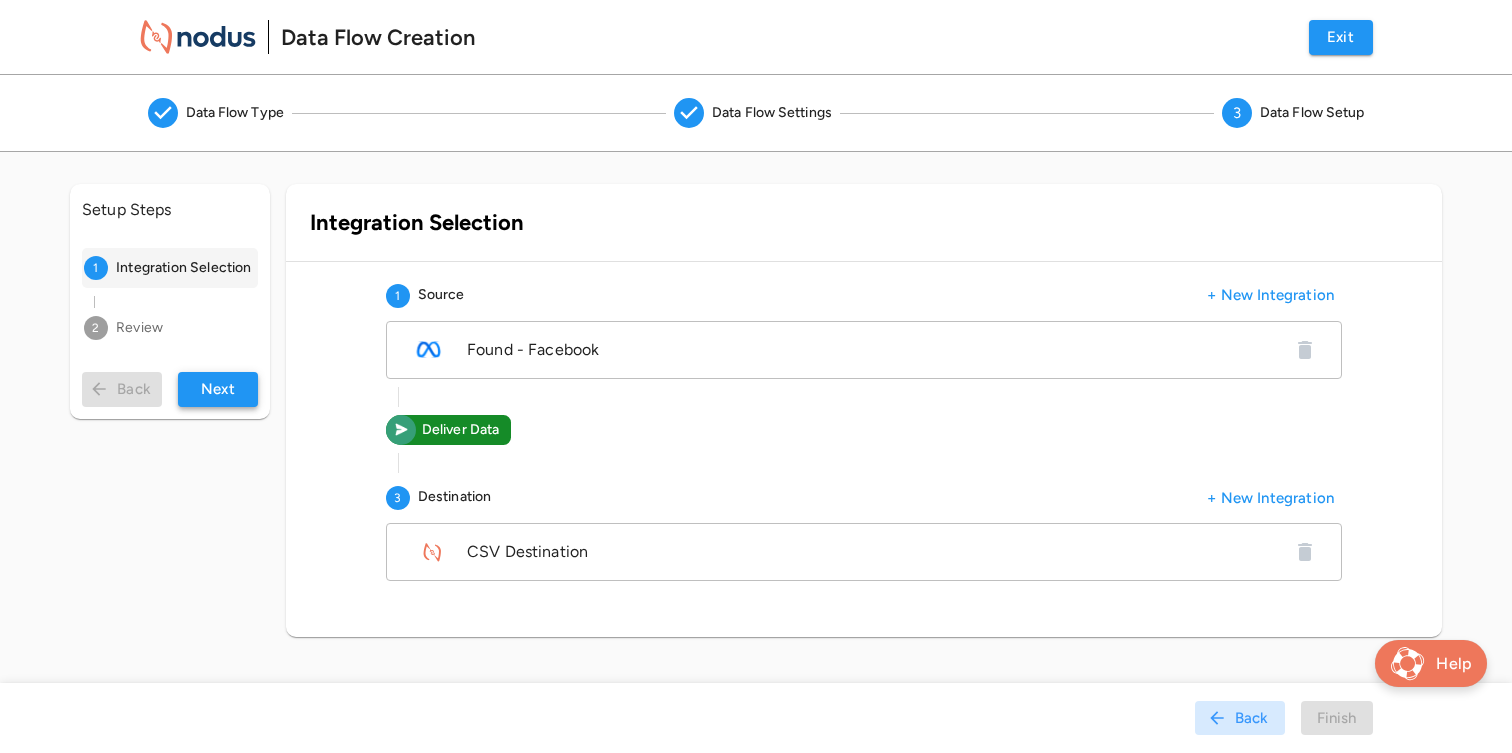 click on "Next" at bounding box center (218, 389) 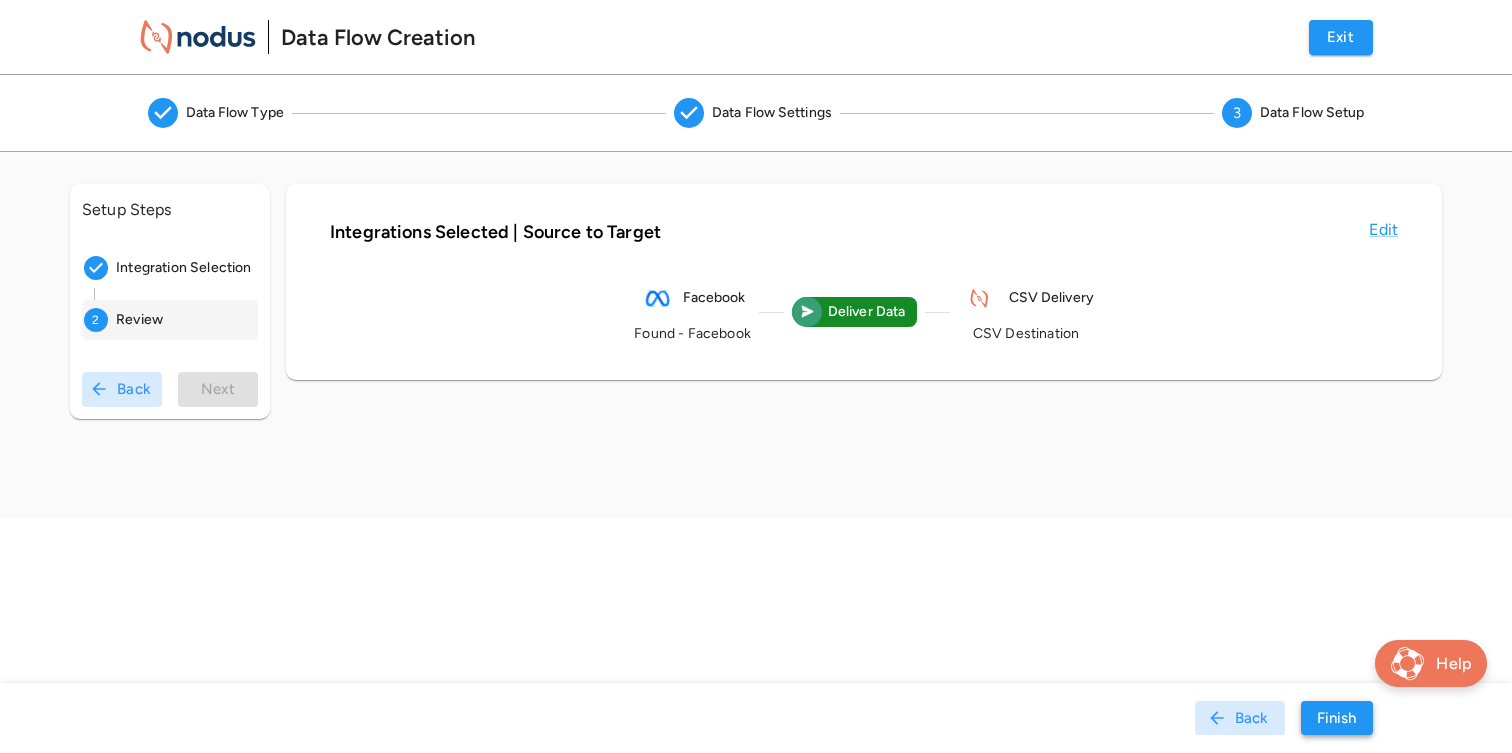 click on "Finish" at bounding box center (1337, 718) 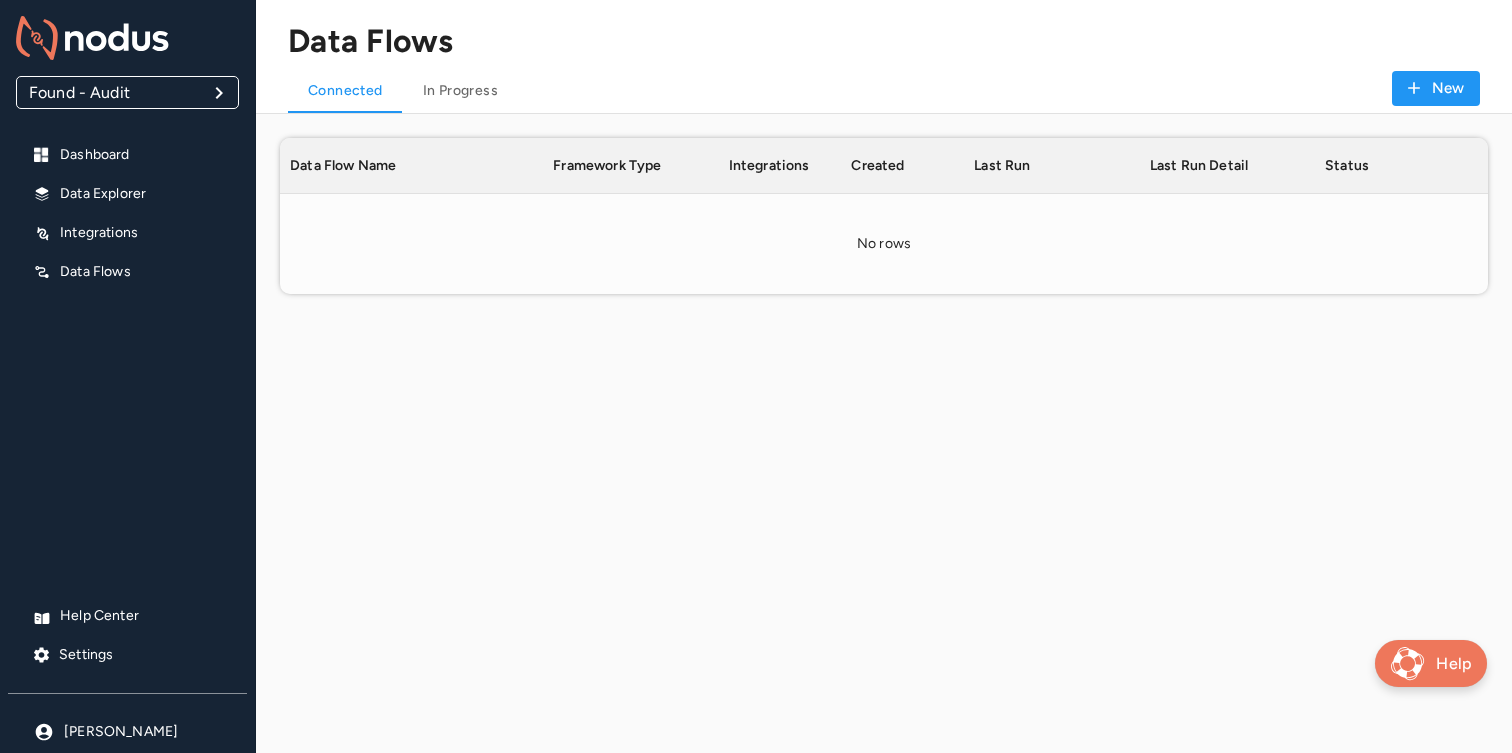 scroll, scrollTop: 106, scrollLeft: 1208, axis: both 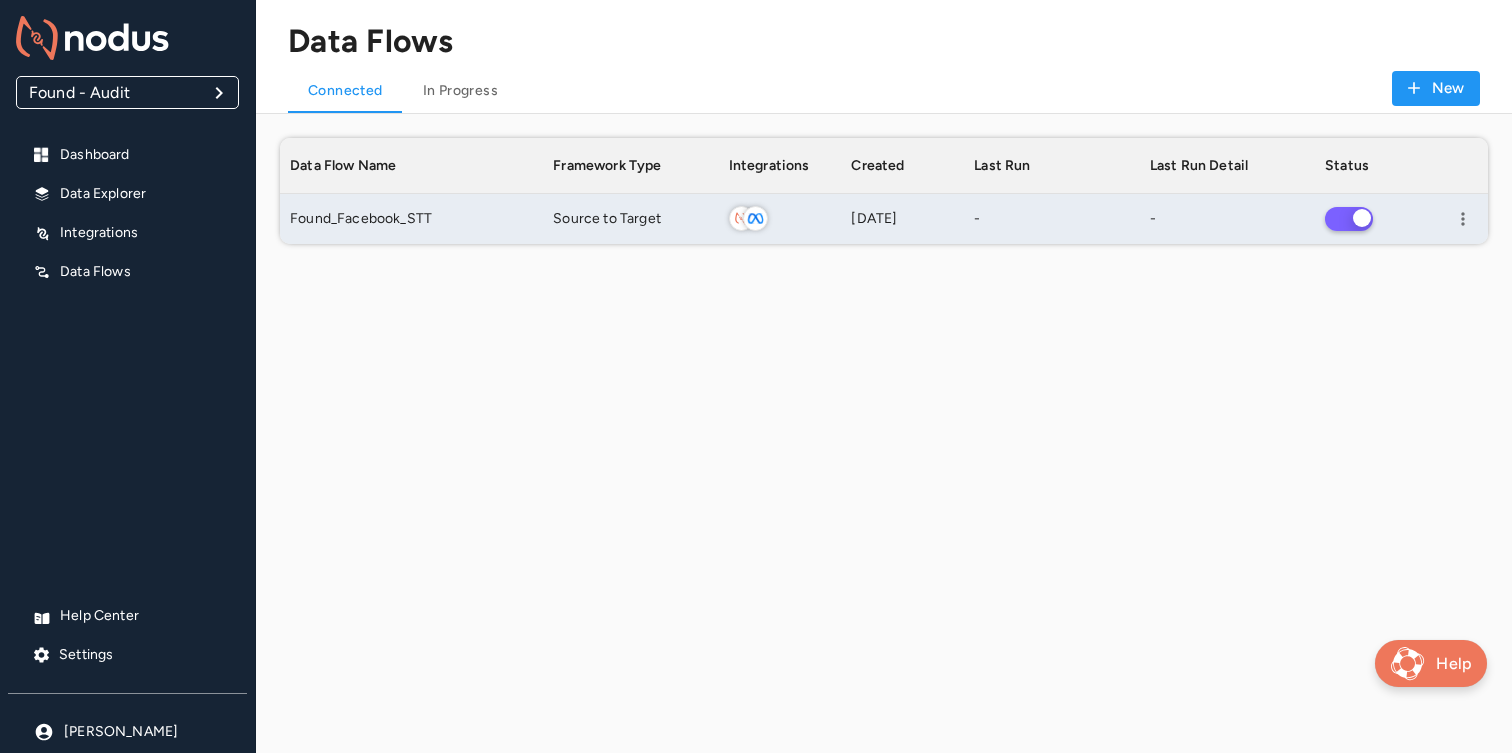 click on "[DATE]" at bounding box center [902, 219] 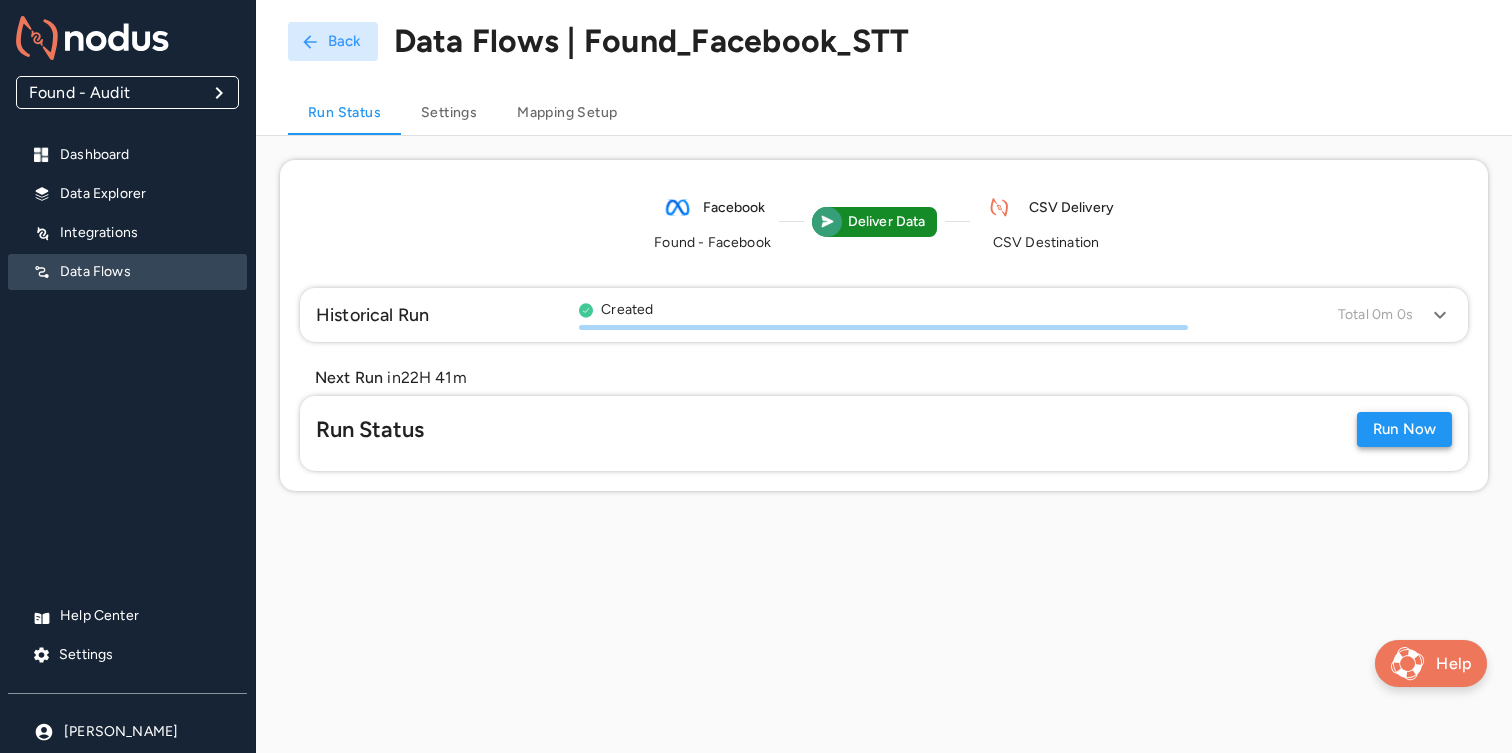 click on "Run Now" at bounding box center (1404, 429) 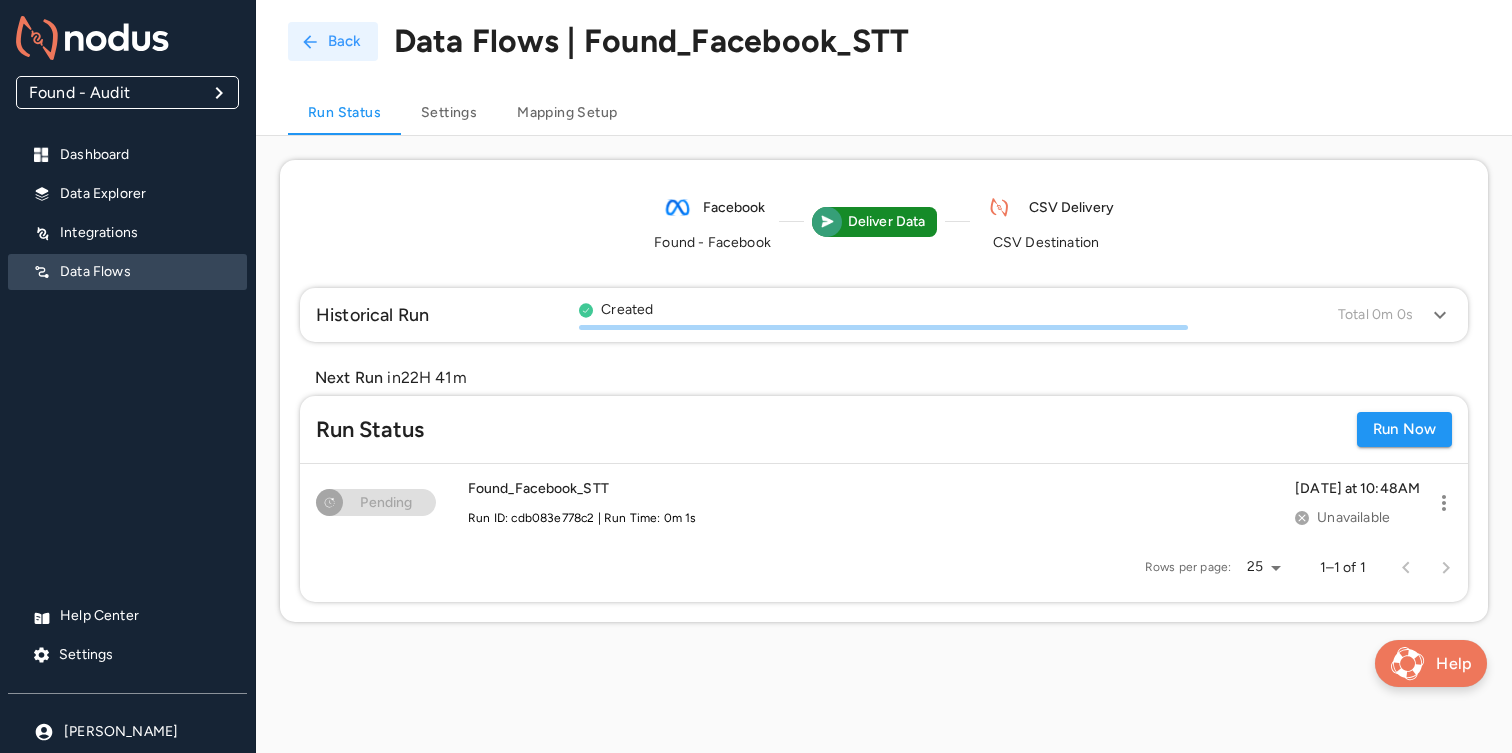 click on "Back" at bounding box center (333, 41) 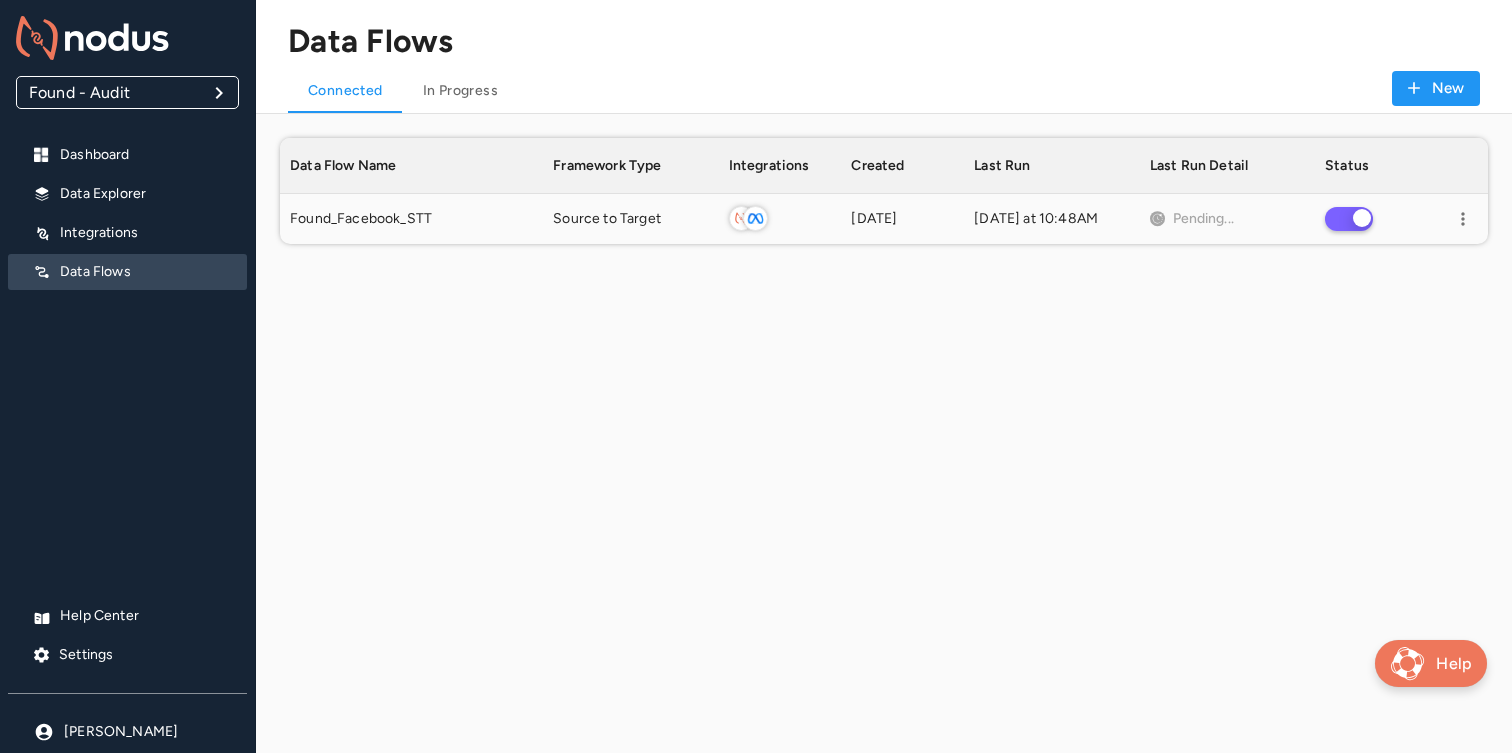 scroll, scrollTop: 1, scrollLeft: 1, axis: both 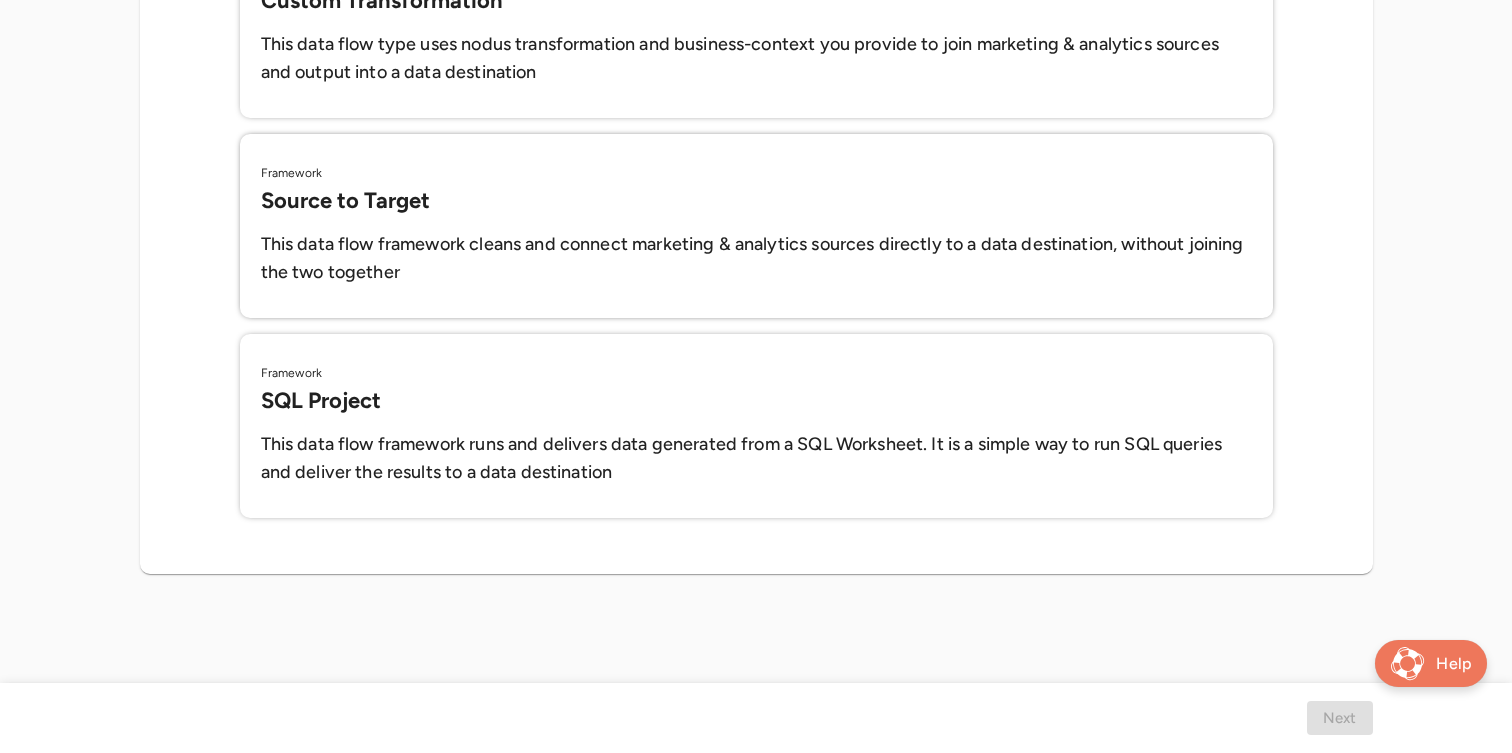 click on "This data flow framework cleans and connect marketing & analytics sources directly to a data destination, without joining the two together" at bounding box center [756, 259] 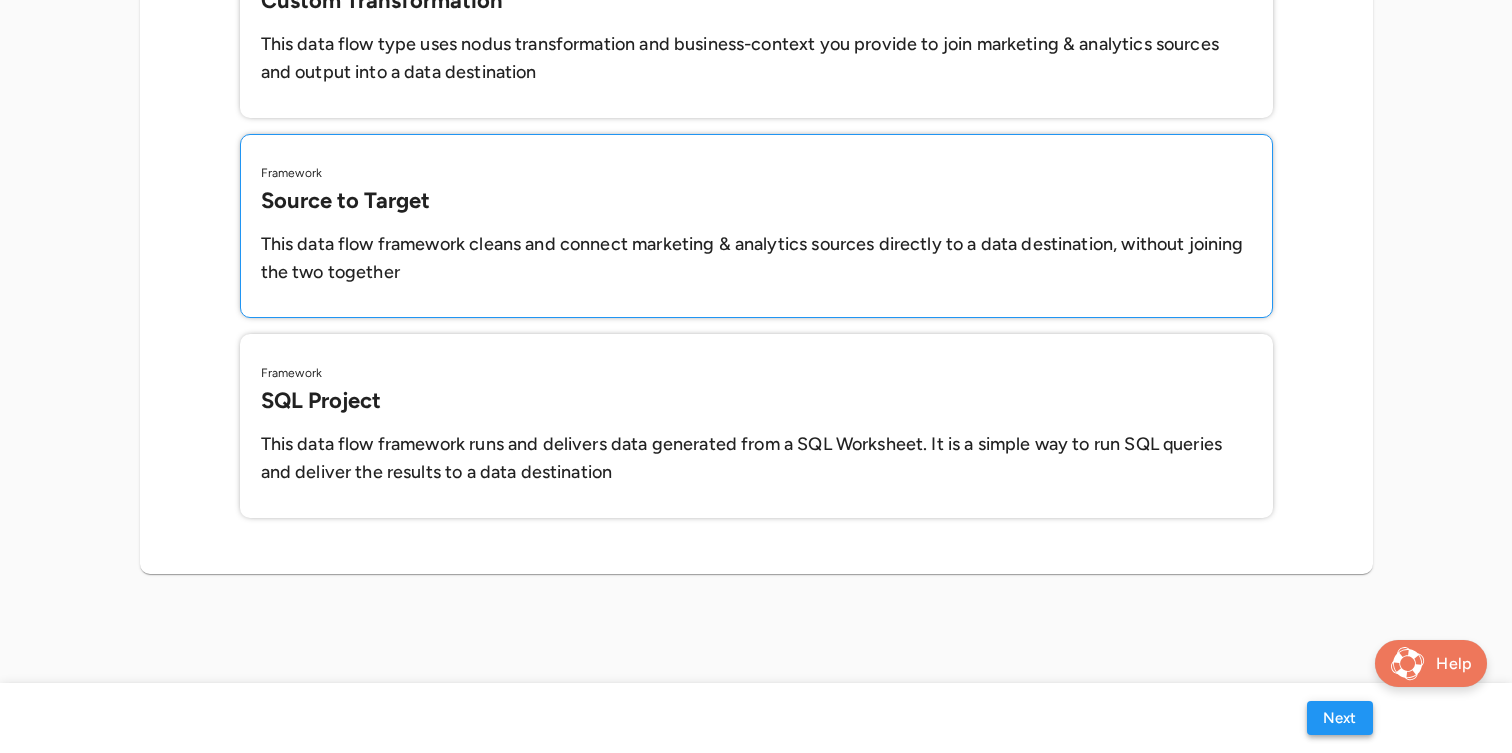 click on "Next" at bounding box center (1340, 718) 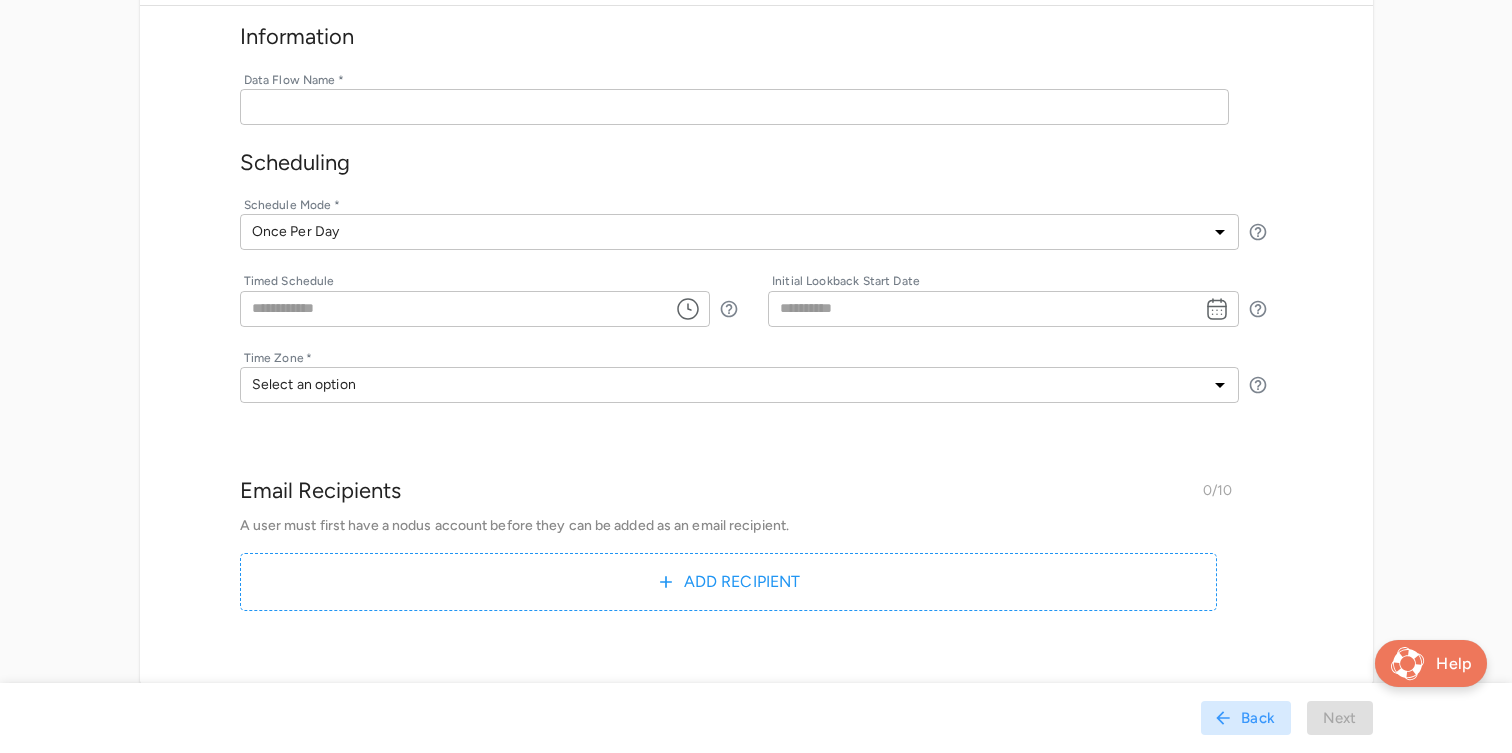 scroll, scrollTop: 202, scrollLeft: 0, axis: vertical 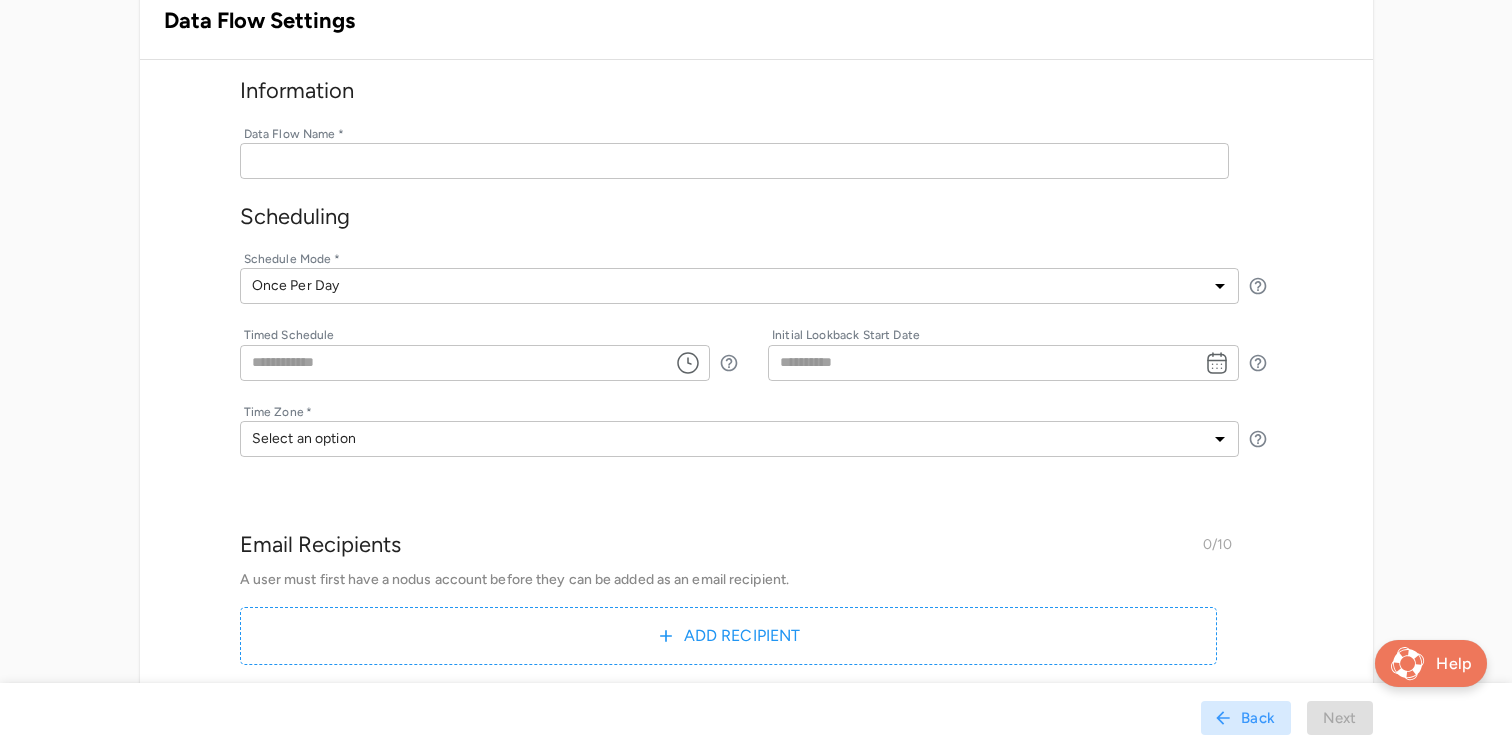 click at bounding box center [734, 161] 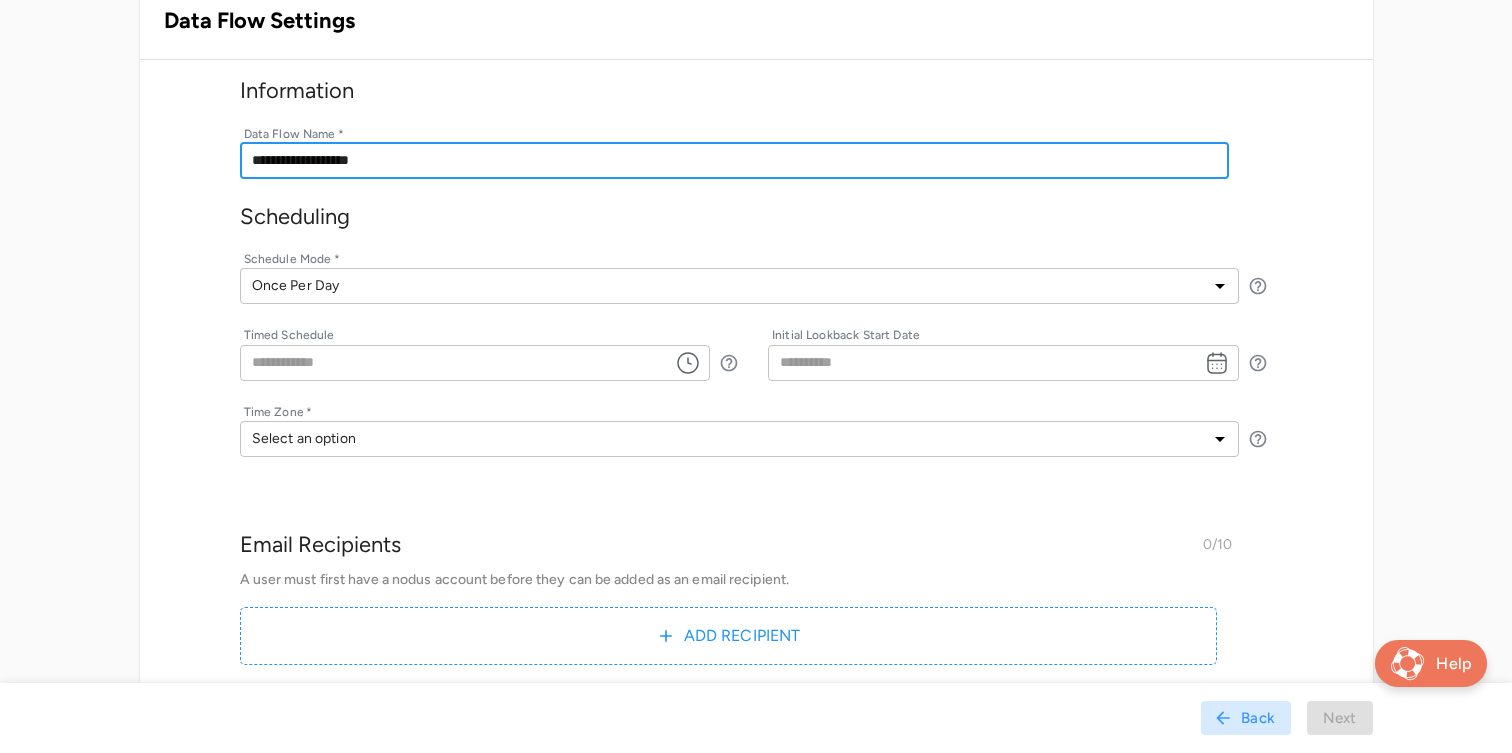 type on "**********" 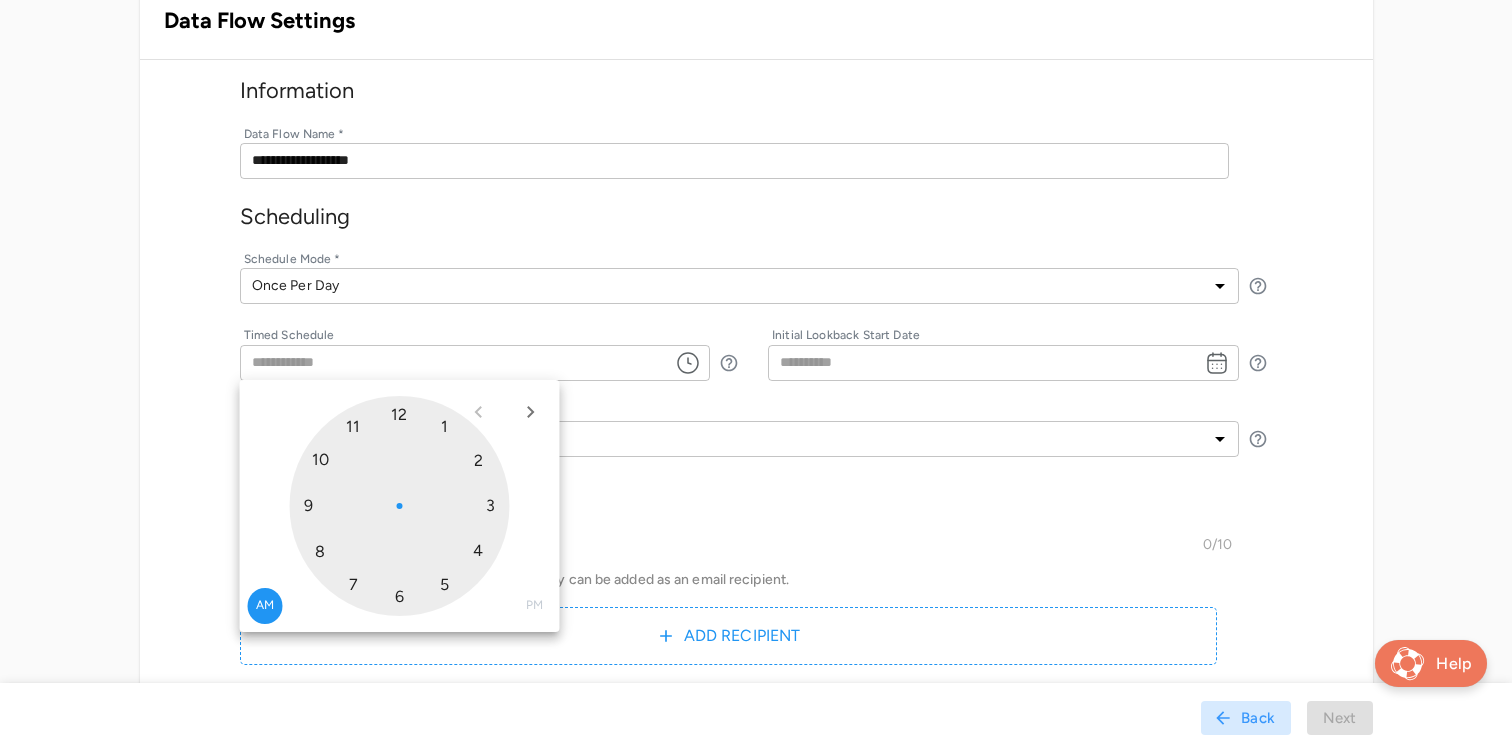 click at bounding box center [400, 506] 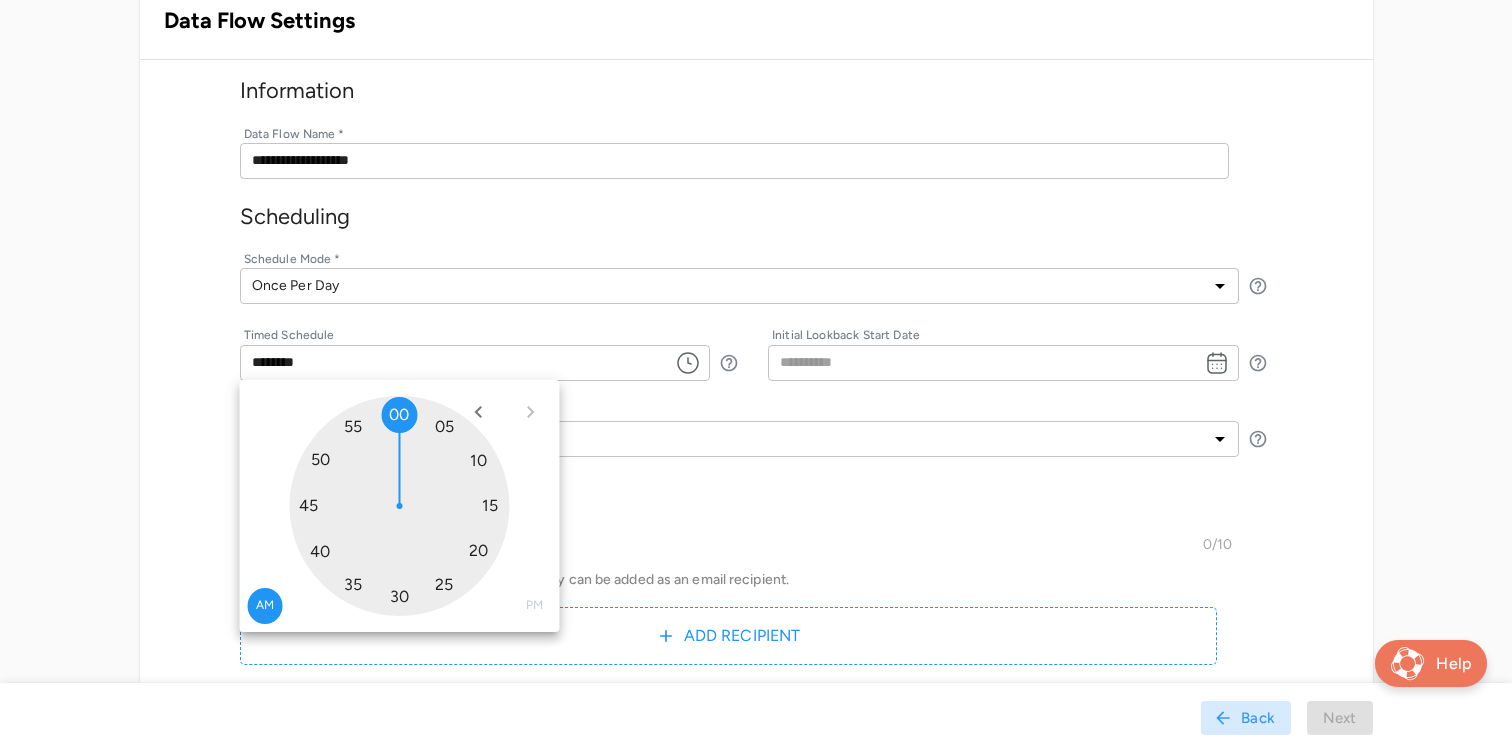 click at bounding box center [400, 506] 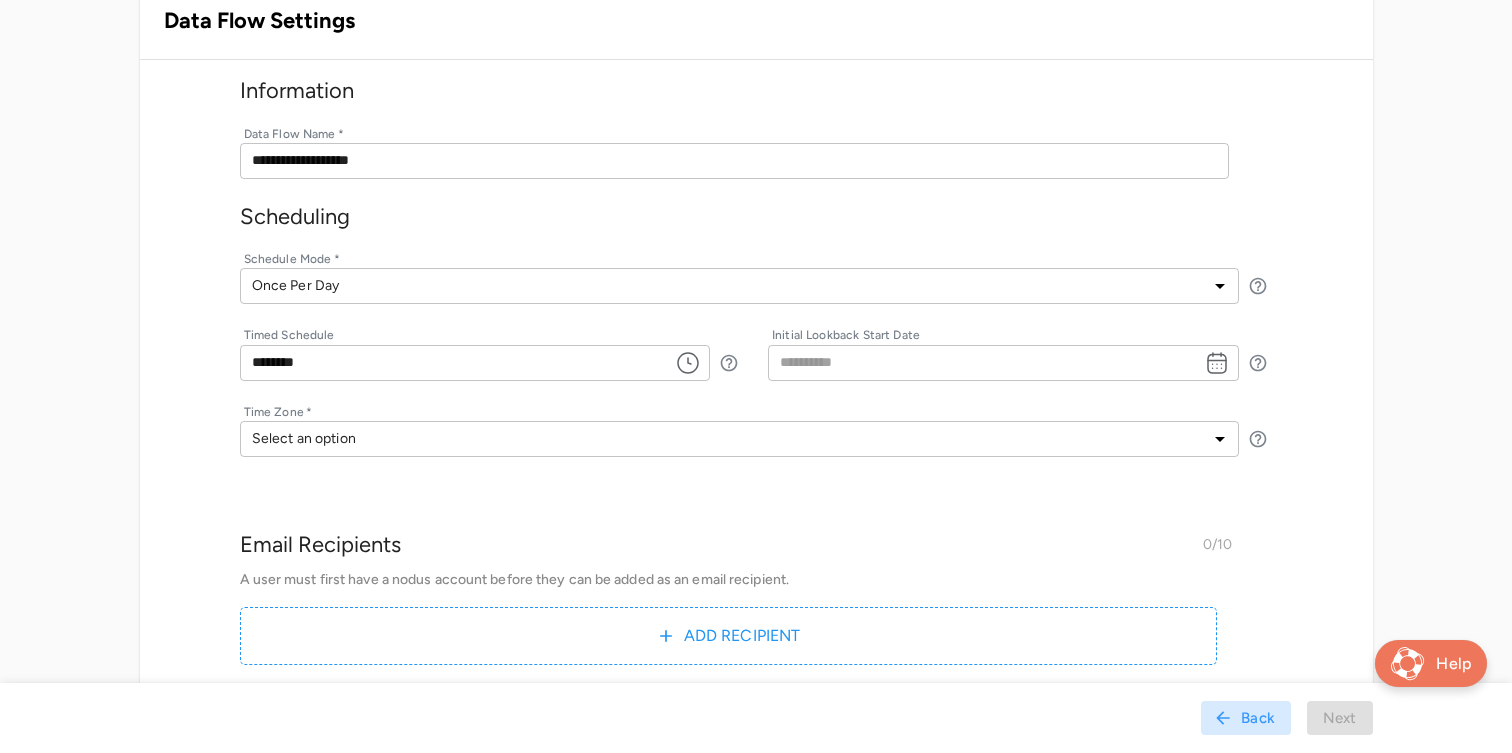 click 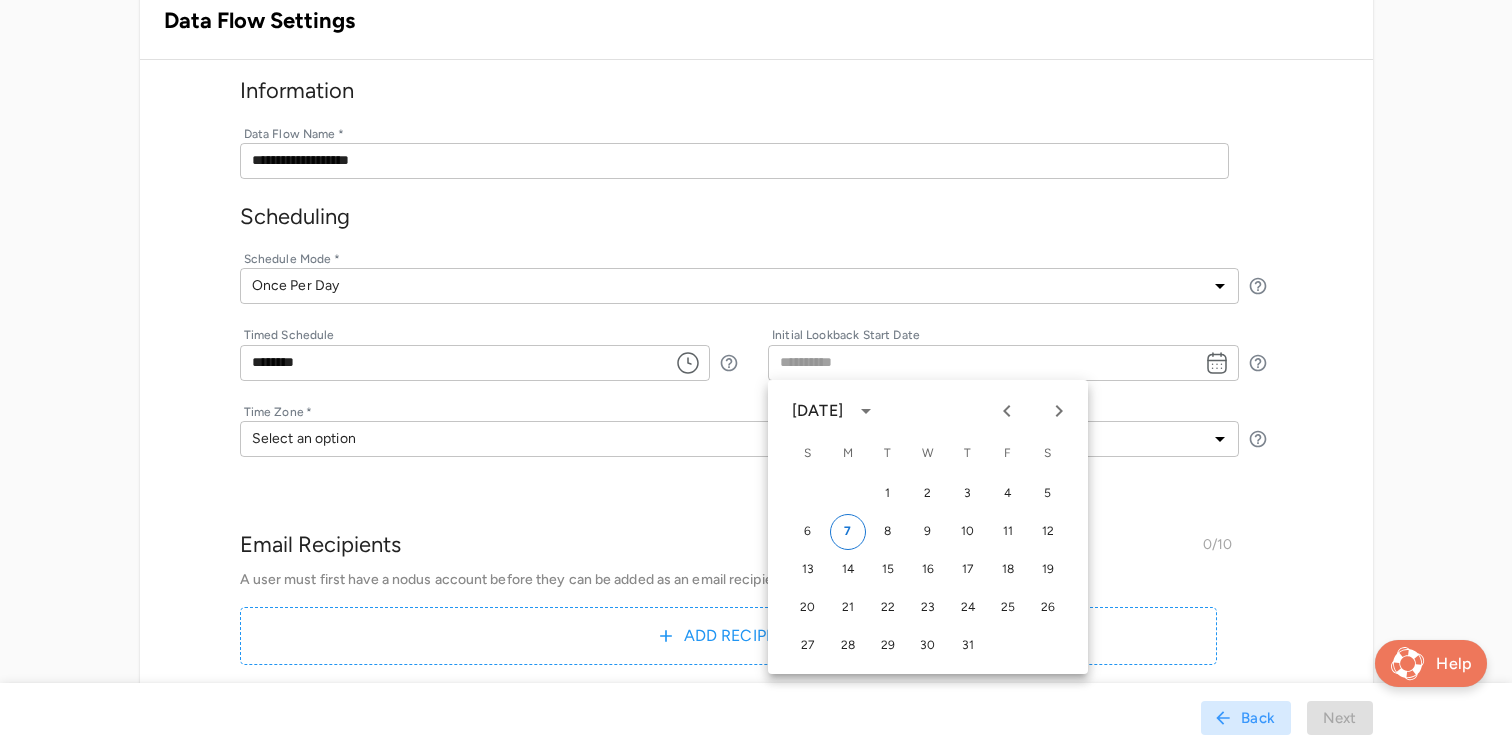 click 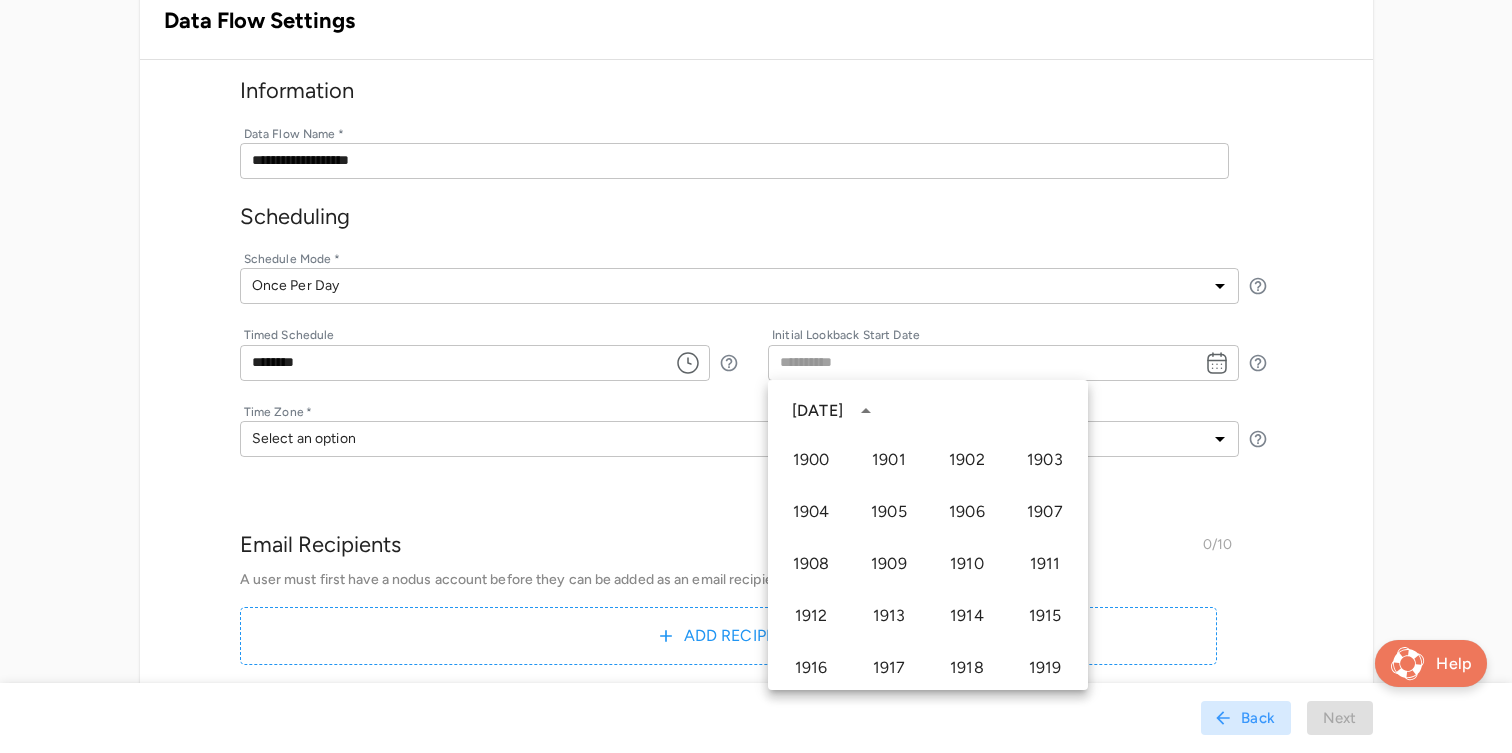 scroll, scrollTop: 1486, scrollLeft: 0, axis: vertical 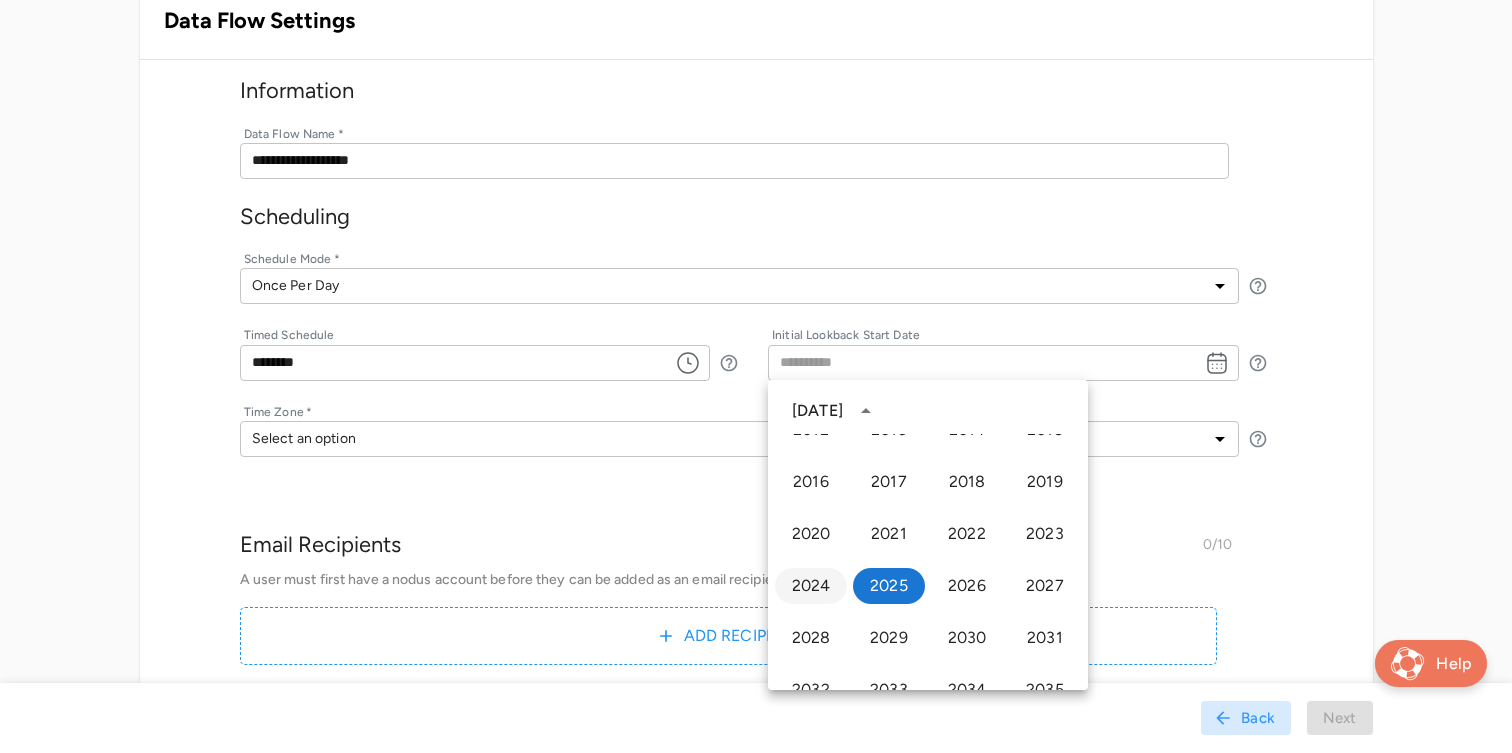 click on "2024" at bounding box center (811, 586) 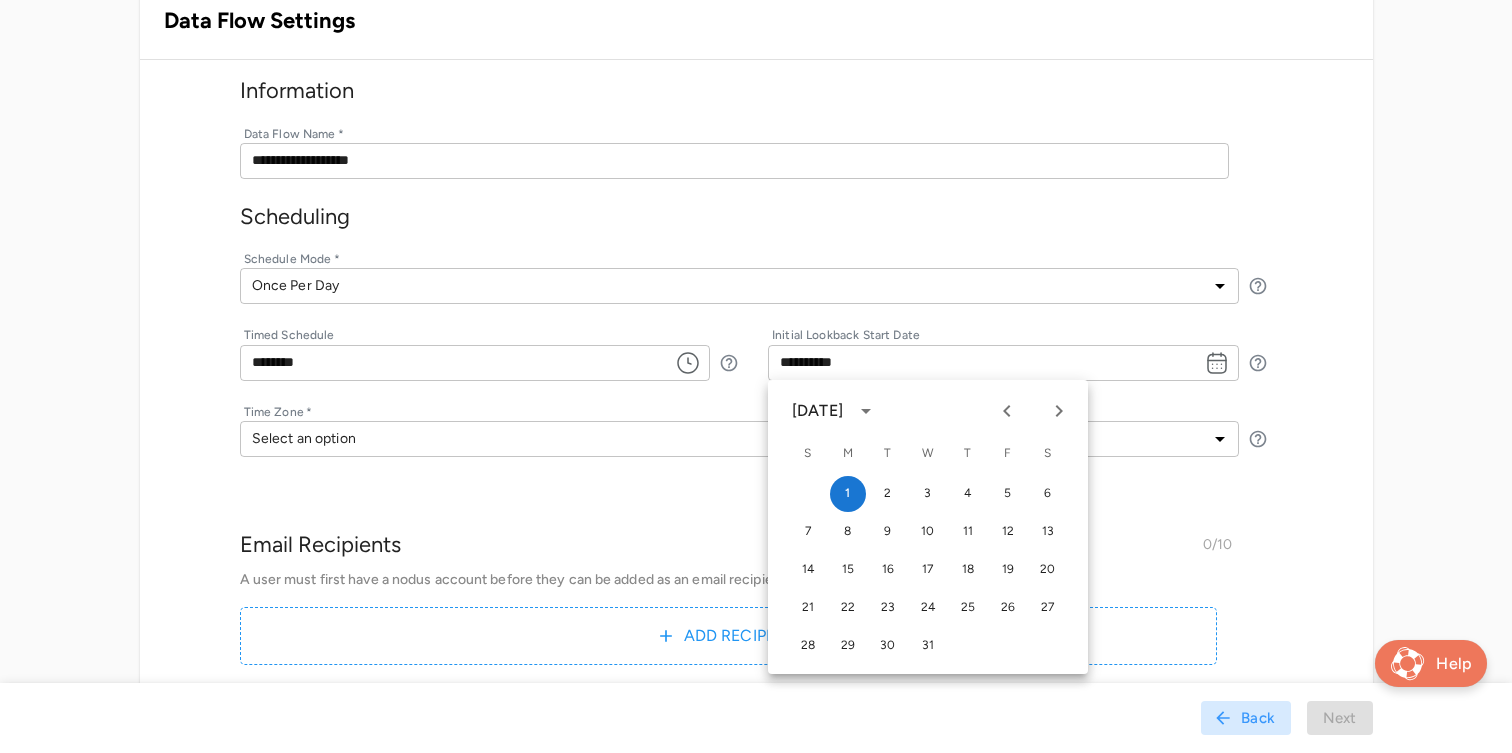 click on "**********" at bounding box center (756, 382) 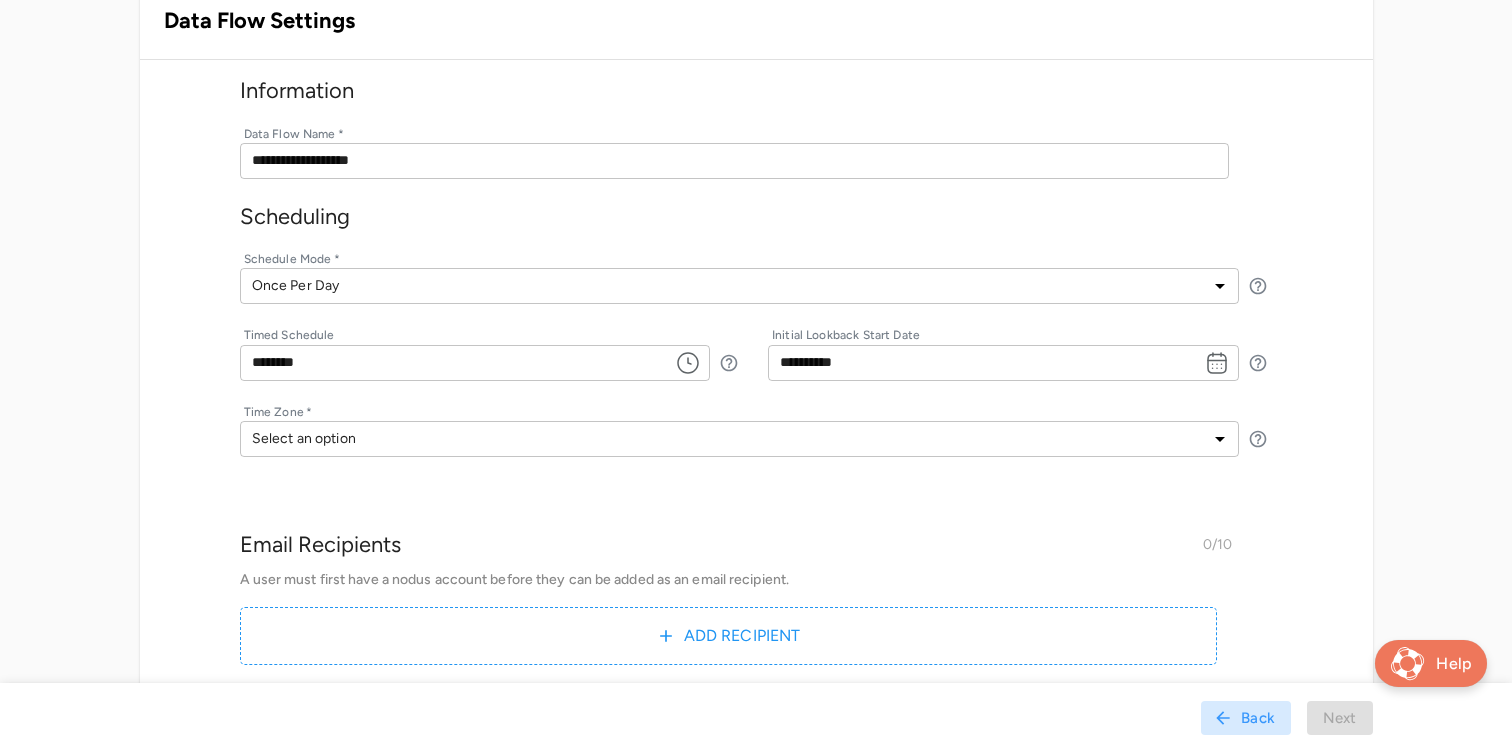 click on "**********" at bounding box center [756, 361] 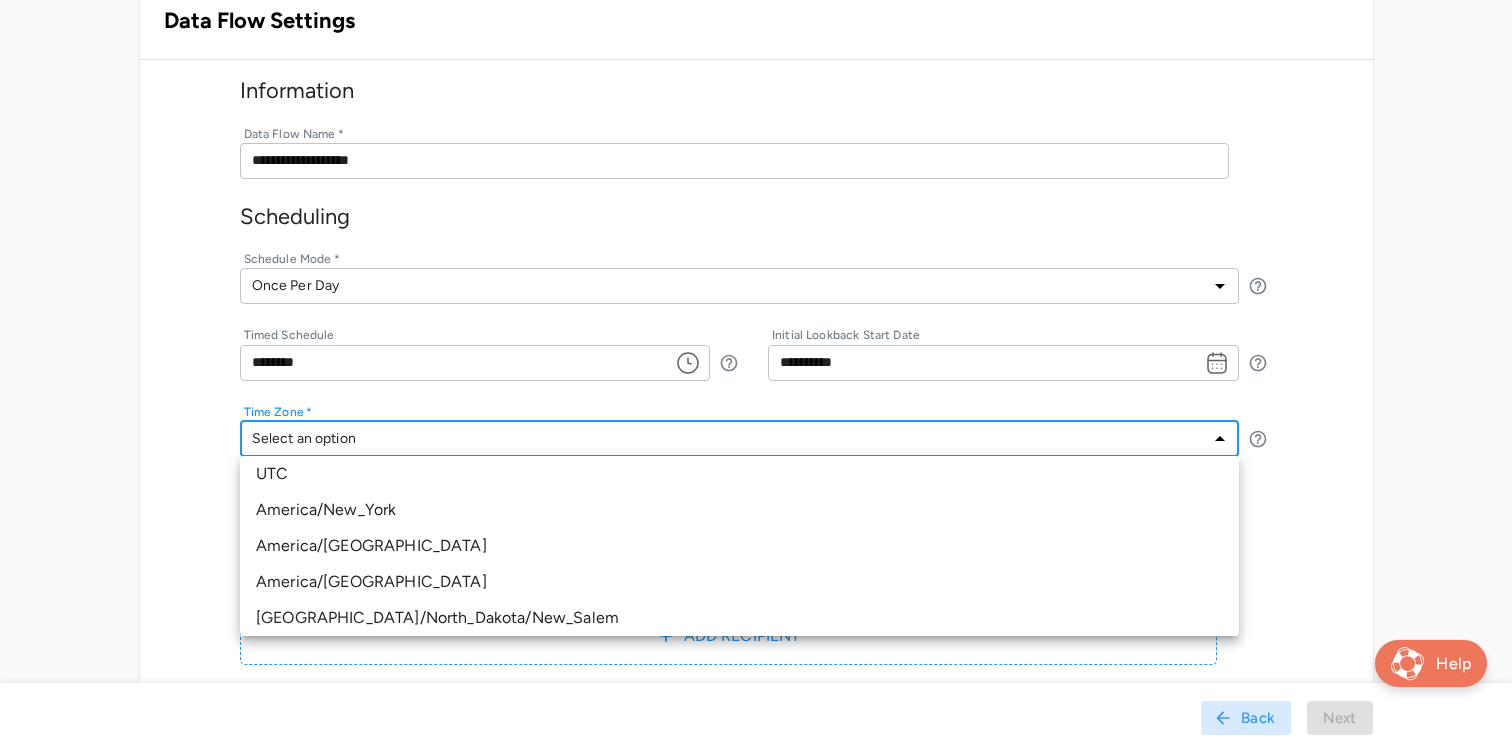 click on "America/New_York" at bounding box center [739, 510] 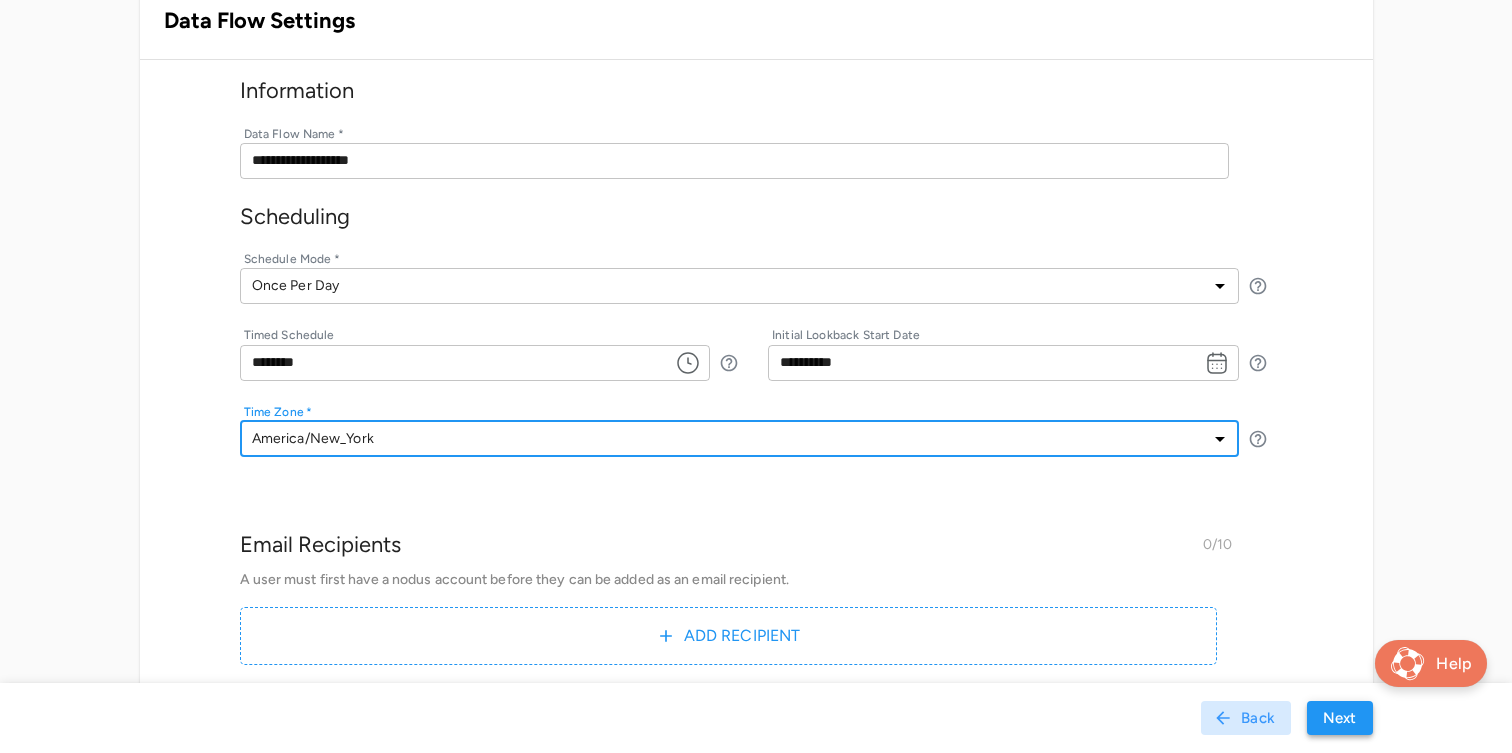 click on "Next" at bounding box center [1340, 718] 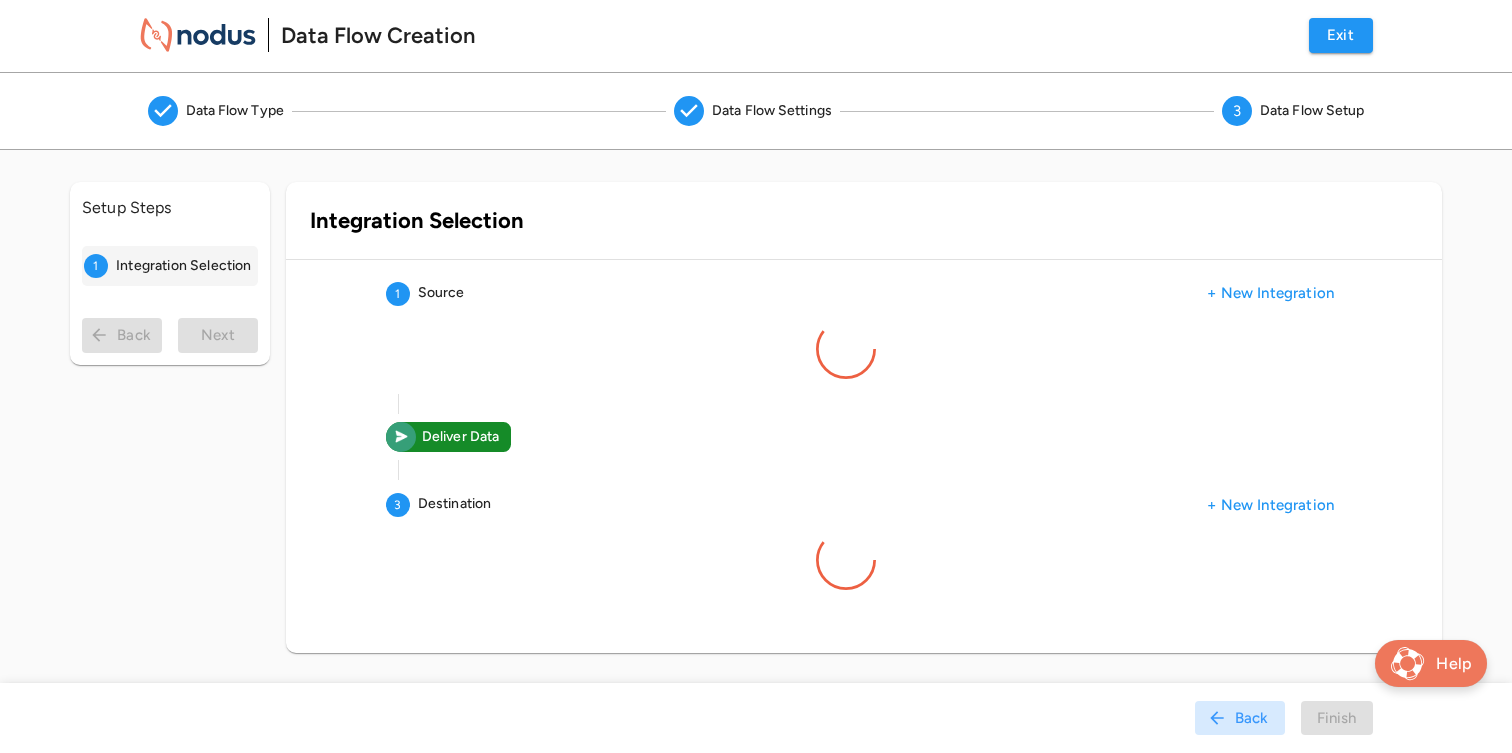 scroll, scrollTop: 0, scrollLeft: 0, axis: both 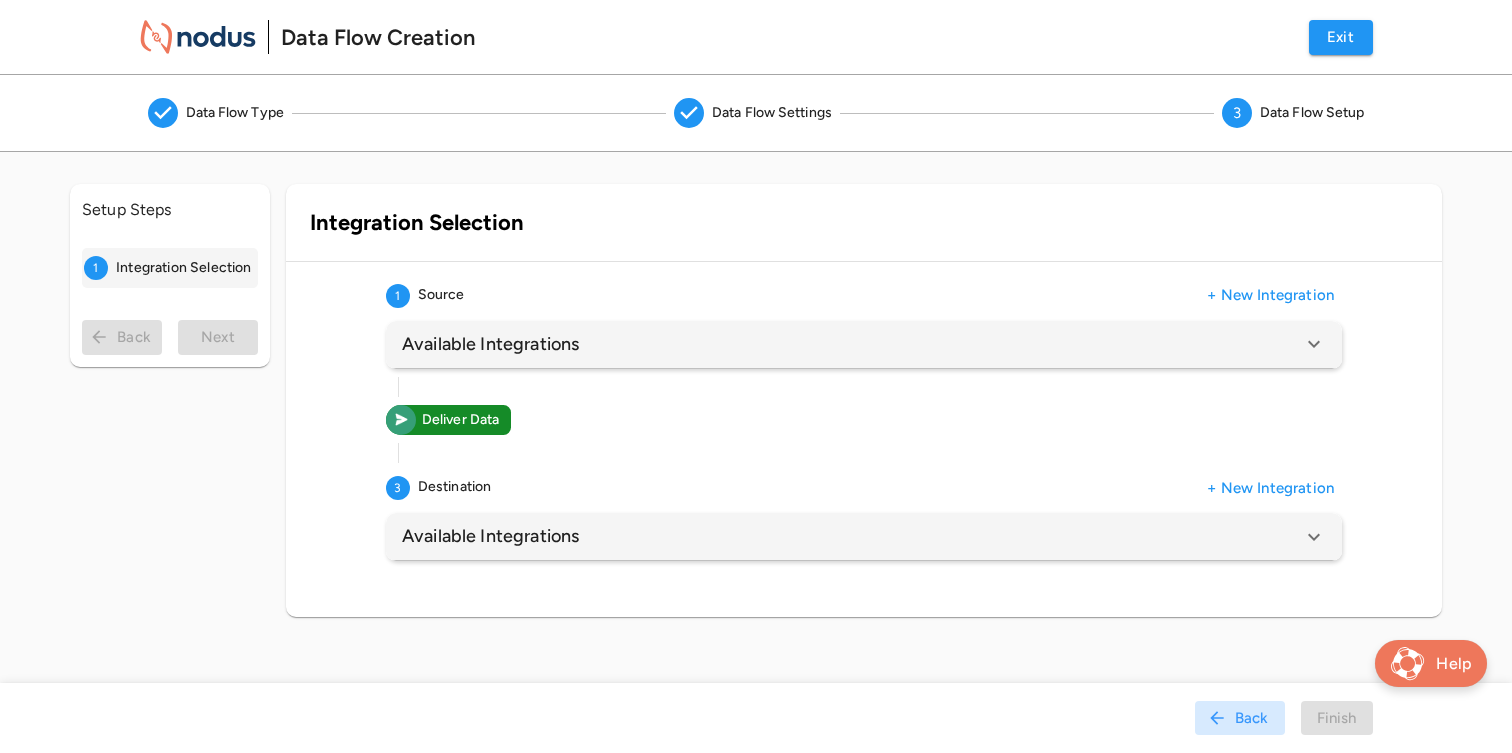 click on "Available Integrations" at bounding box center [852, 344] 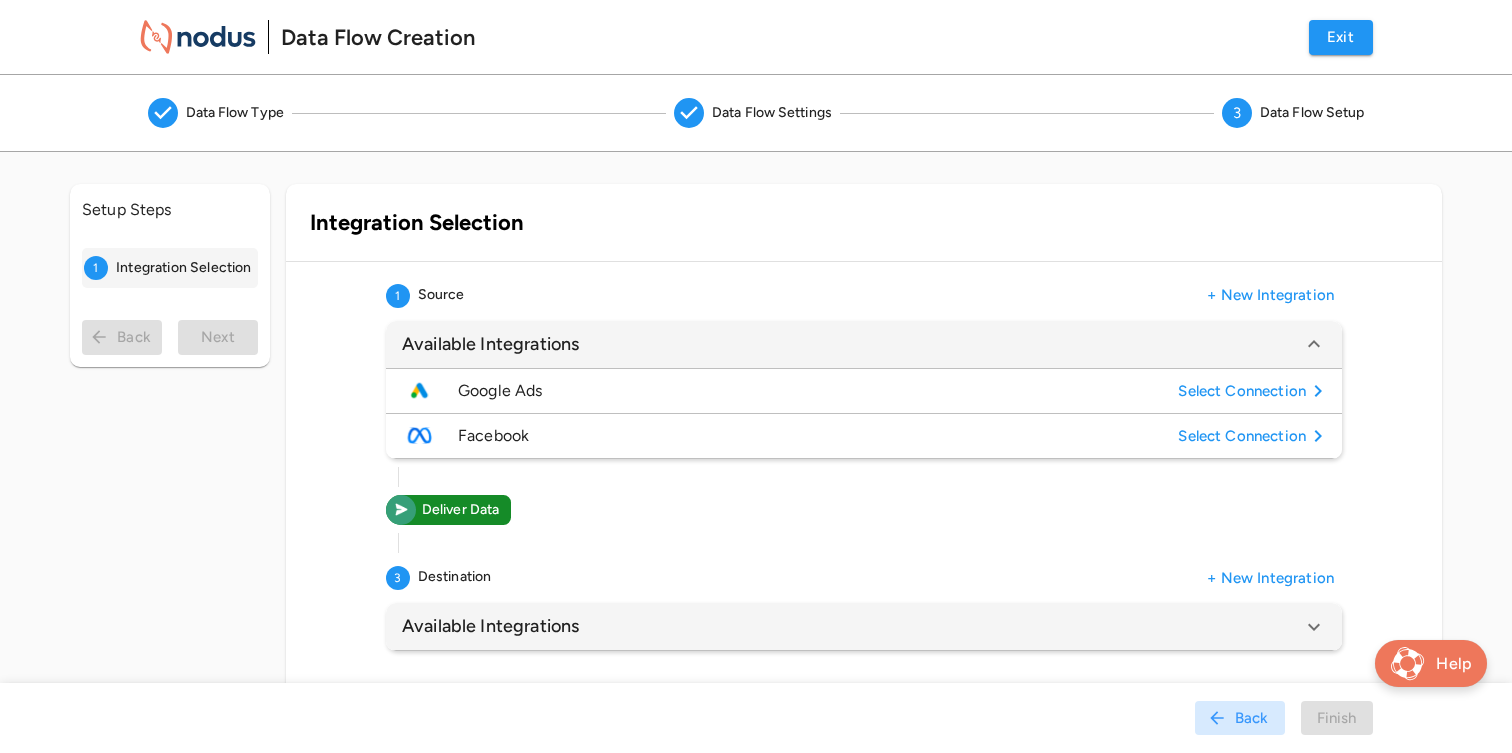 click on "Google Ads" at bounding box center (814, 391) 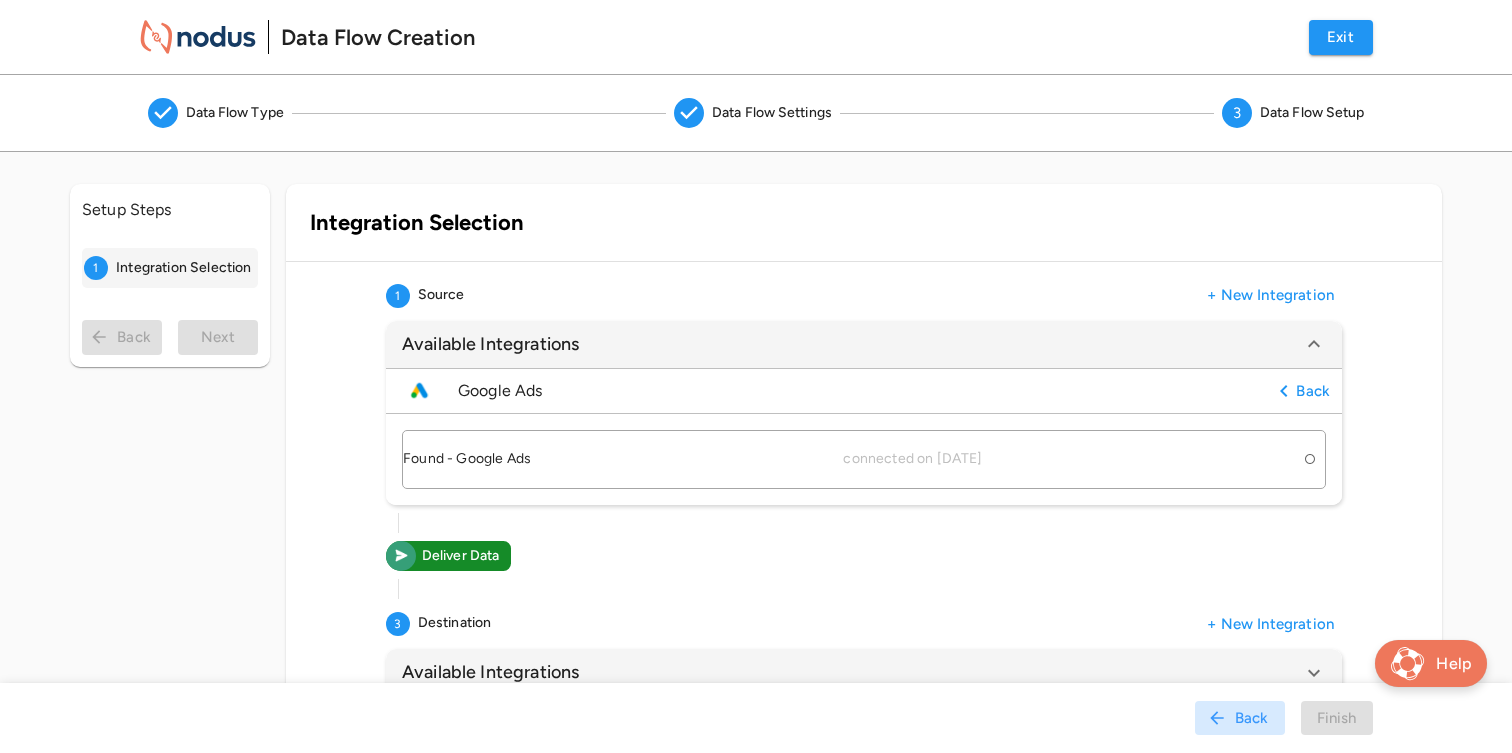 click on "Found - Google Ads connected on 2025/07/07" at bounding box center [864, 459] 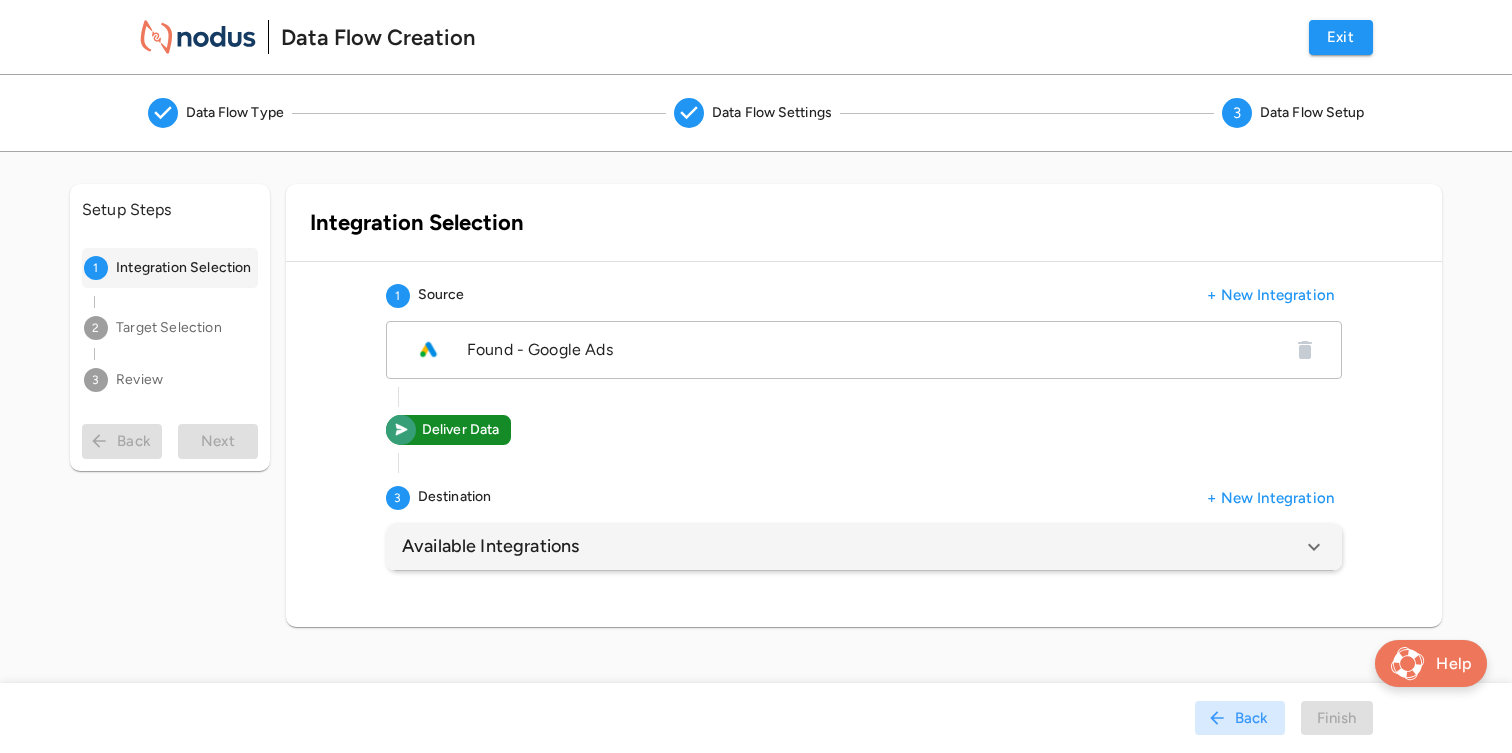 click on "Available Integrations" at bounding box center (490, 546) 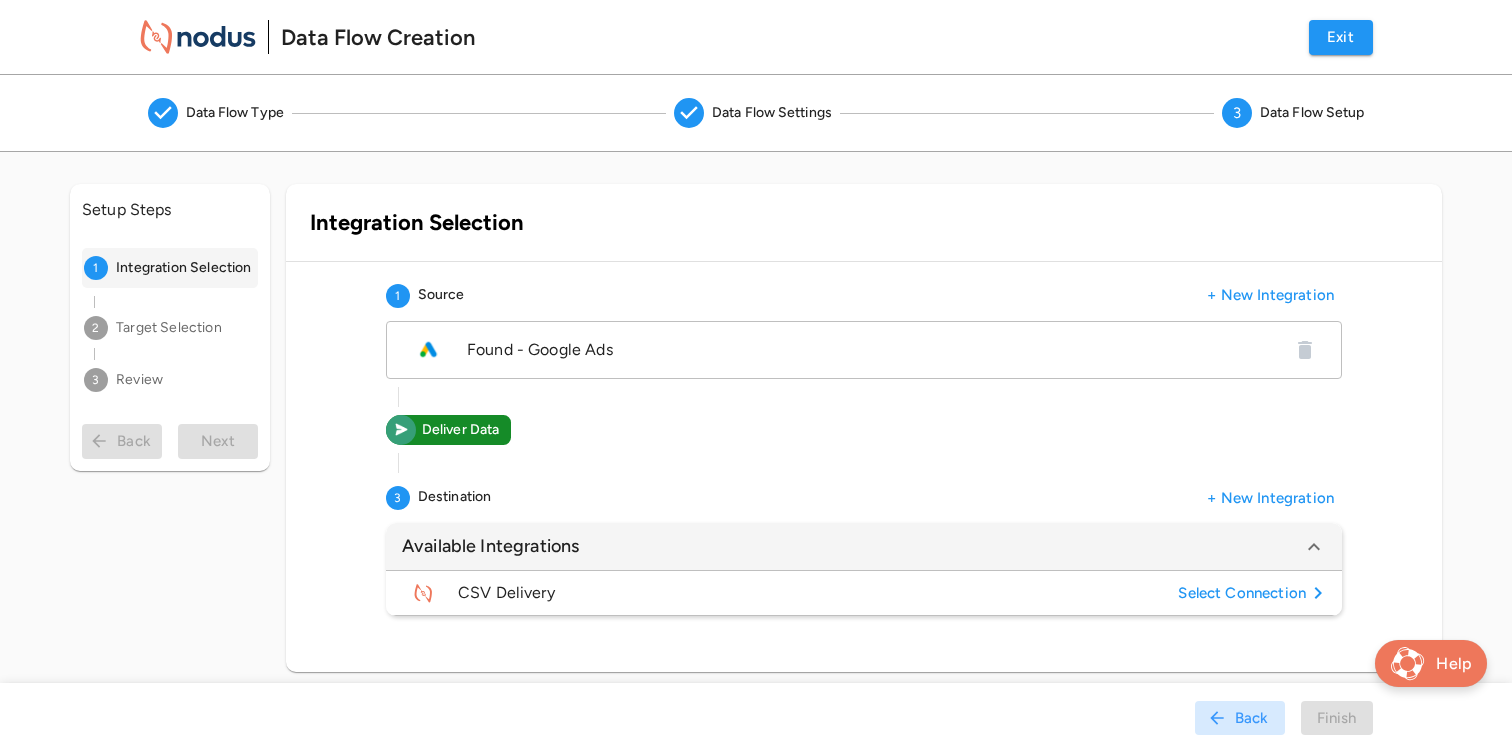 click on "CSV Delivery" at bounding box center [814, 593] 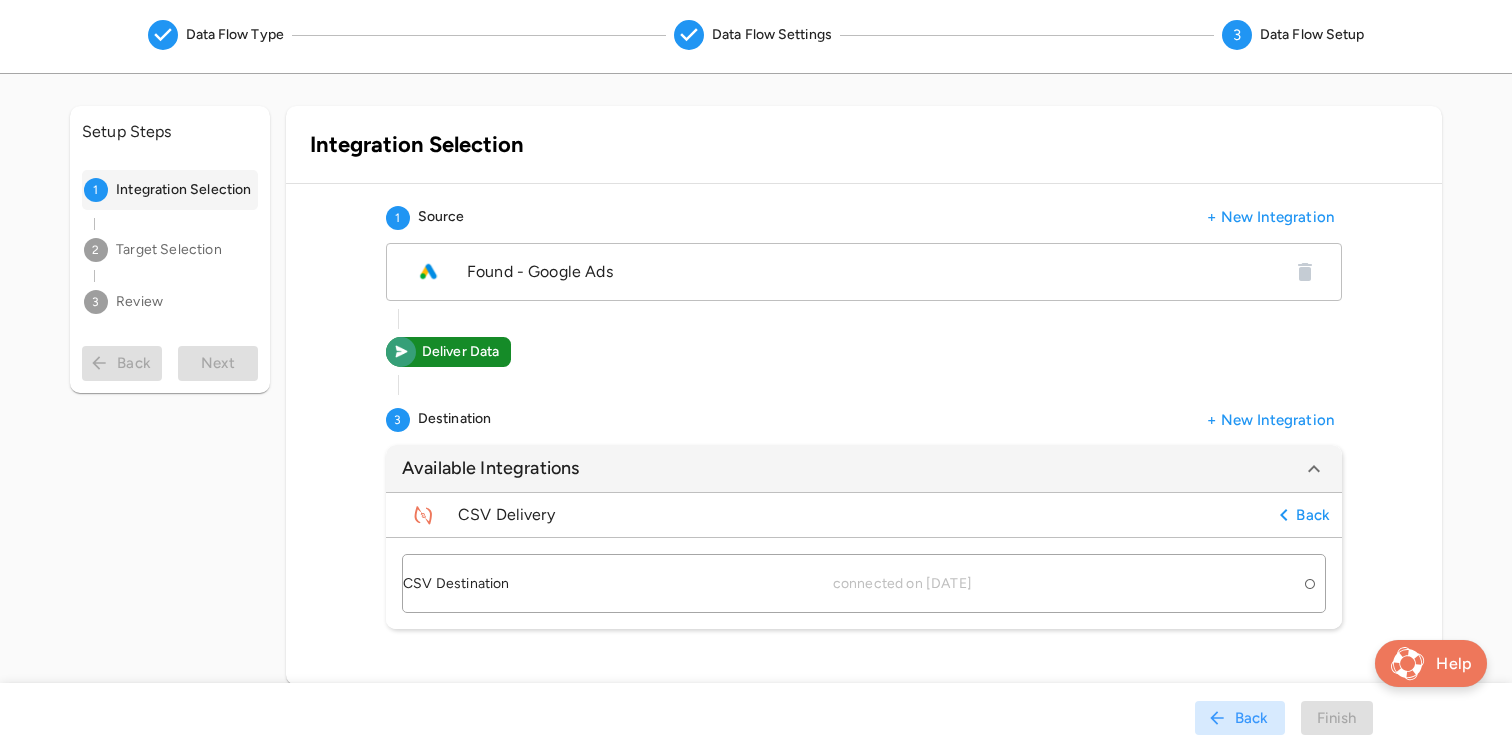 scroll, scrollTop: 110, scrollLeft: 0, axis: vertical 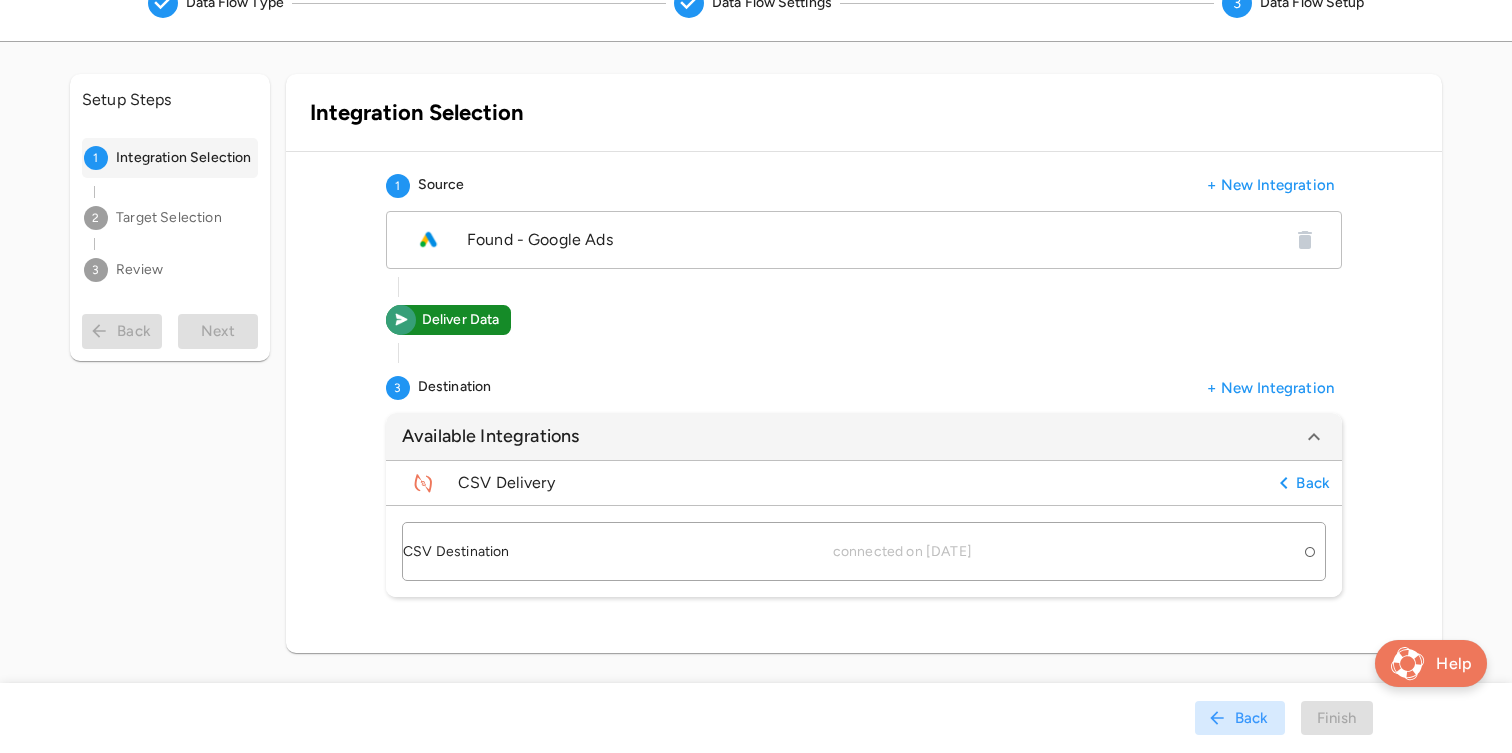 click on "CSV Destination connected on 2025/07/07" at bounding box center (849, 552) 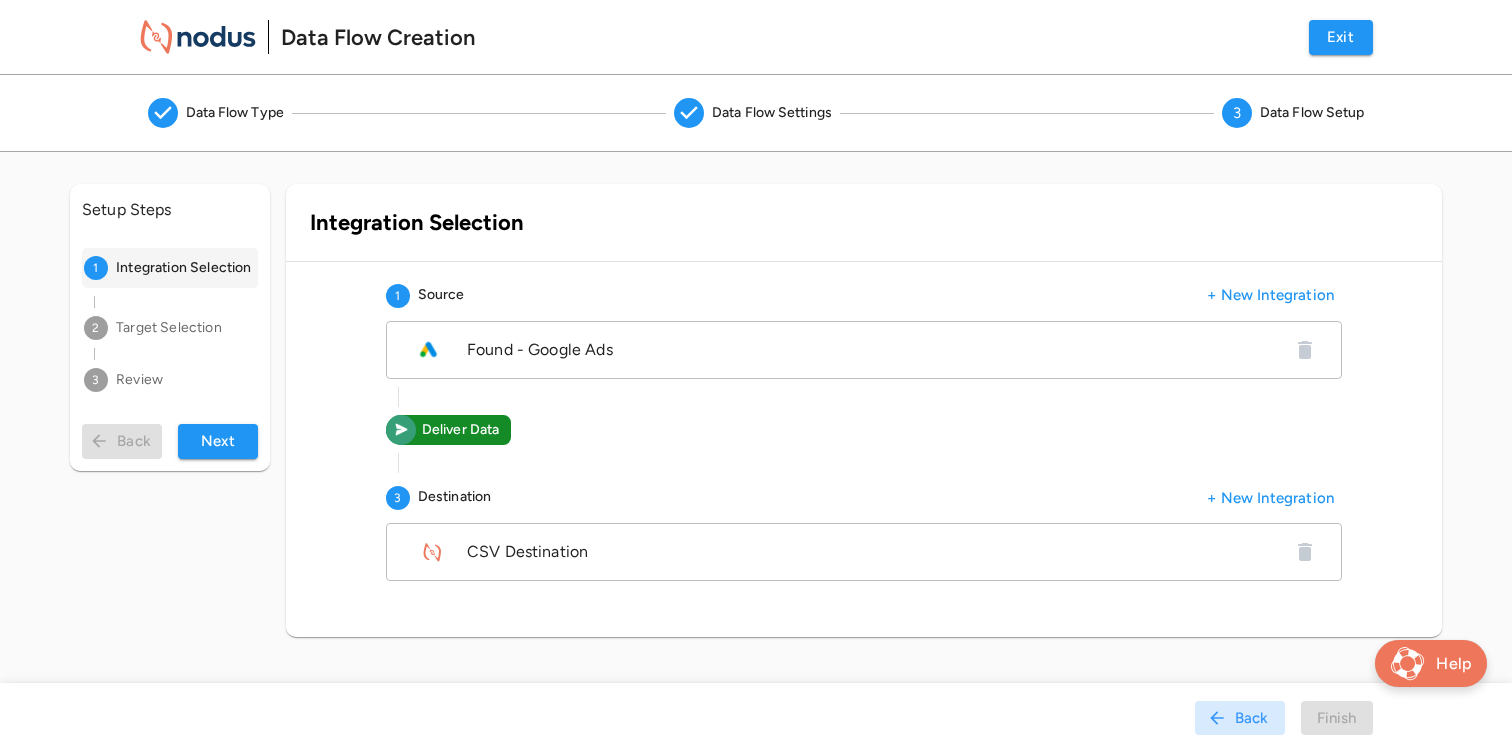 scroll, scrollTop: 0, scrollLeft: 0, axis: both 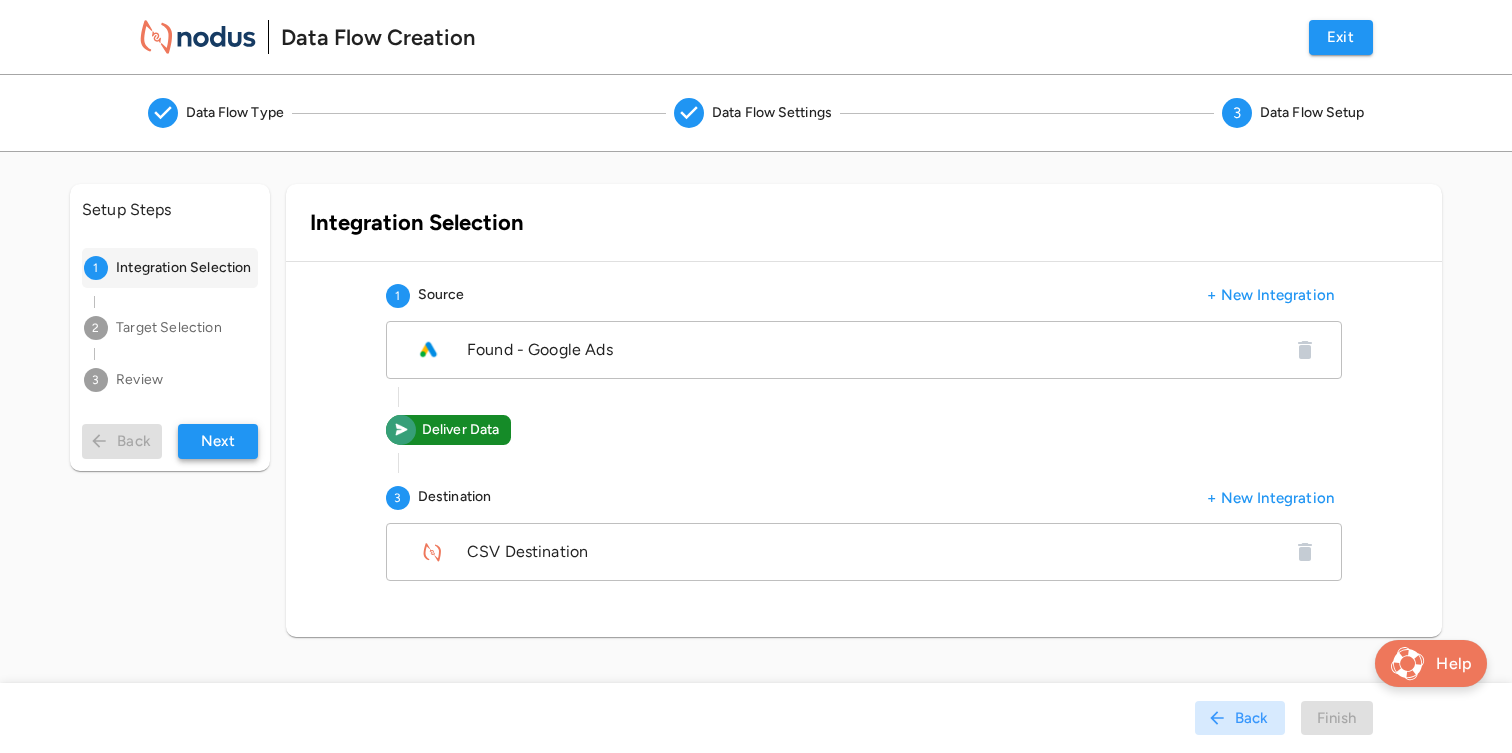 click on "Next" at bounding box center [218, 441] 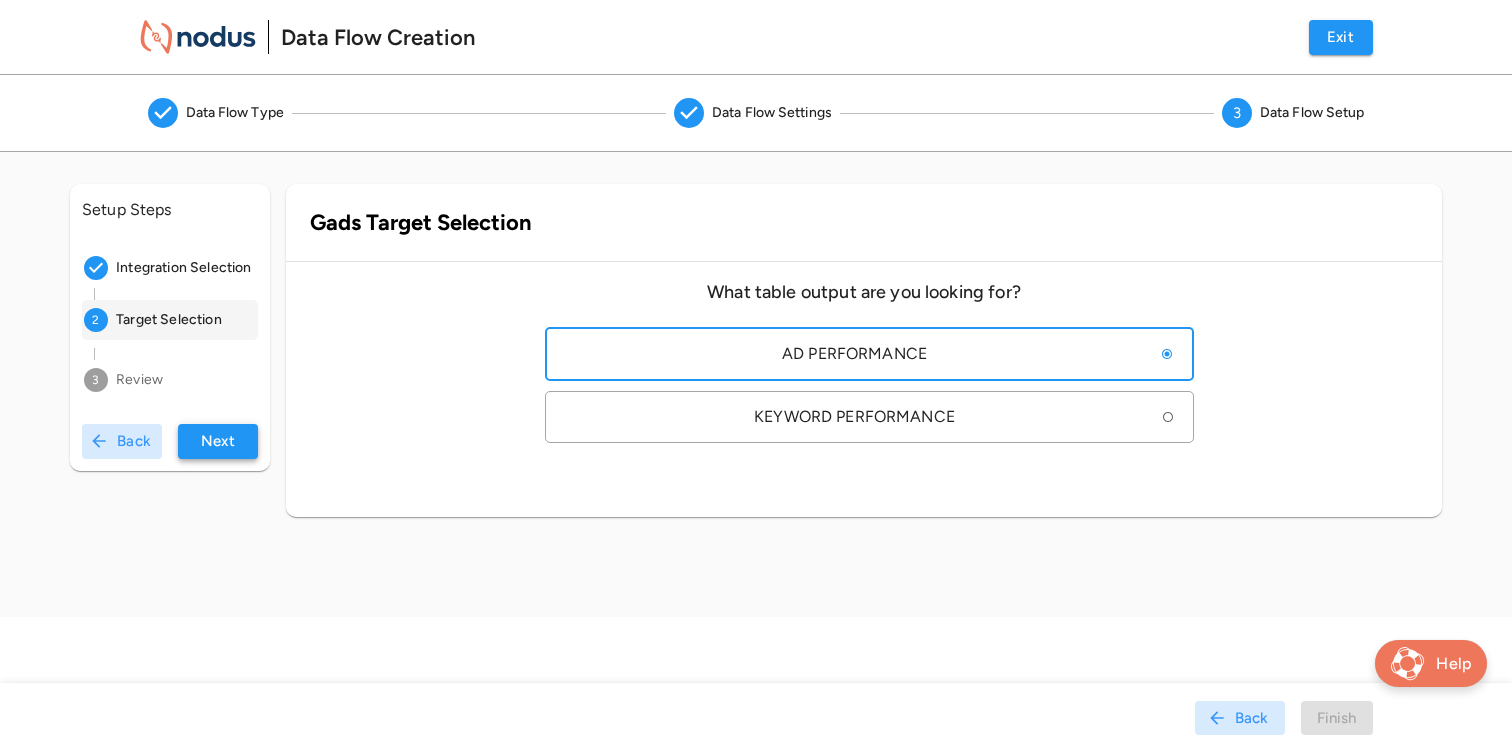 click on "Next" at bounding box center [218, 441] 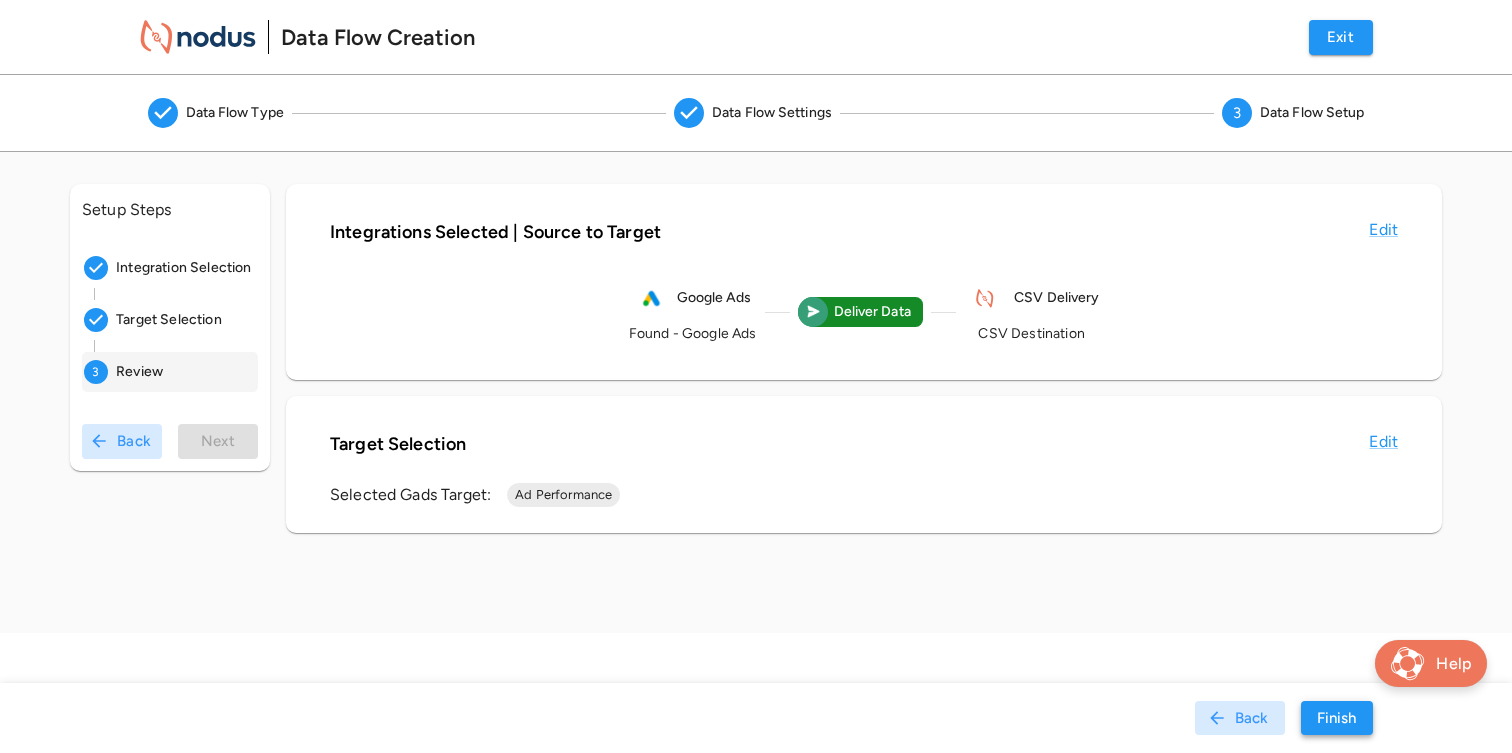 click on "Finish" at bounding box center [1337, 718] 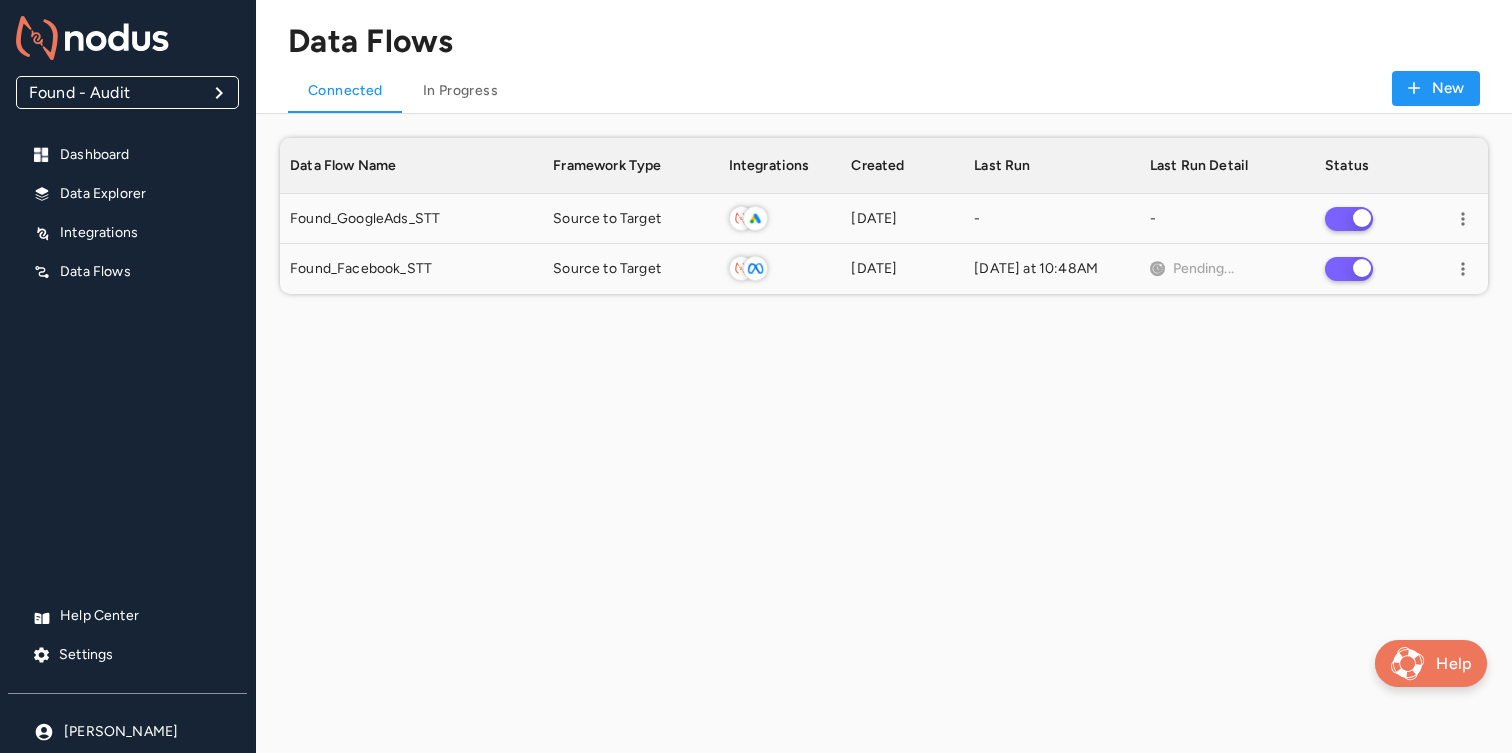 scroll, scrollTop: 1, scrollLeft: 1, axis: both 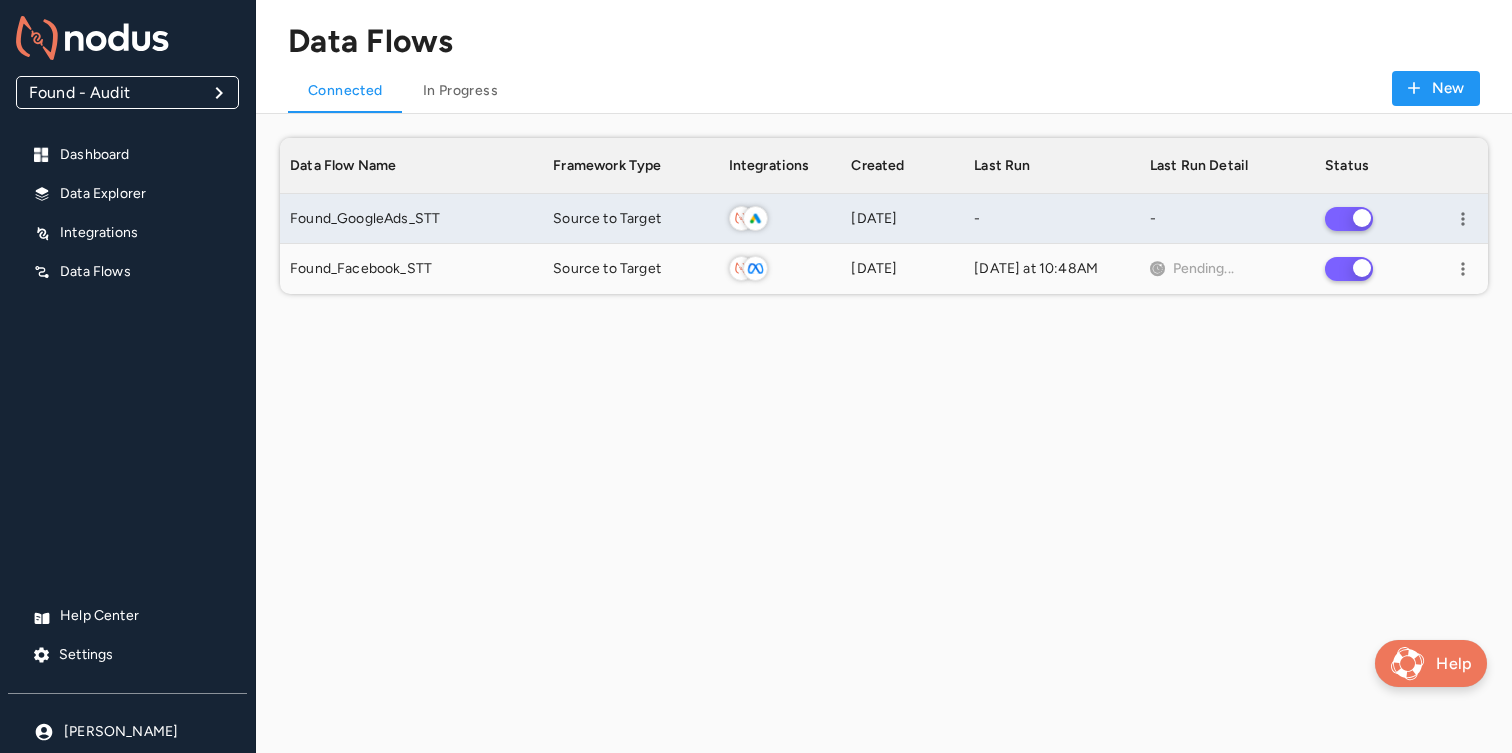 click on "[DATE]" at bounding box center (902, 219) 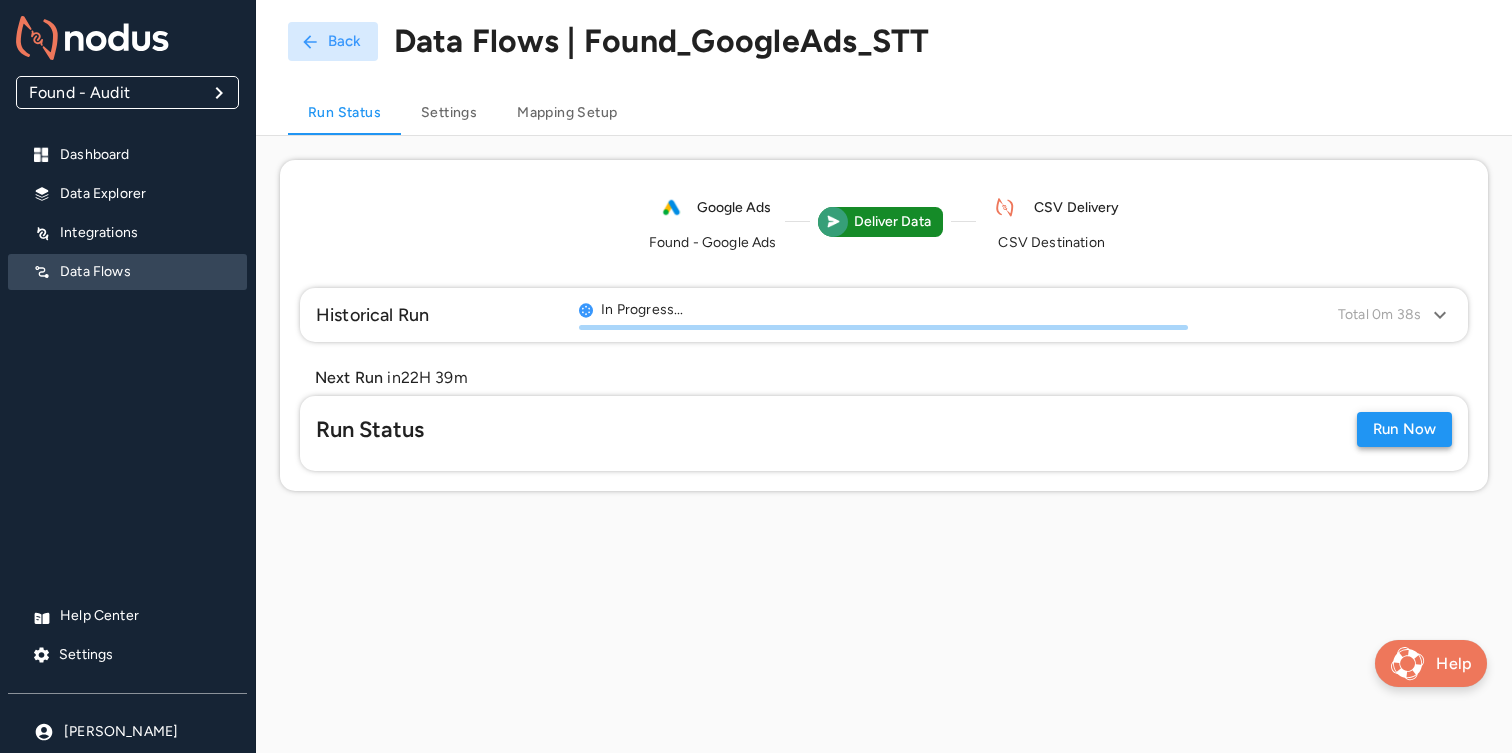 click on "Run Now" at bounding box center (1404, 429) 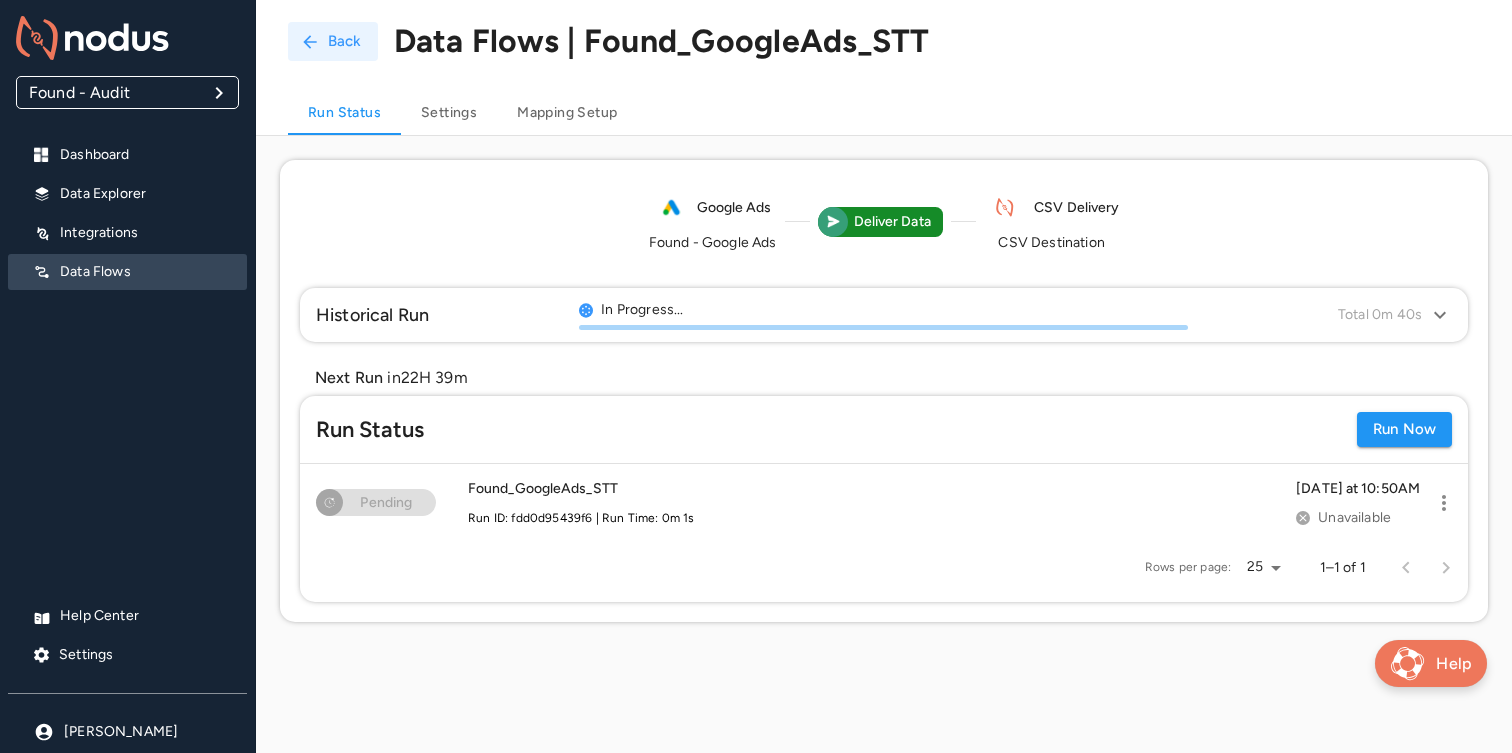 click on "Back" at bounding box center (333, 41) 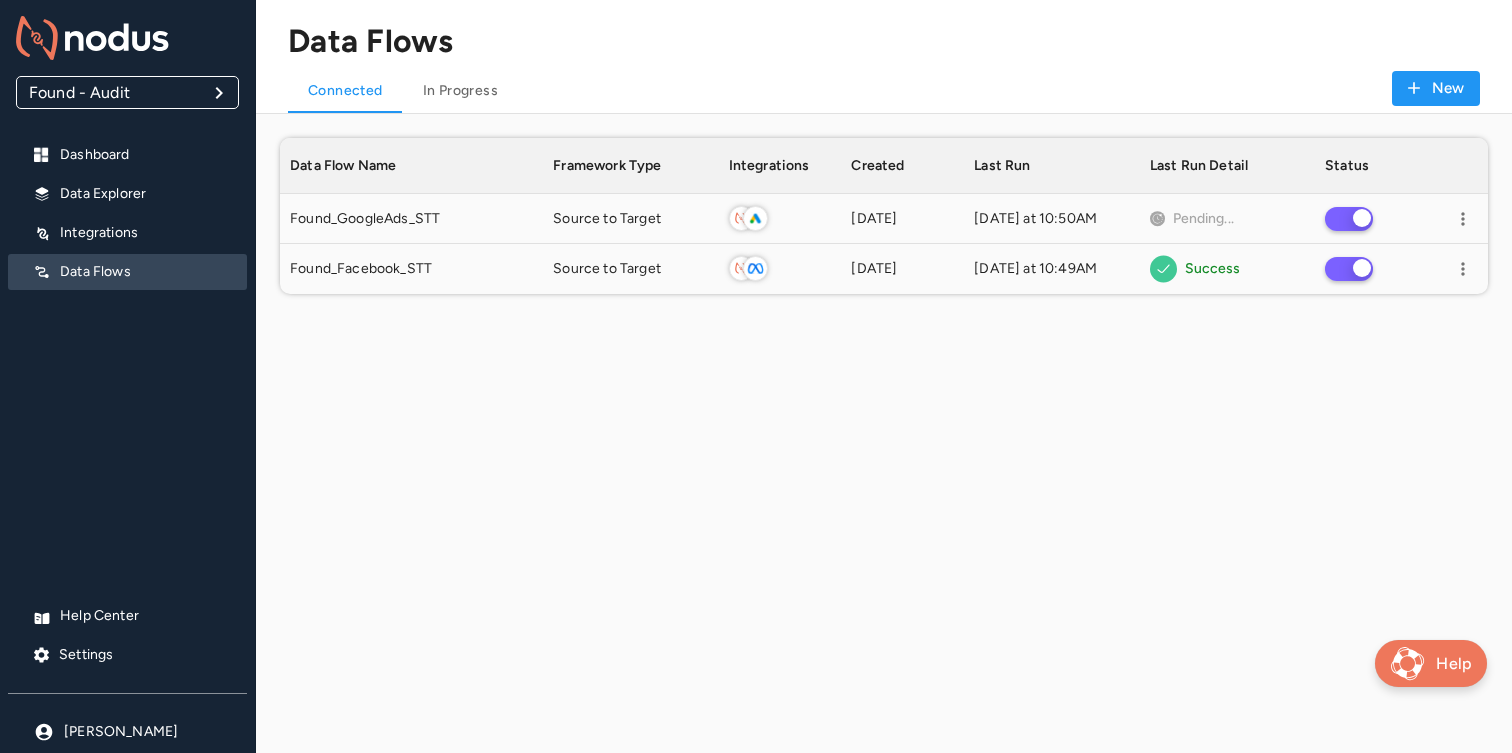 scroll, scrollTop: 1, scrollLeft: 1, axis: both 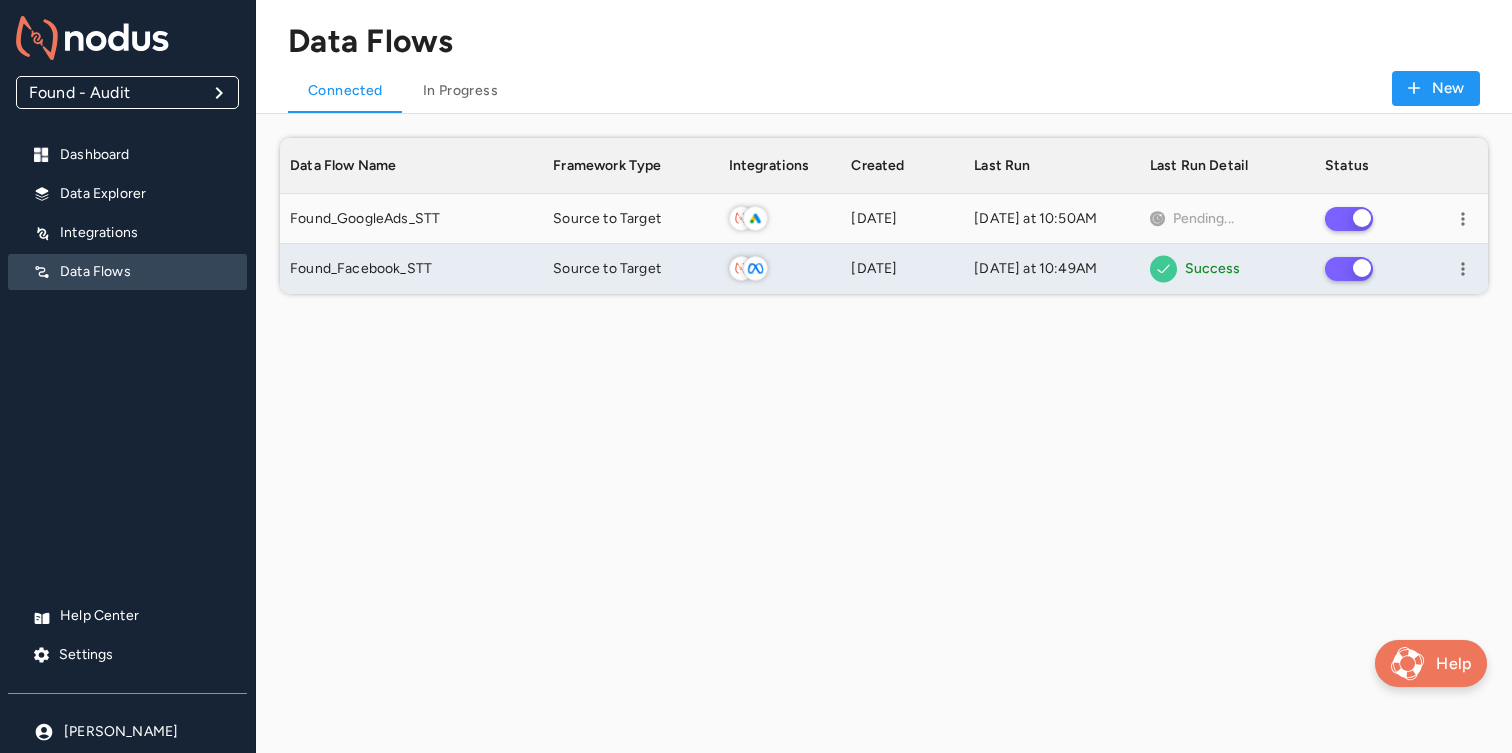 click on "[DATE]" at bounding box center [902, 269] 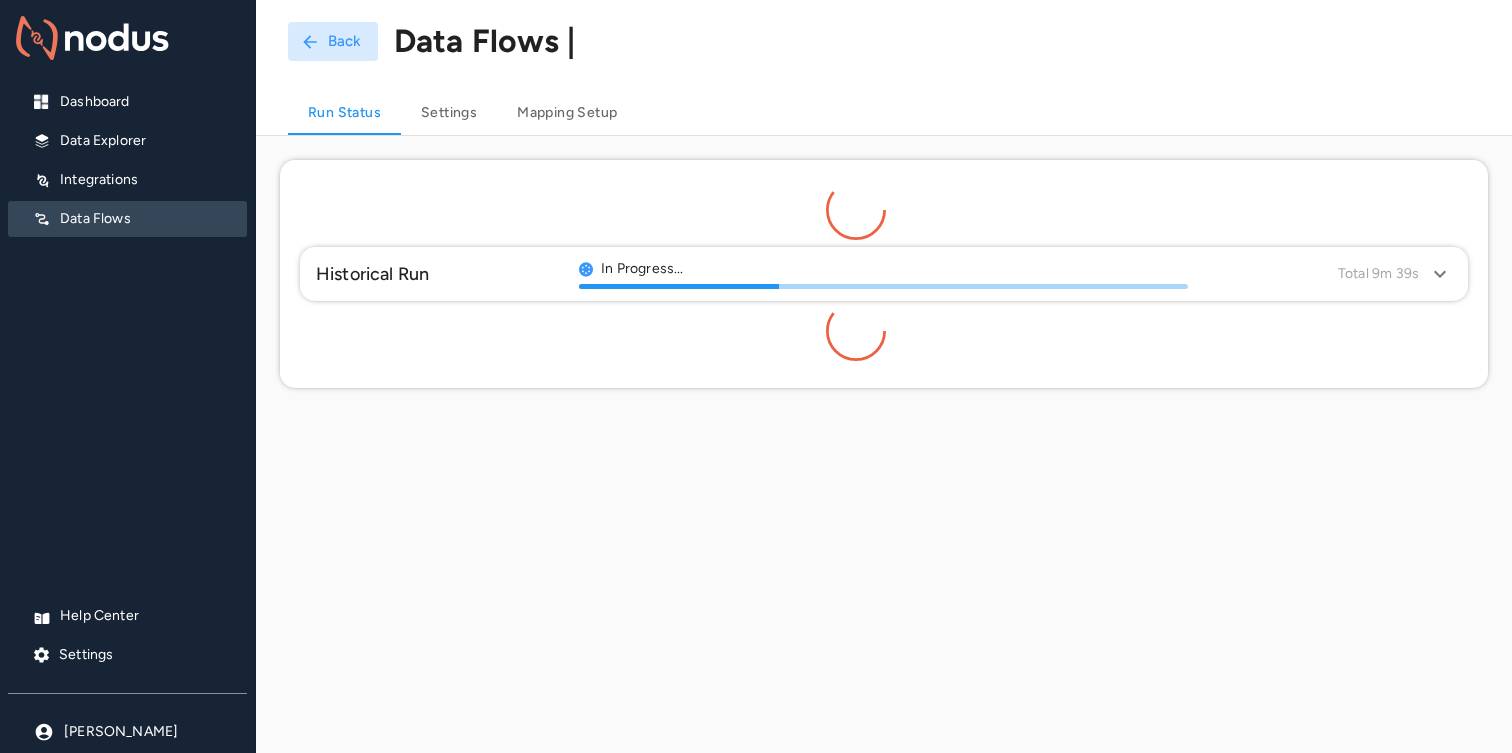 scroll, scrollTop: 0, scrollLeft: 0, axis: both 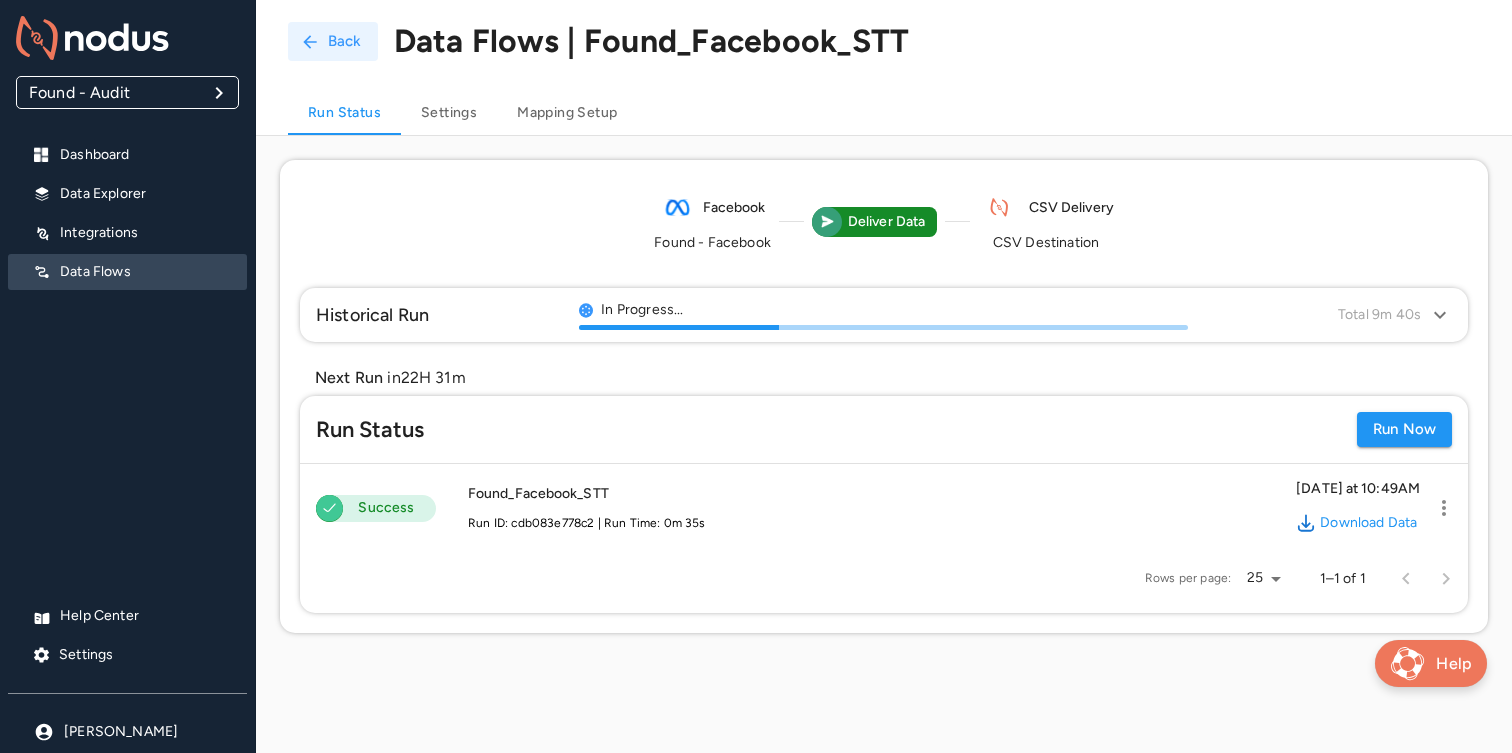 click on "Back" at bounding box center [333, 41] 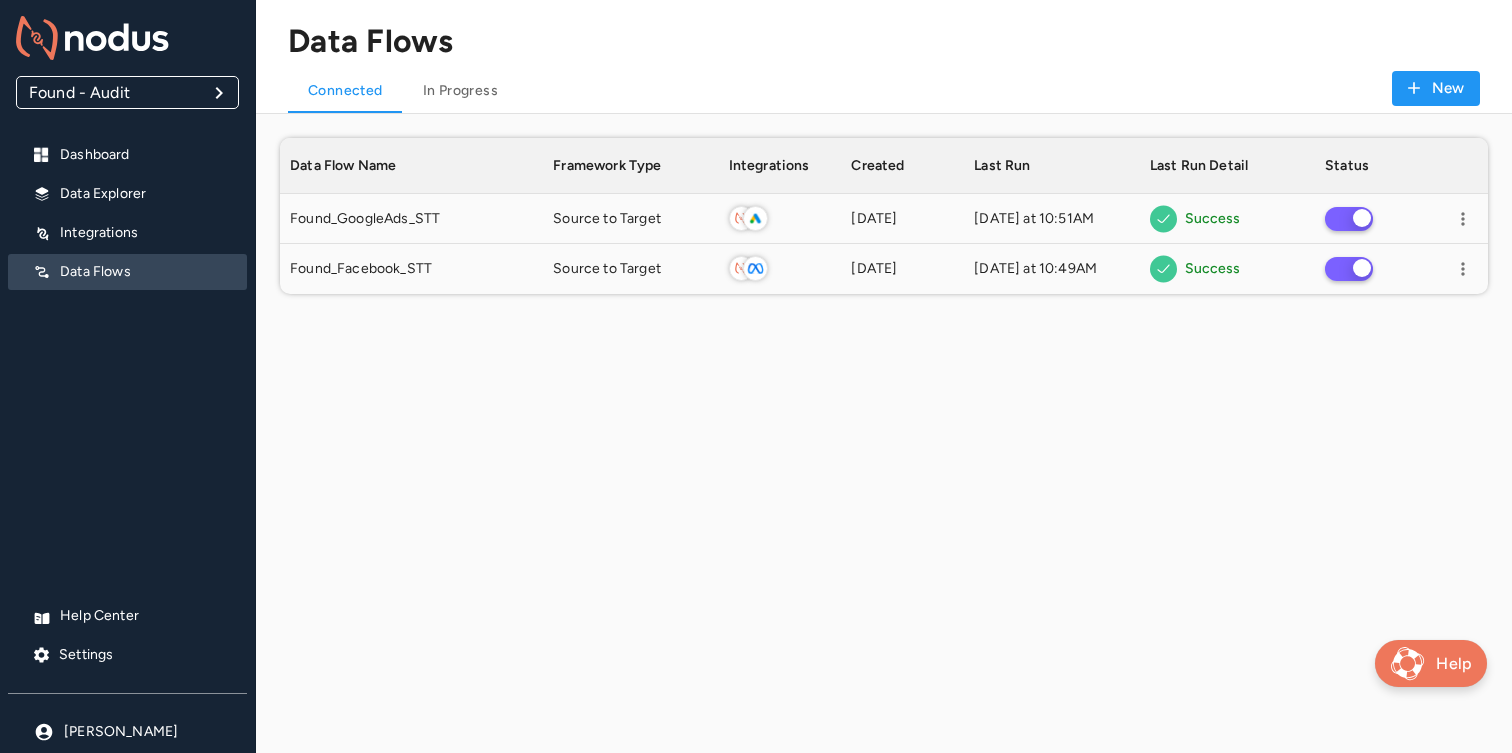scroll, scrollTop: 1, scrollLeft: 1, axis: both 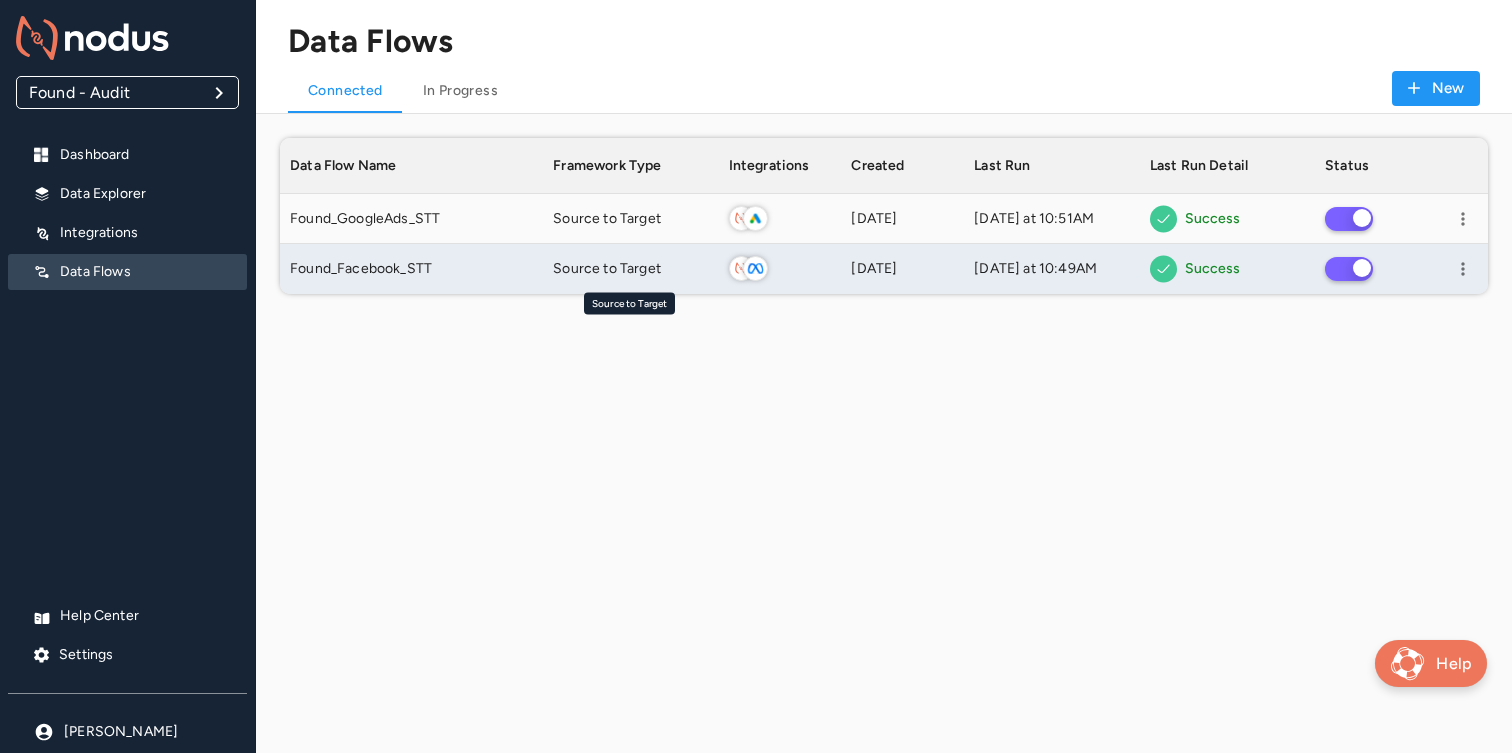click on "Source to Target" at bounding box center [607, 269] 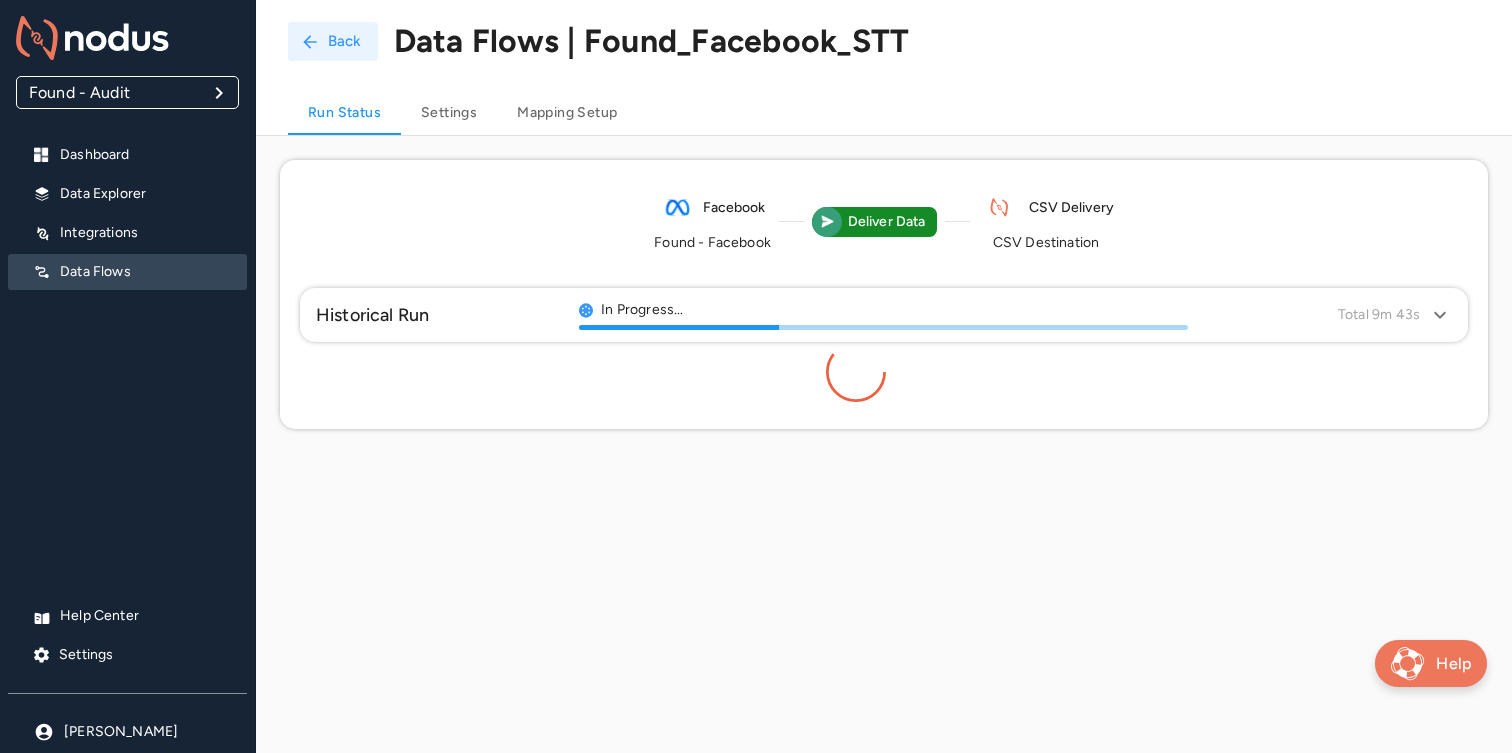 click on "Back" at bounding box center (333, 41) 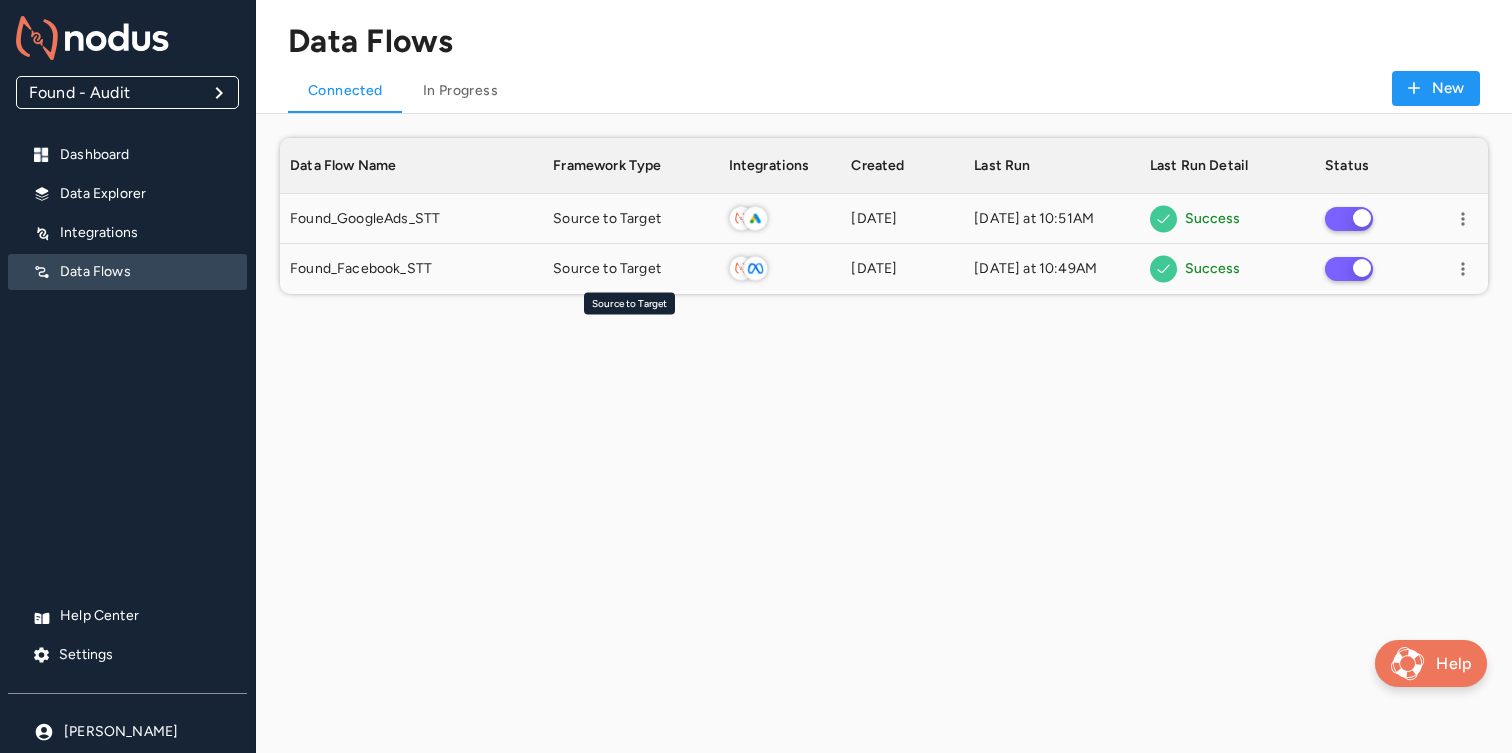 scroll, scrollTop: 1, scrollLeft: 1, axis: both 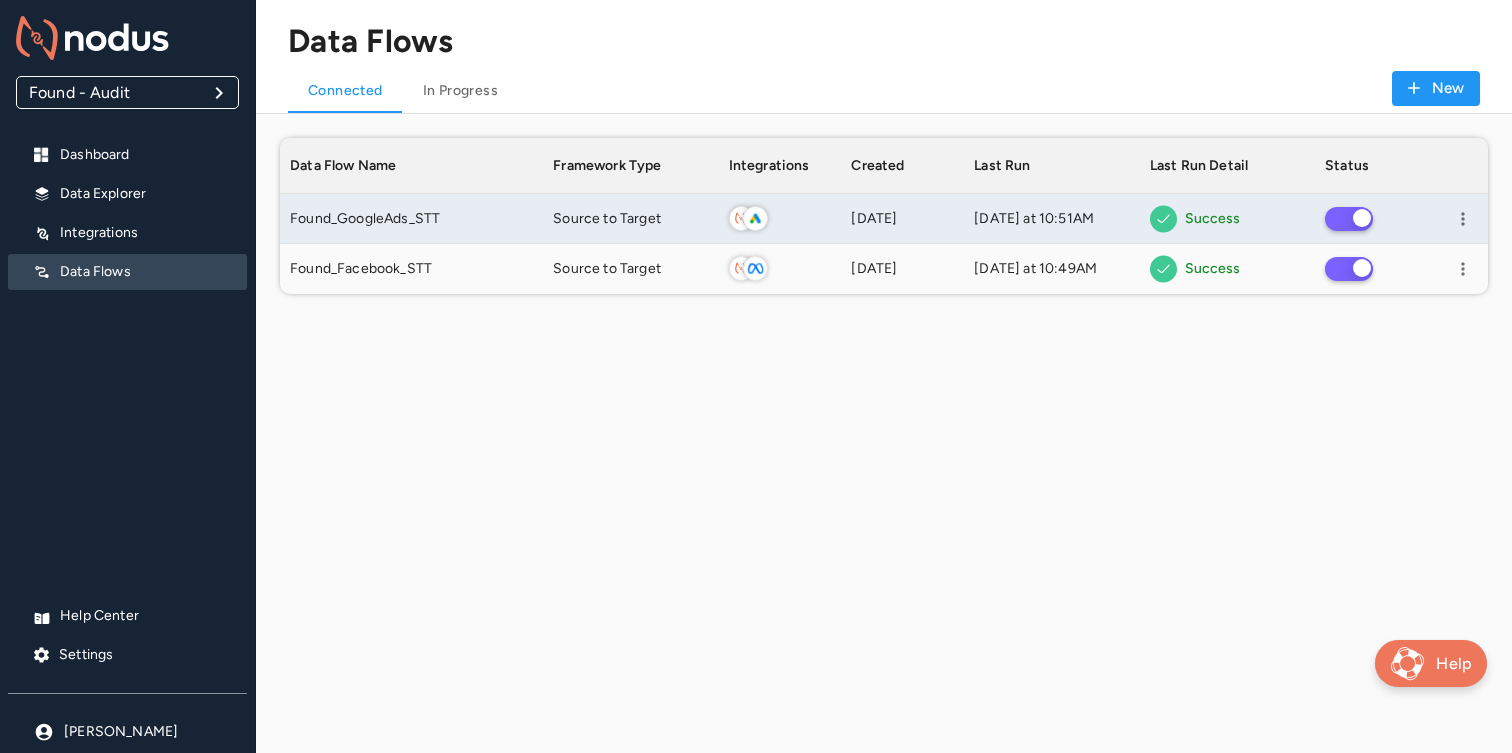 click on "Source to Target" at bounding box center (630, 219) 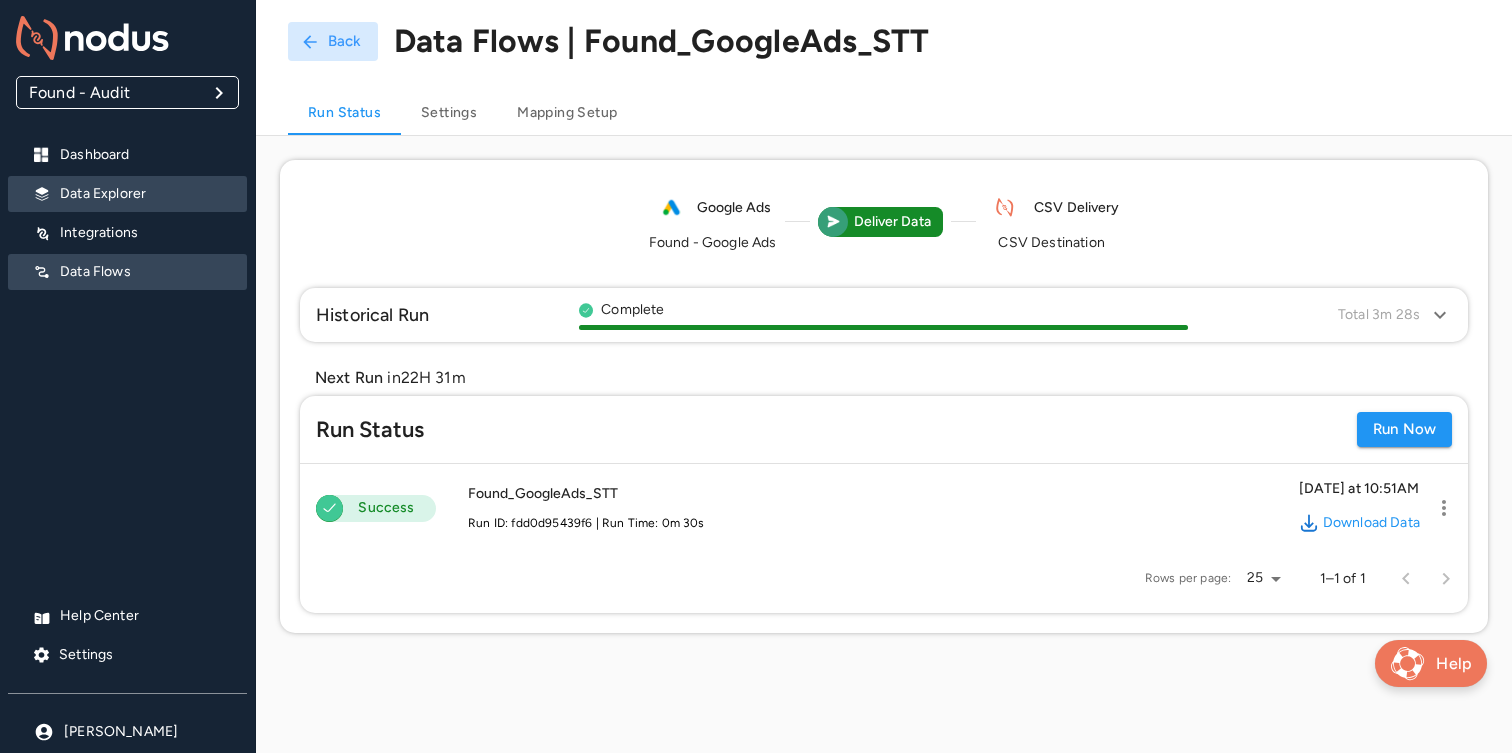 click on "Data Explorer" at bounding box center [145, 194] 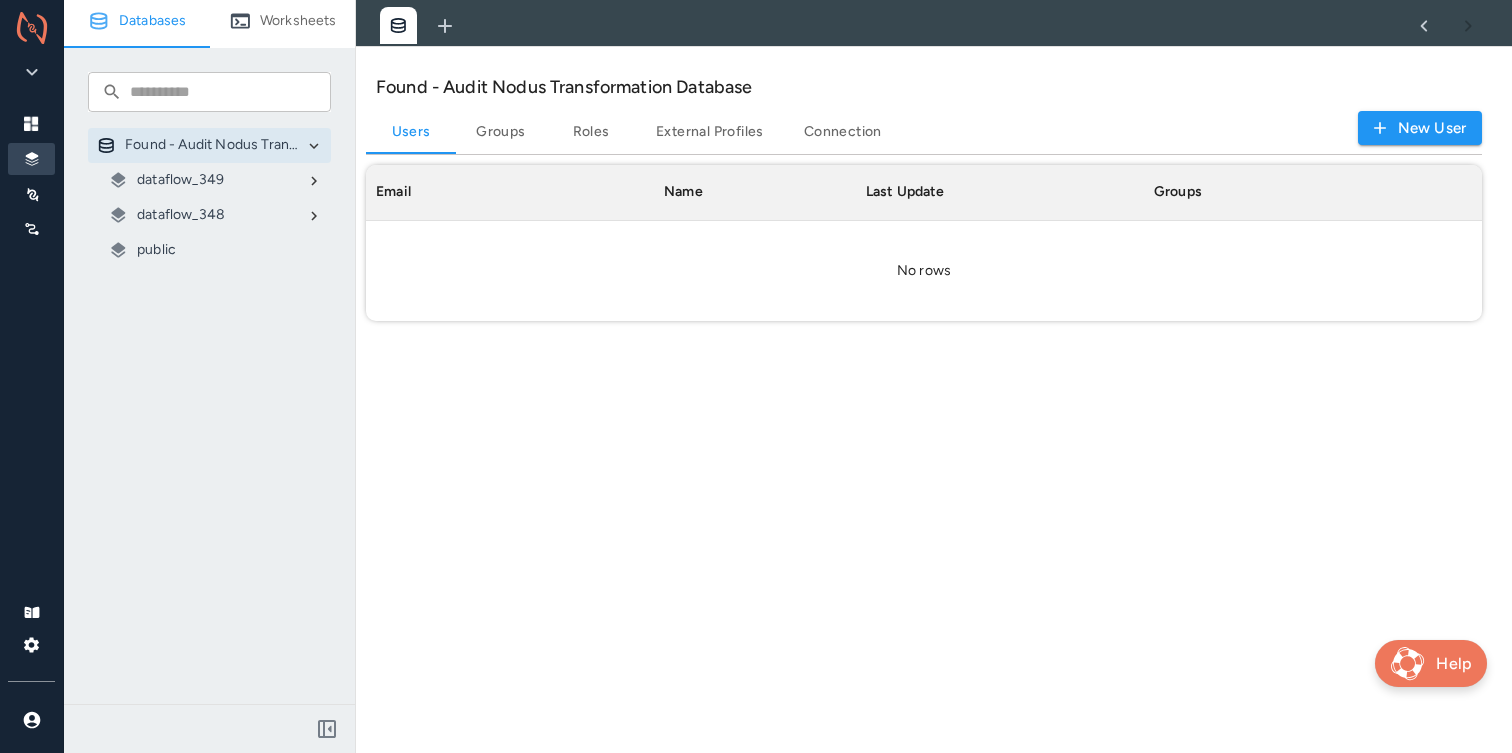 scroll, scrollTop: 1, scrollLeft: 1, axis: both 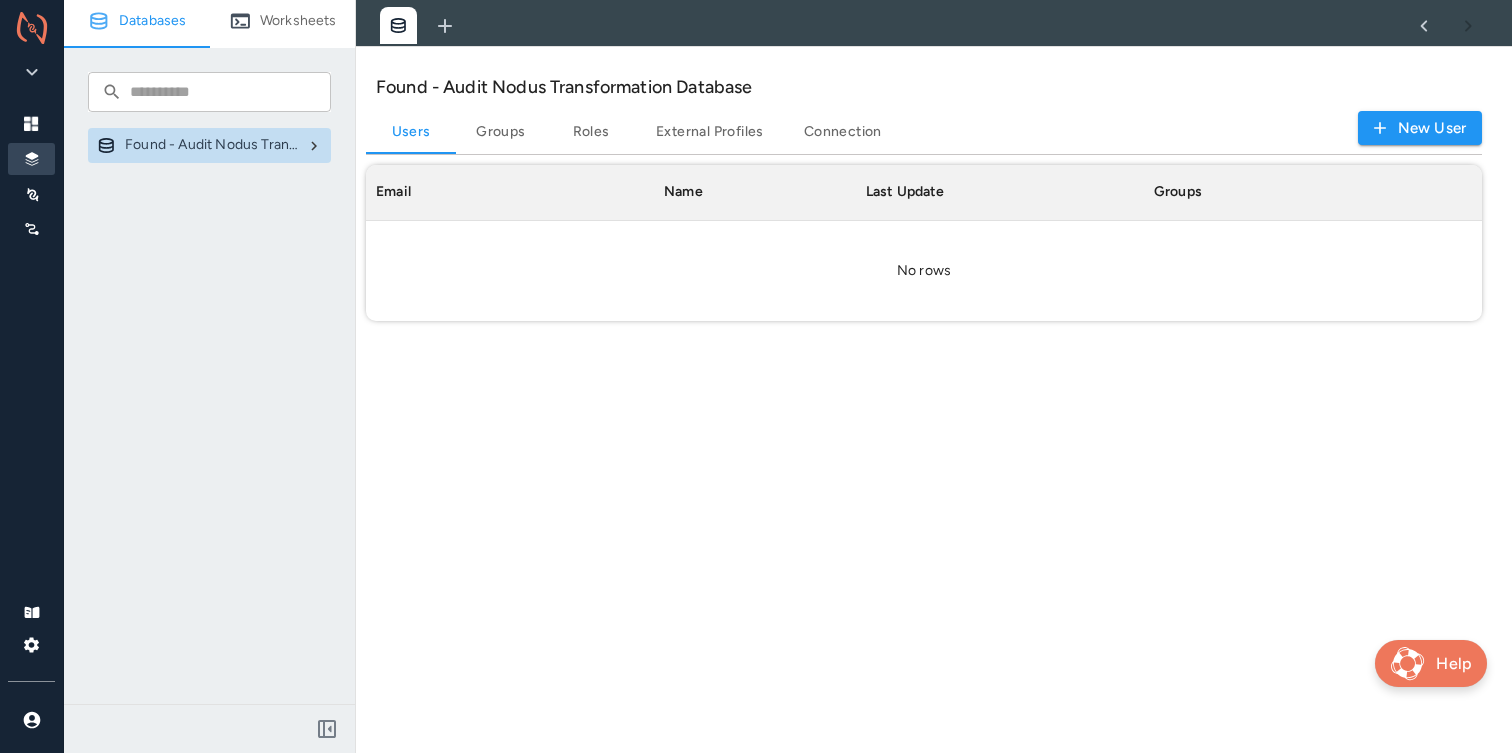 click 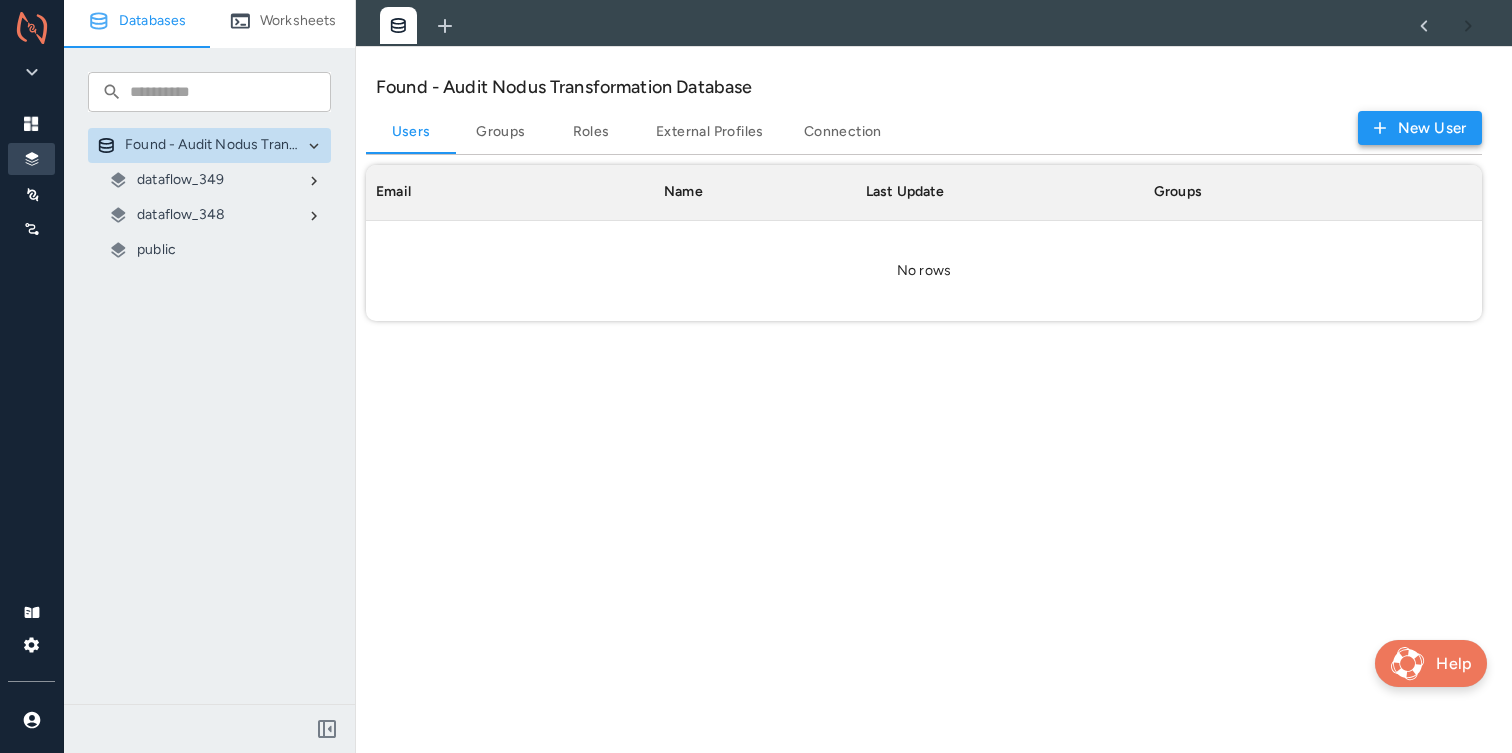 click on "New User" at bounding box center [1420, 128] 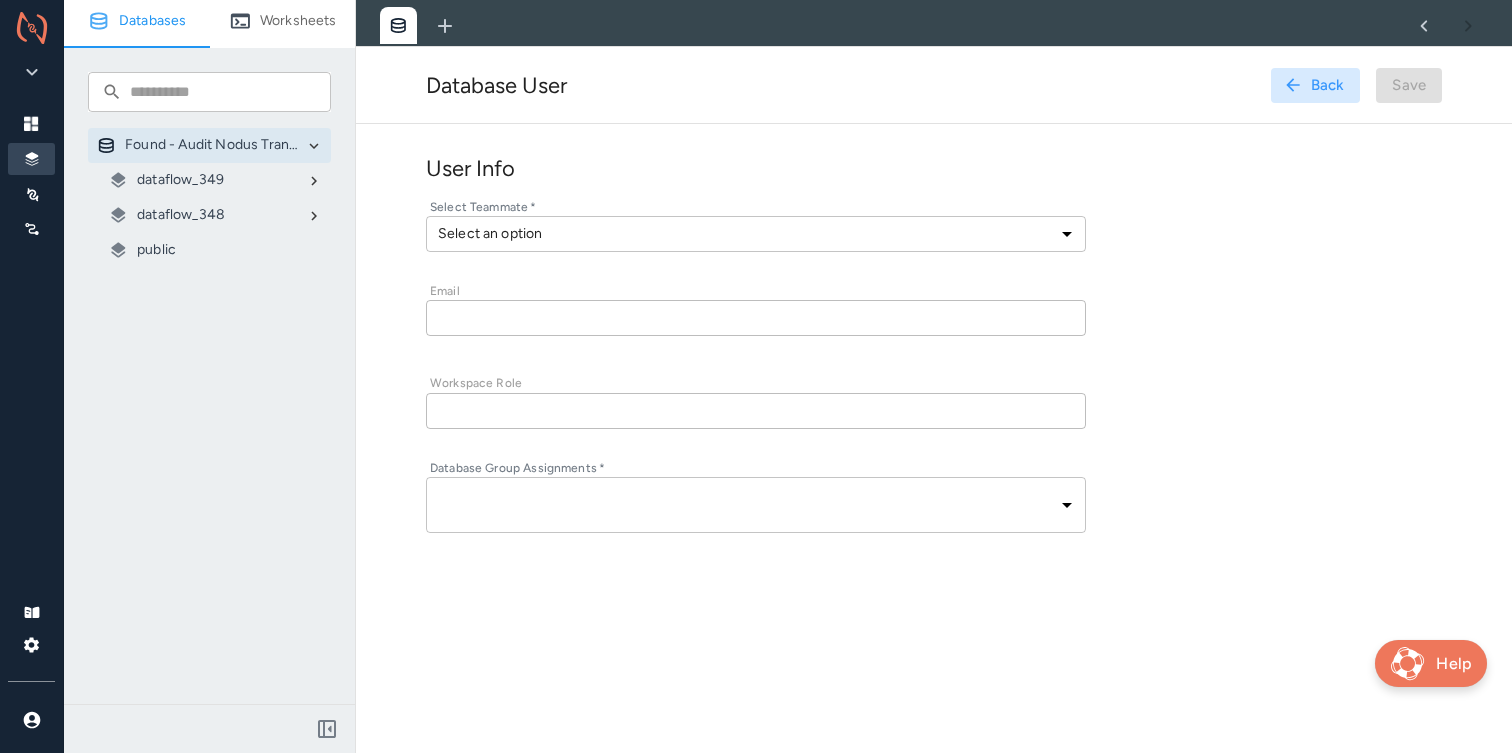 click on "Databases Worksheets ​ ​ Found - Audit Nodus Transformation Database dataflow_349 dataflow_348 public Database User Back Save User Info Select Teammate   * Select an option ​ ​ Email ​ ​ Workspace Role ​ ​ Database Group Assignments   * ​ ​ ​" at bounding box center (756, 376) 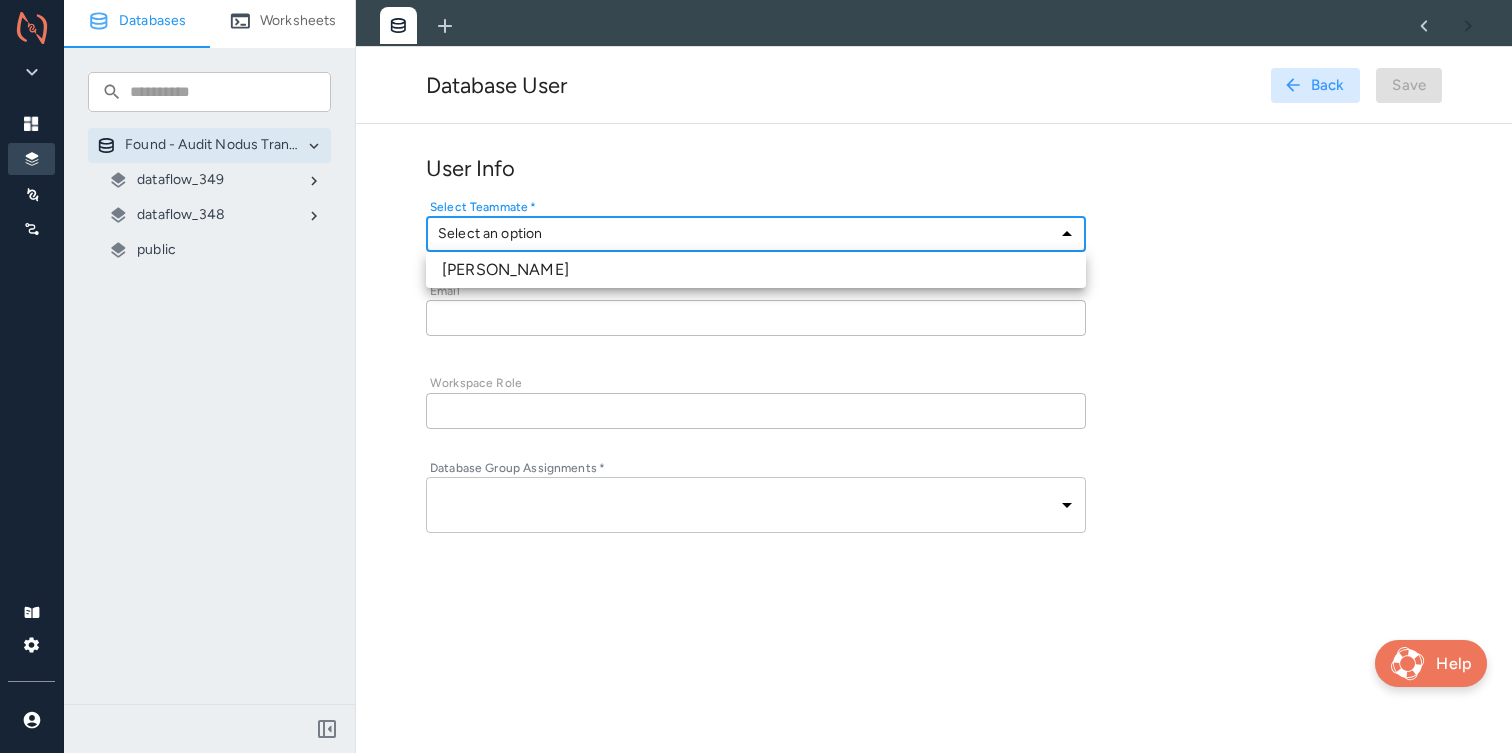 click on "[PERSON_NAME]" at bounding box center (756, 270) 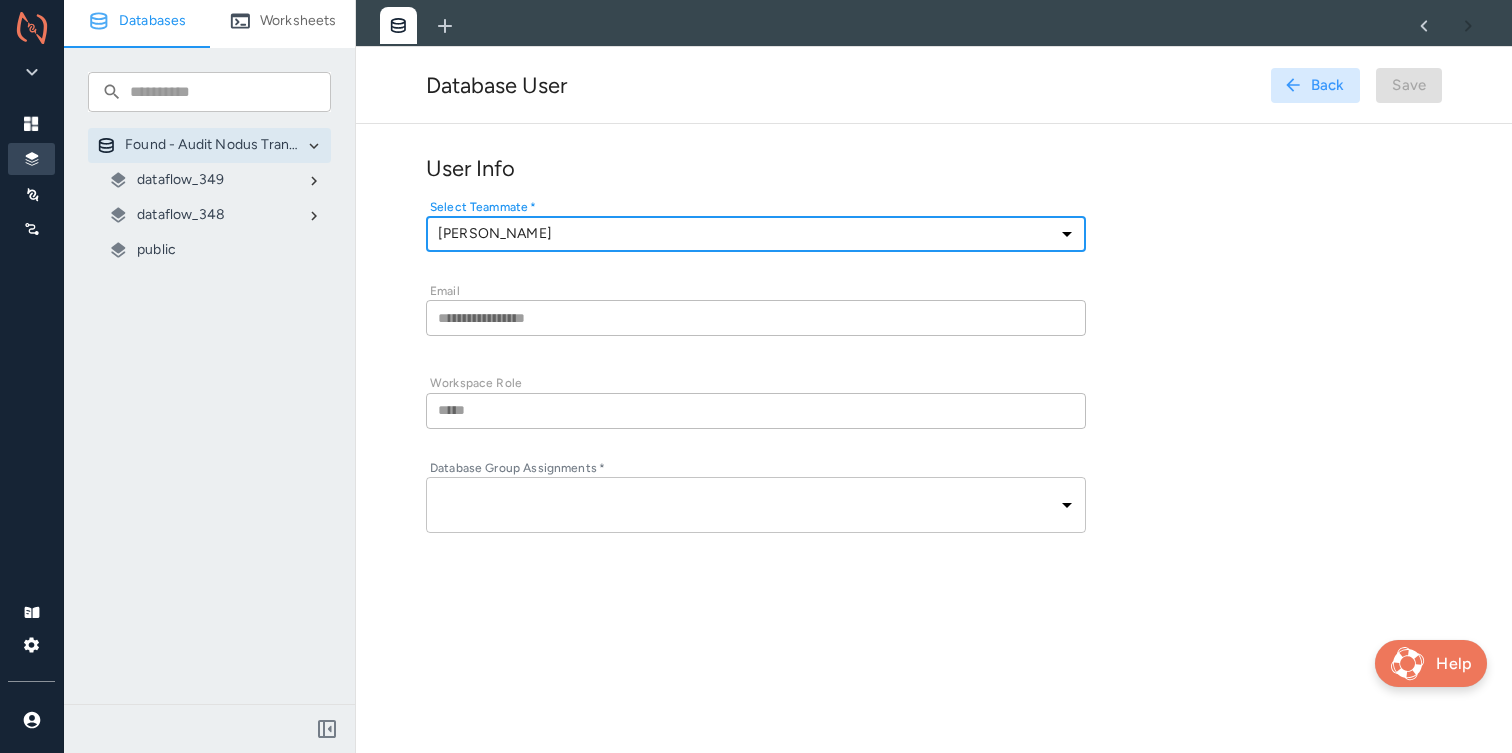 click on "**********" at bounding box center (756, 376) 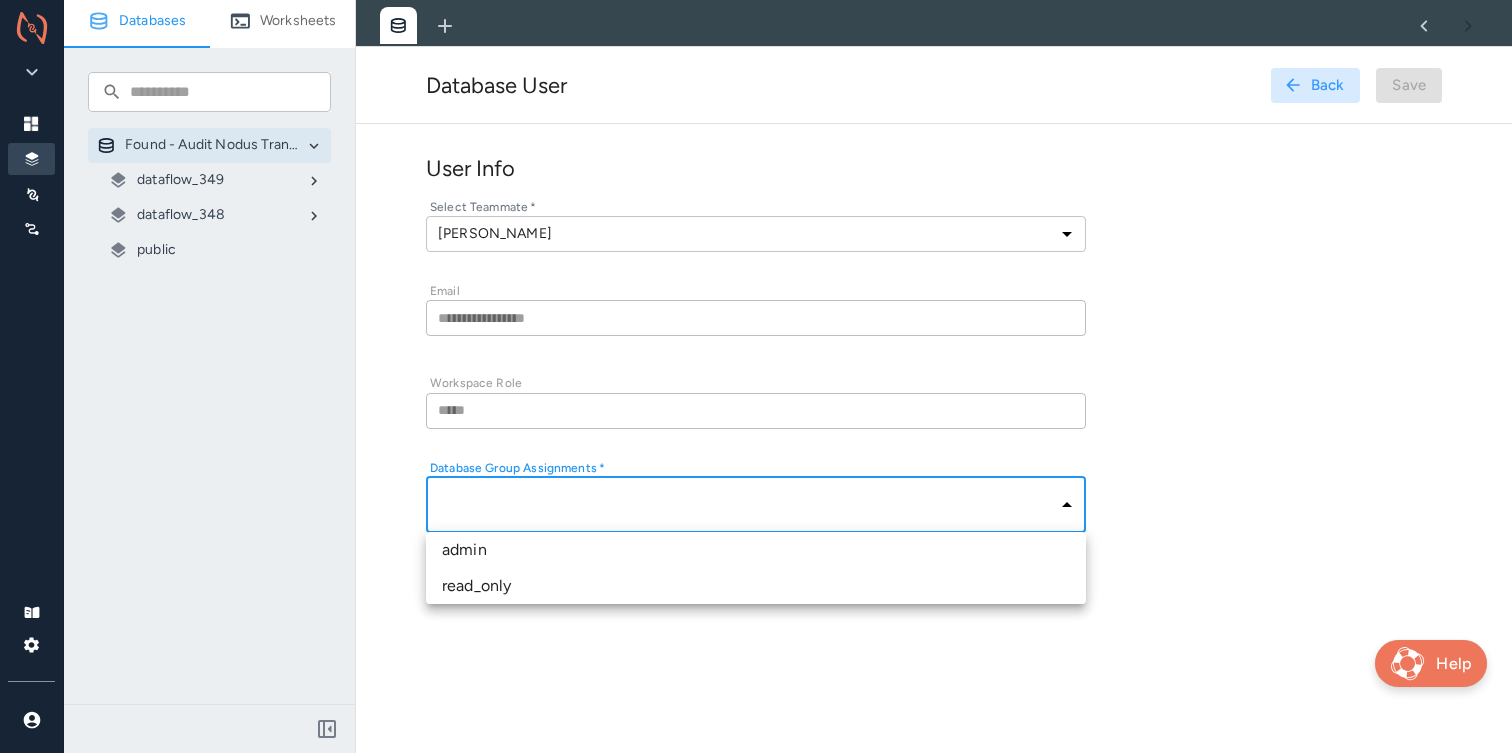 click on "admin" at bounding box center [756, 550] 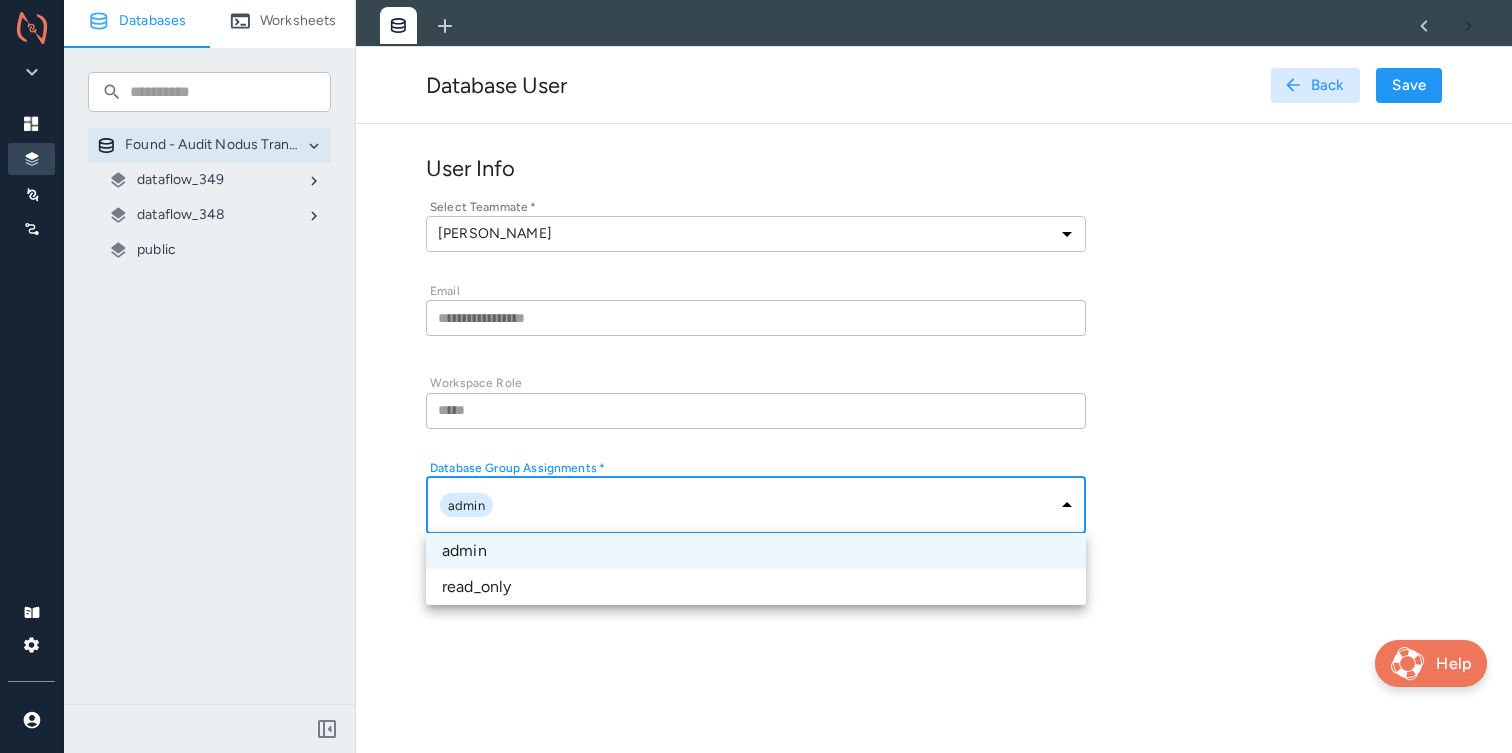 click at bounding box center [756, 376] 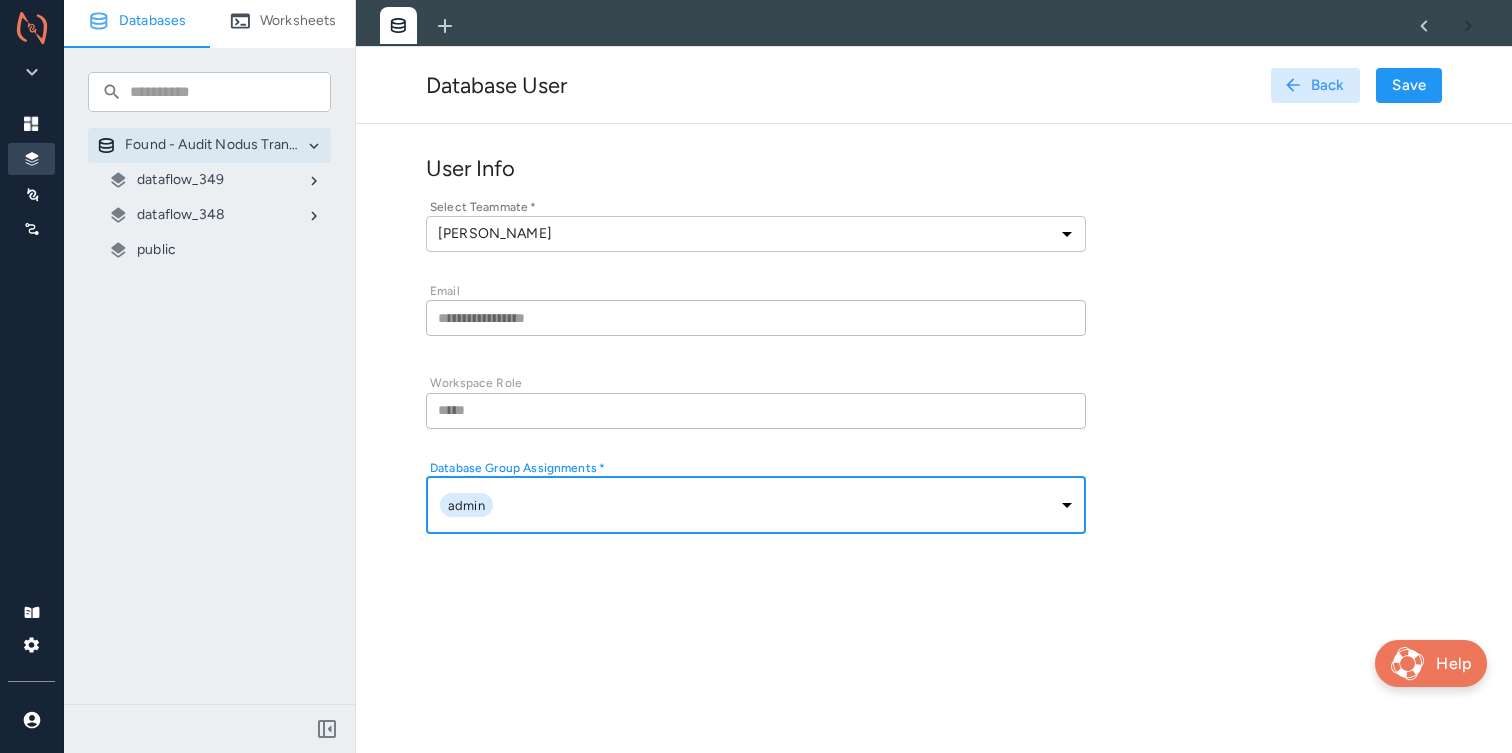 click on "Save" at bounding box center [1409, 85] 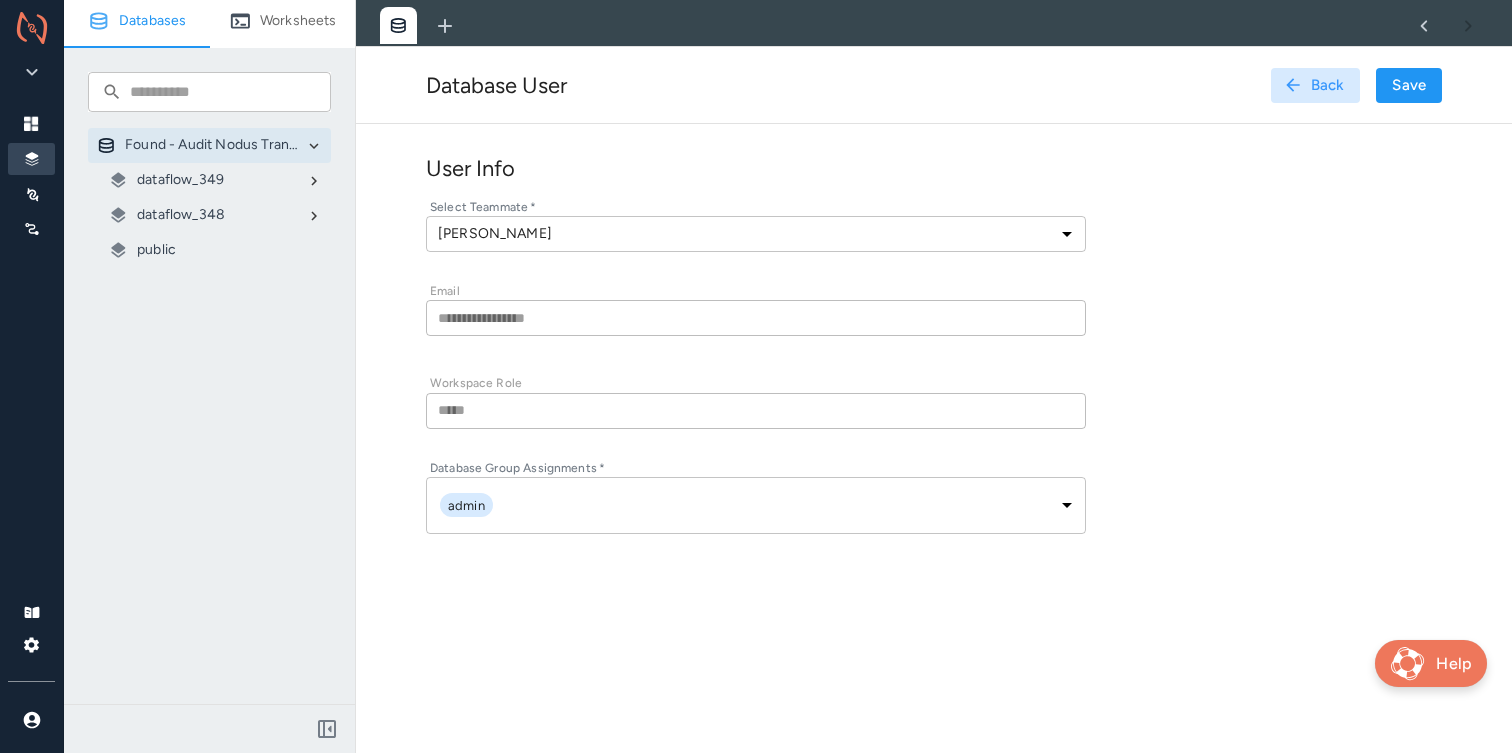 type 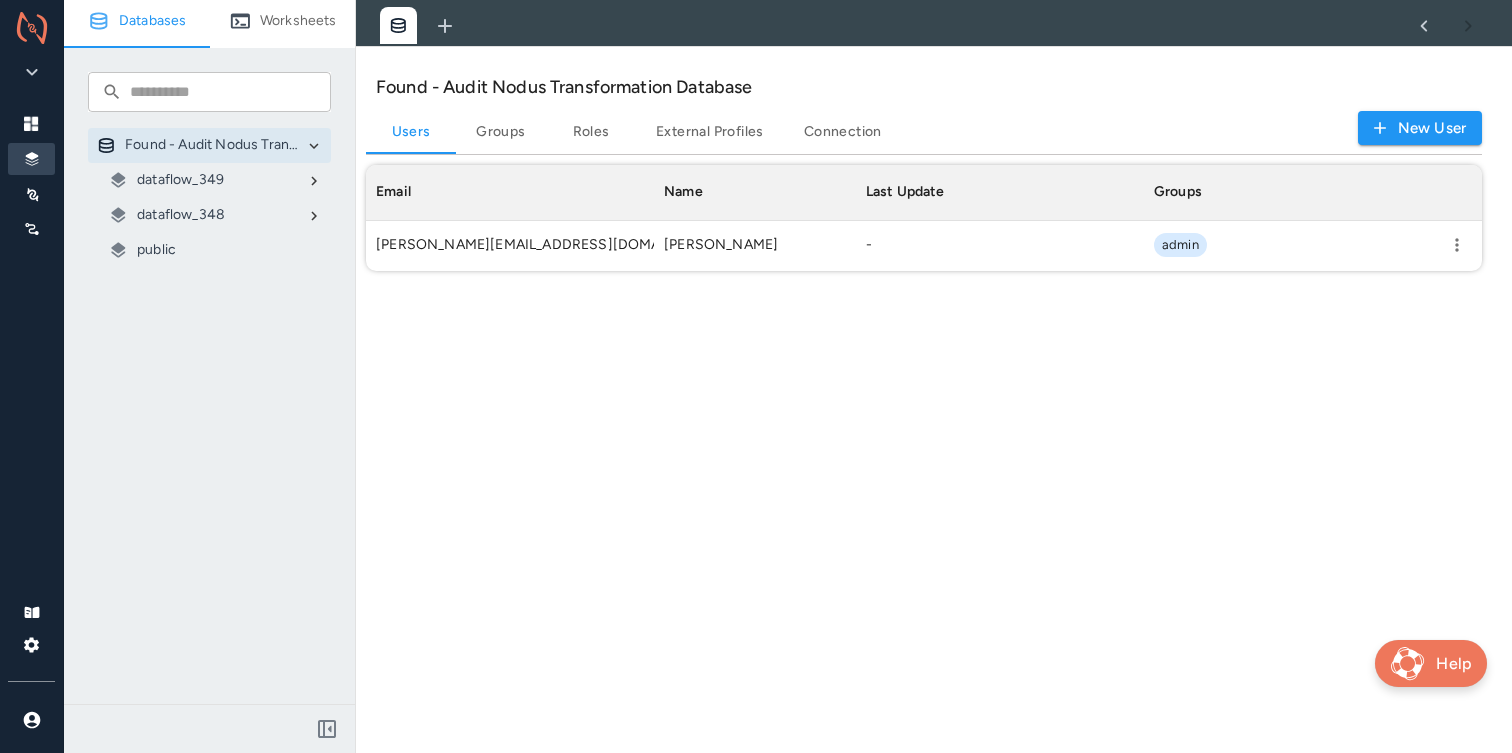 scroll, scrollTop: 1, scrollLeft: 1, axis: both 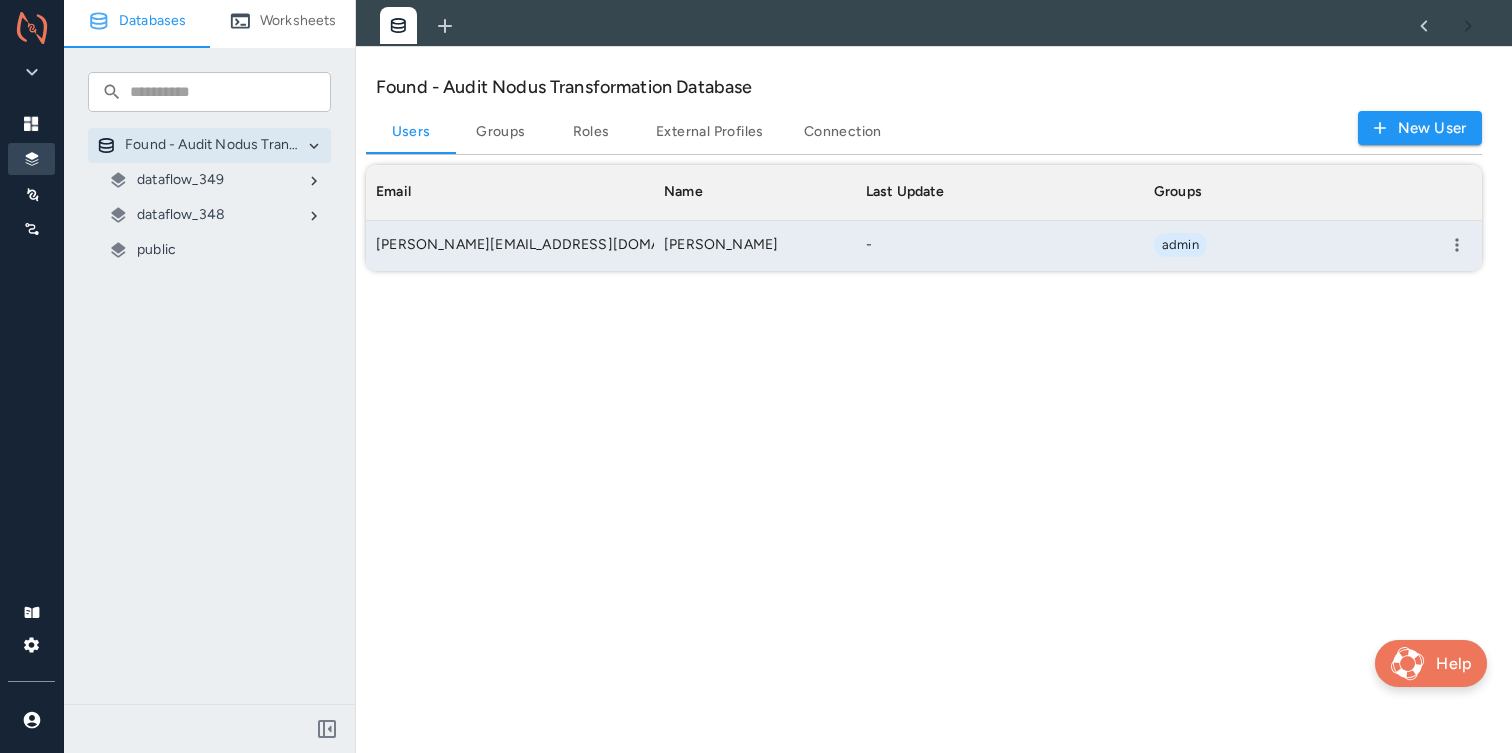 click 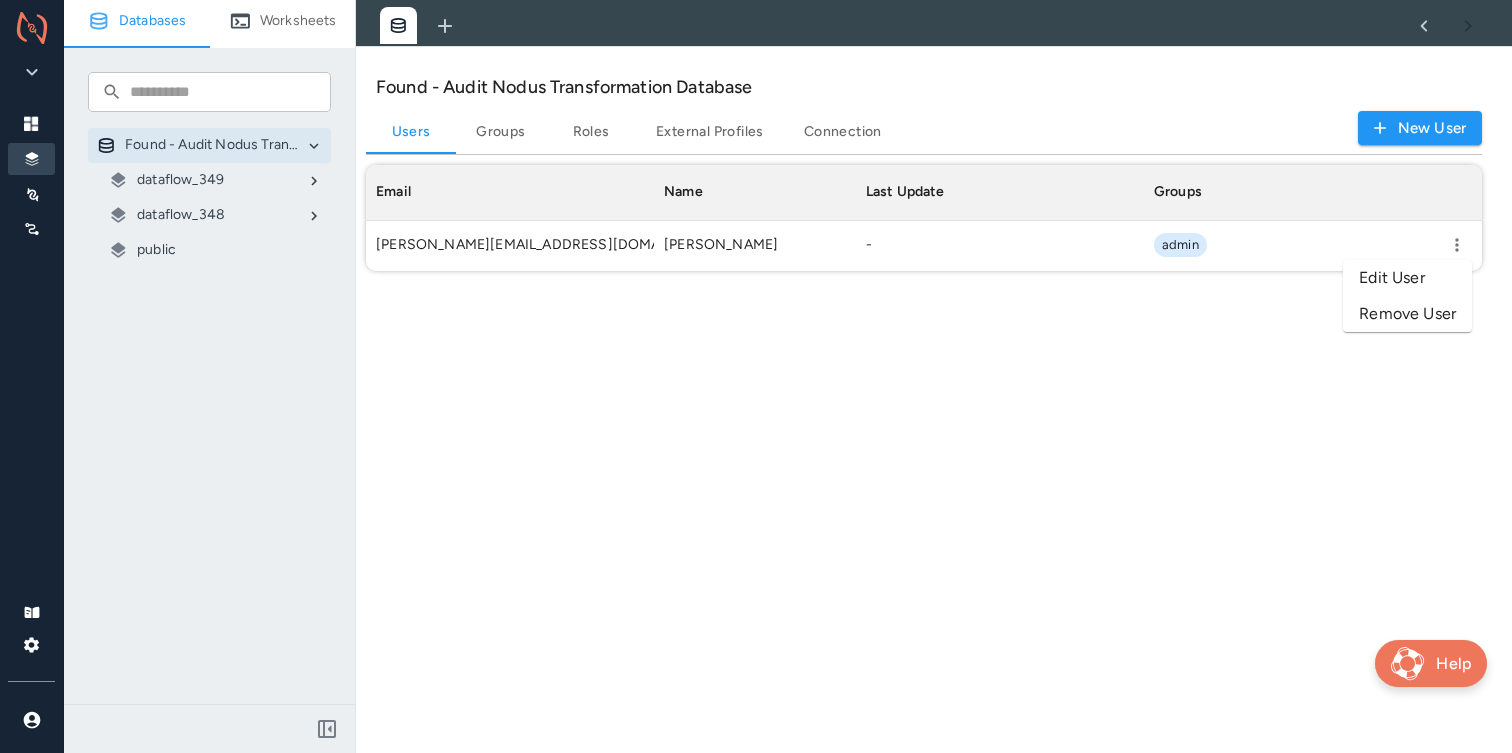 click on "Edit User" at bounding box center [1407, 278] 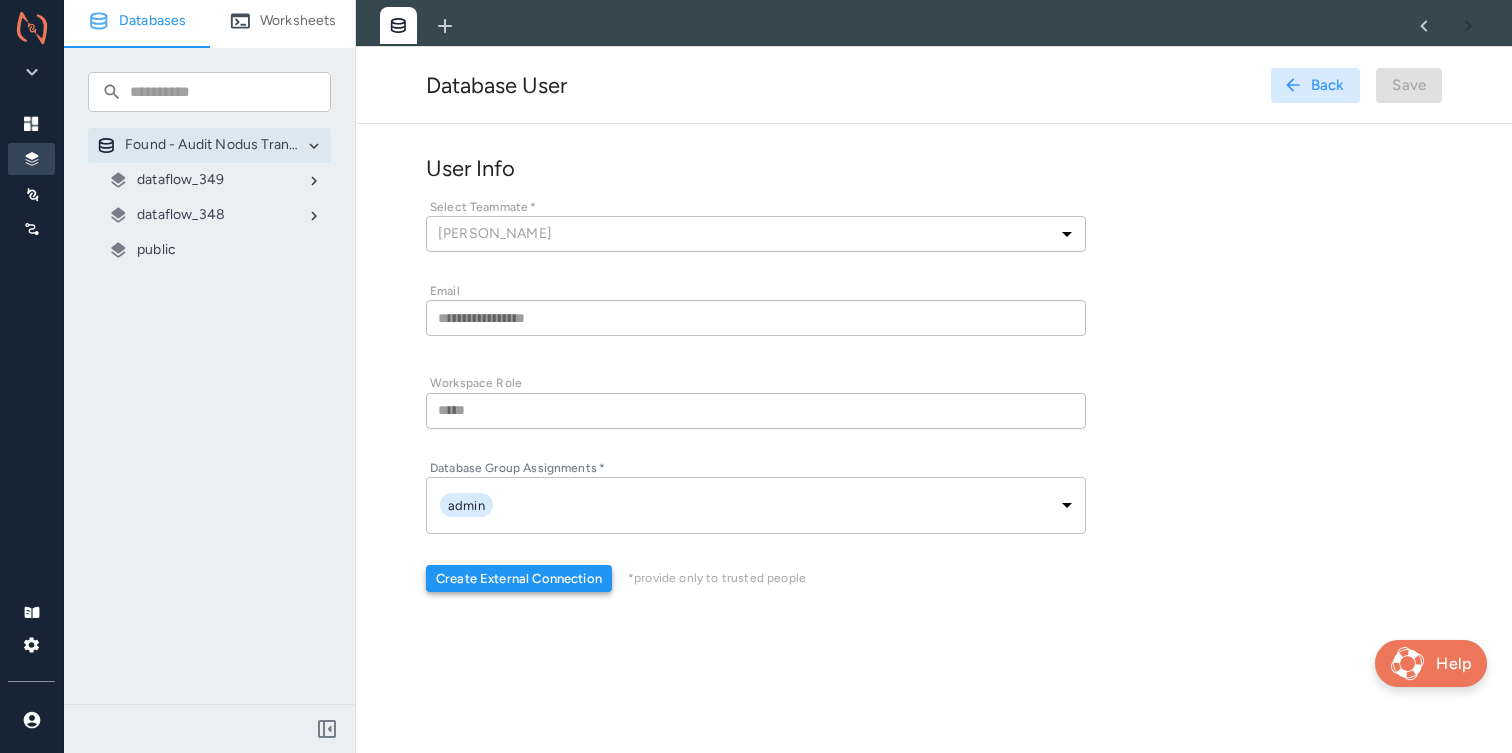 click on "Create External Connection" at bounding box center (519, 579) 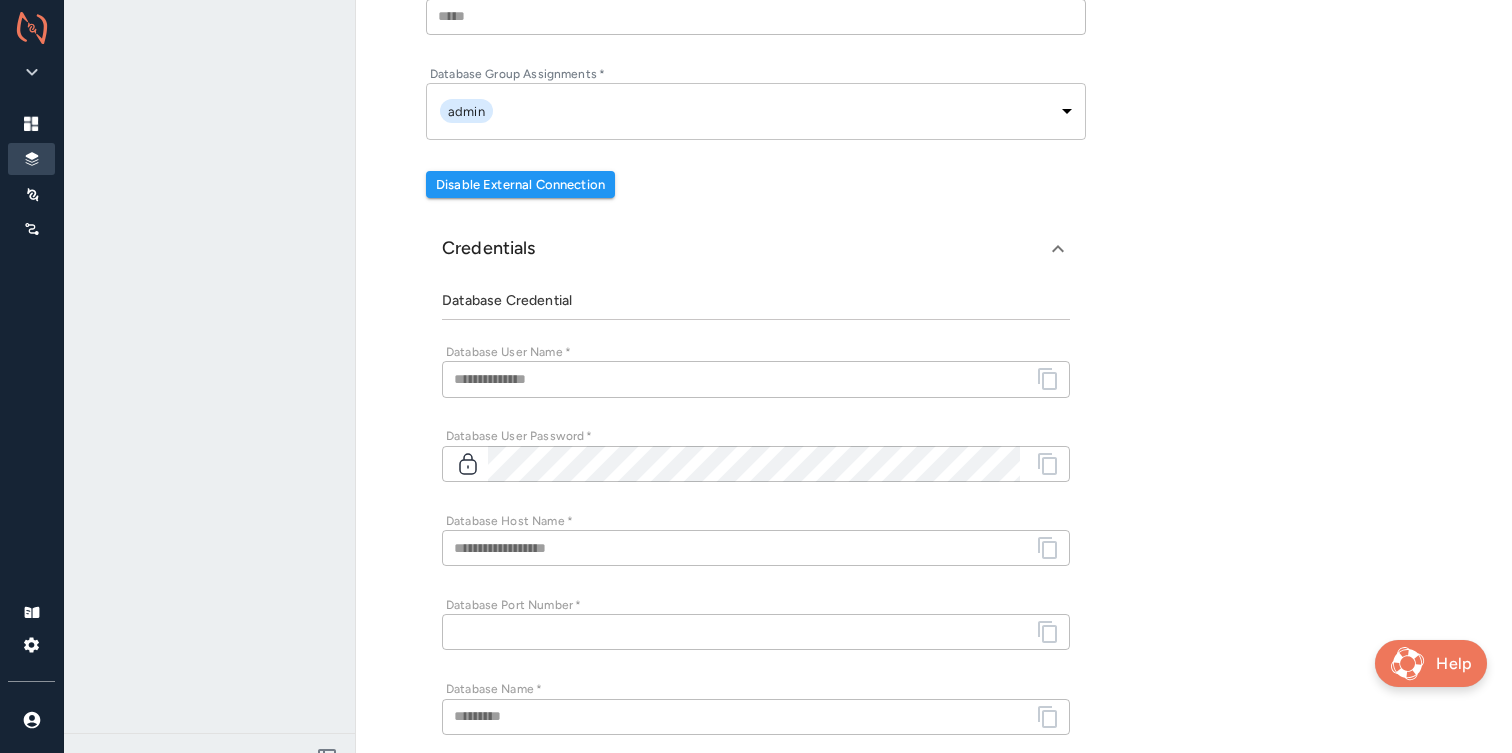 scroll, scrollTop: 421, scrollLeft: 0, axis: vertical 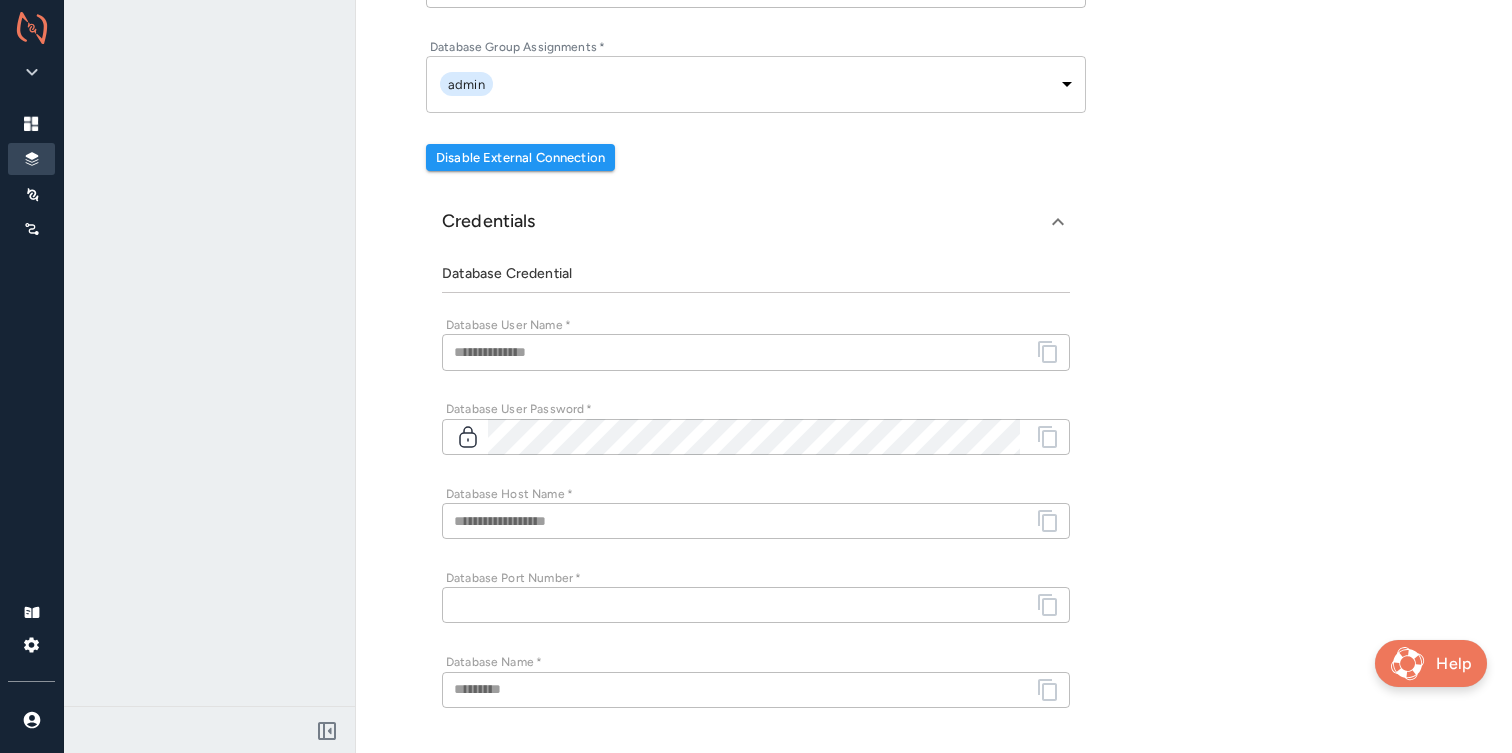 click 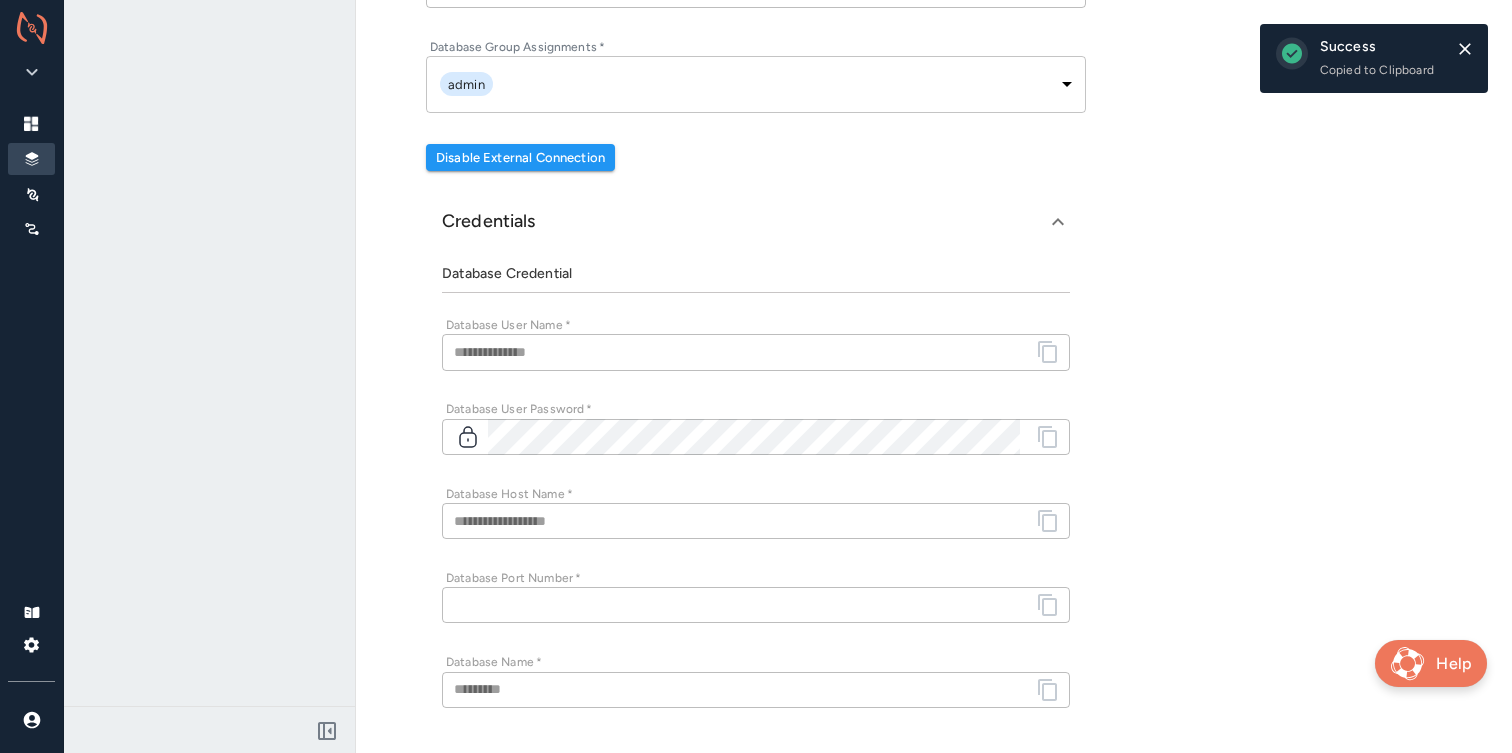 click 